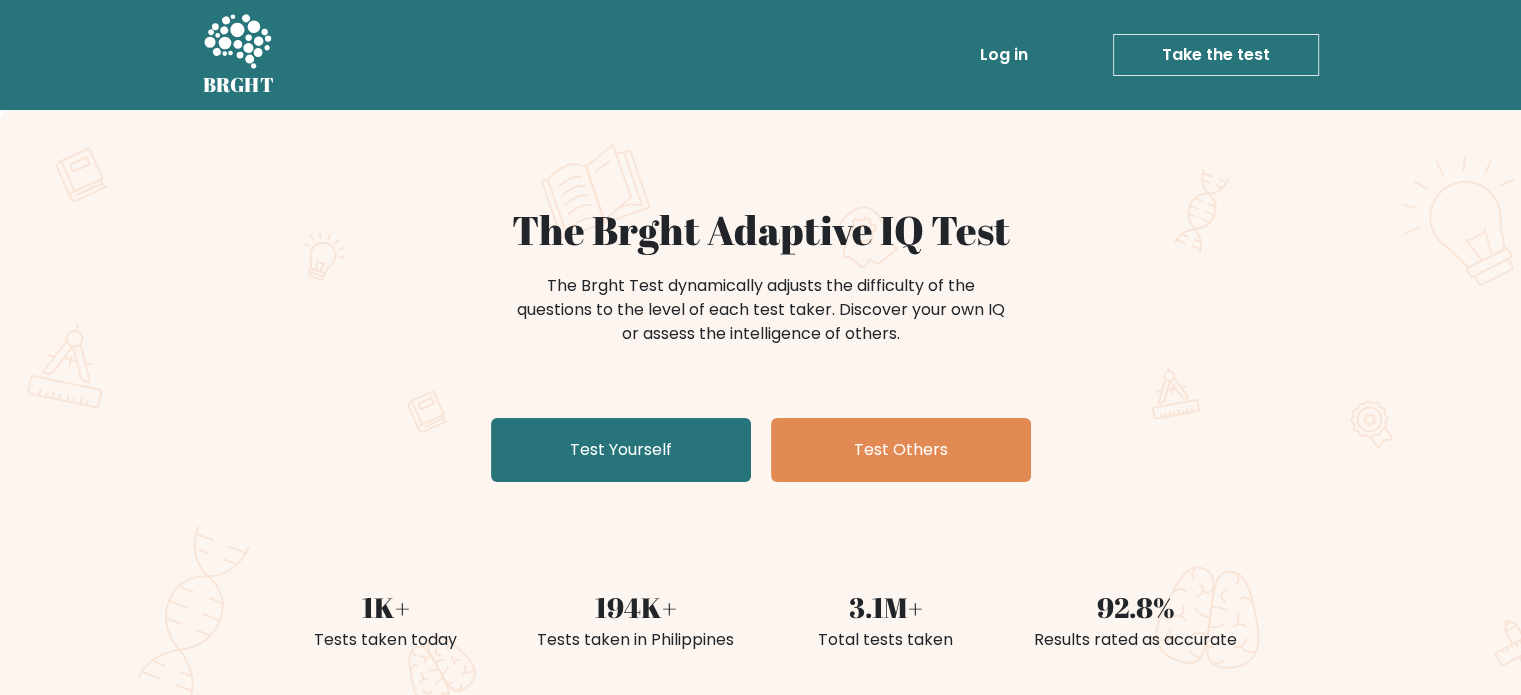 scroll, scrollTop: 100, scrollLeft: 0, axis: vertical 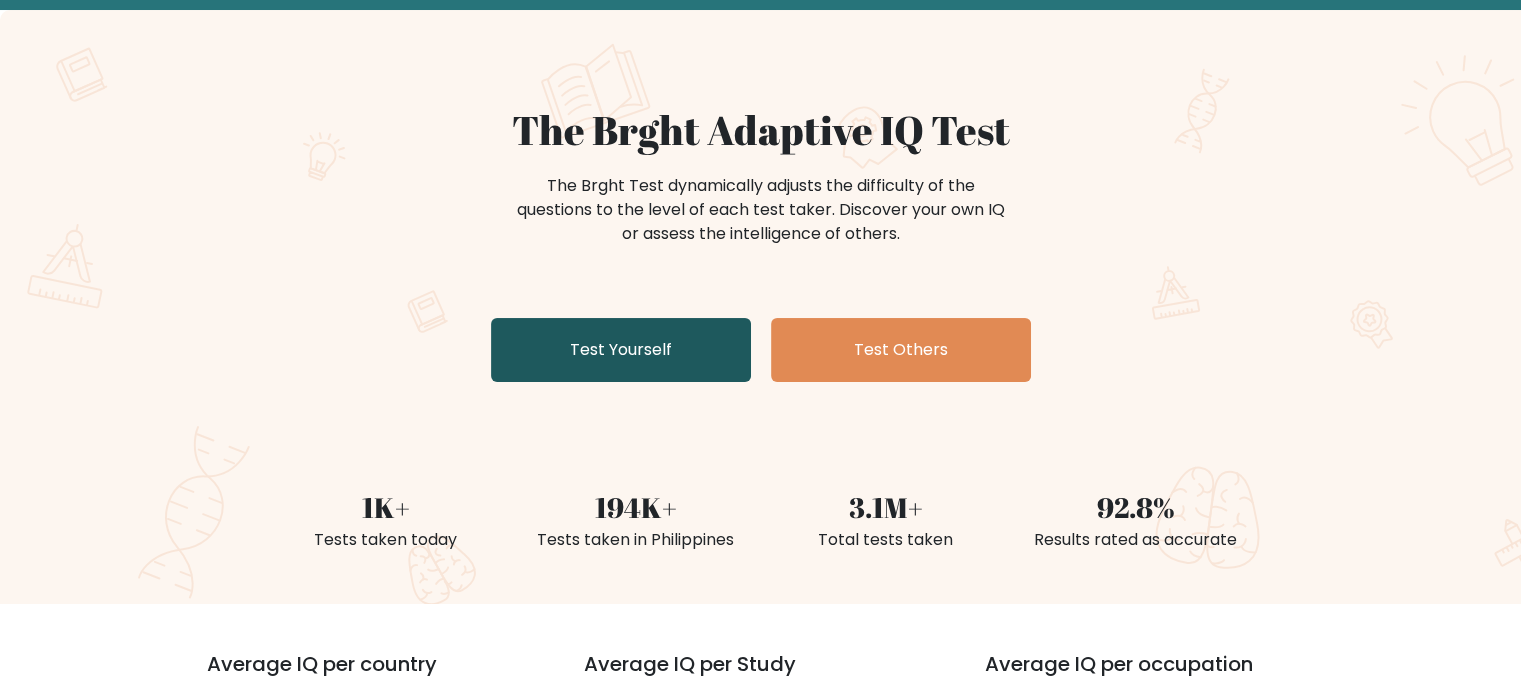 click on "Test Yourself" at bounding box center [621, 350] 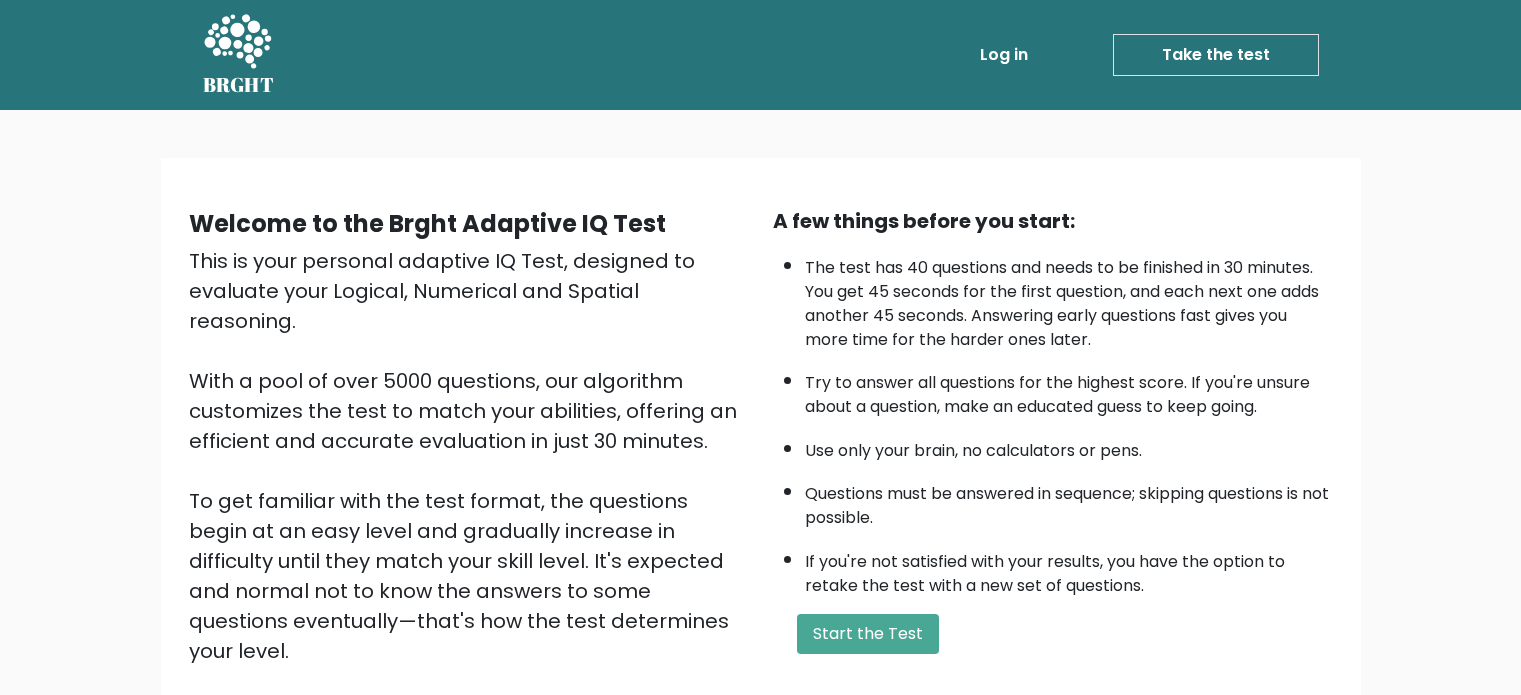 scroll, scrollTop: 0, scrollLeft: 0, axis: both 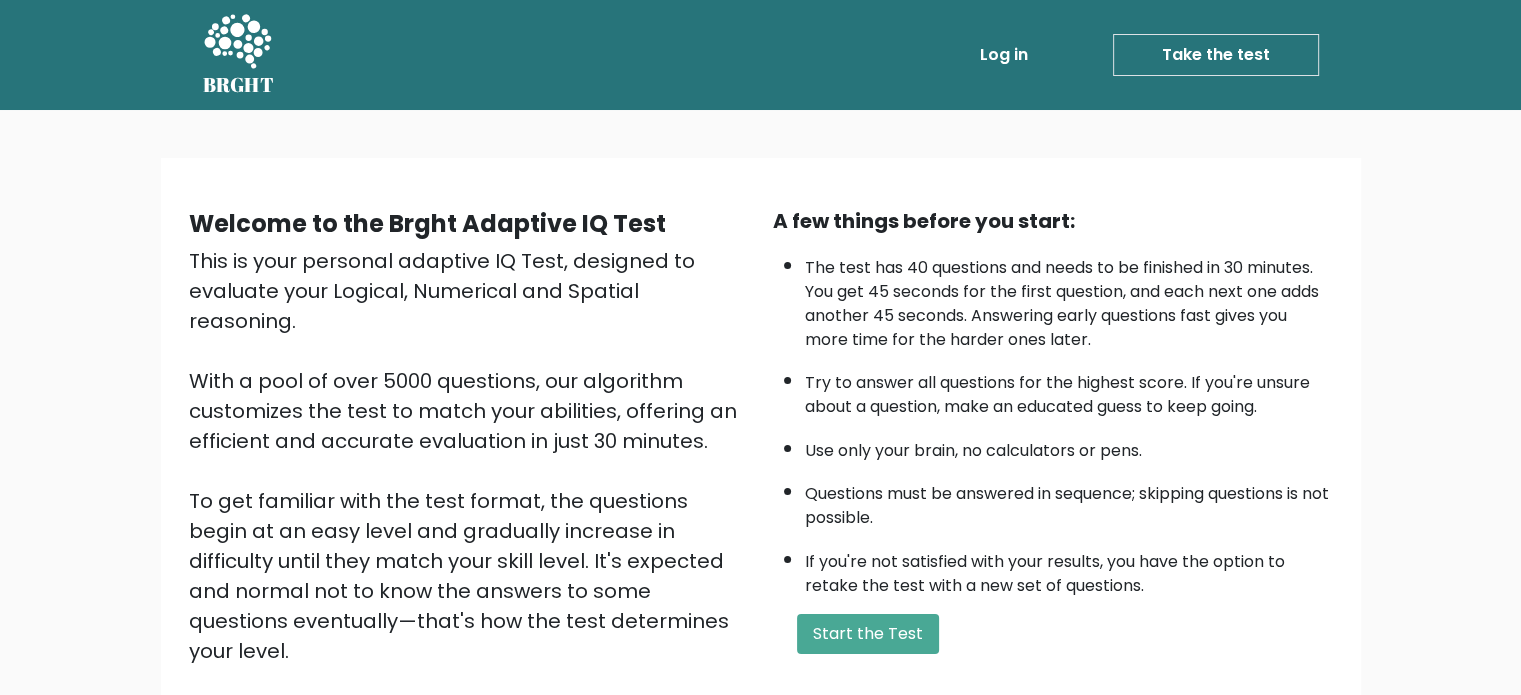 click on "A few things before you start:
The test has 40 questions and needs to be finished in 30 minutes. You get 45 seconds for the first question, and each next one adds another 45 seconds. Answering early questions fast gives you more time for the harder ones later.
Try to answer all questions for the highest score. If you're unsure about a question, make an educated guess to keep going.
Use only your brain, no calculators or pens.
Questions must be answered in sequence; skipping questions is not possible.
If you're not satisfied with your results, you have the option to retake the test with a new set of questions.
Start the Test" at bounding box center (1053, 466) 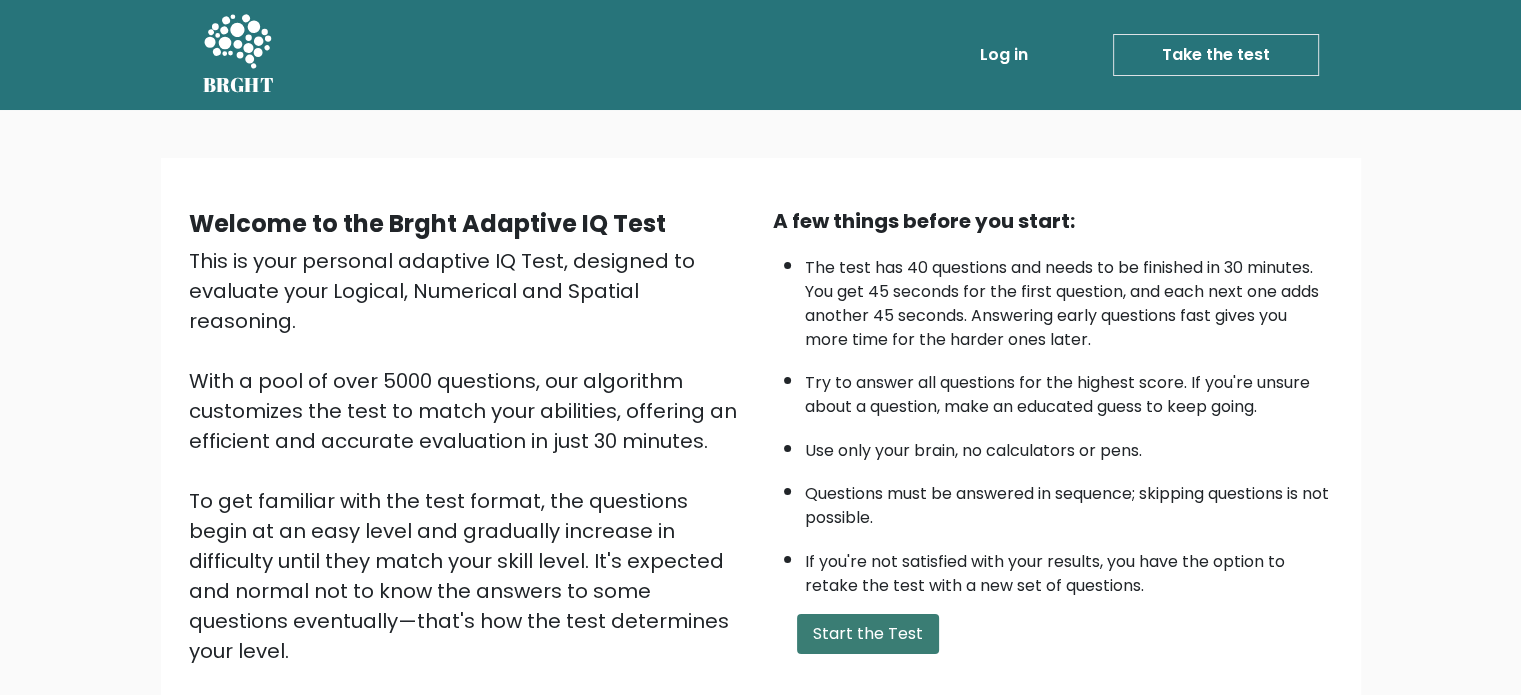 click on "Start the Test" at bounding box center [868, 634] 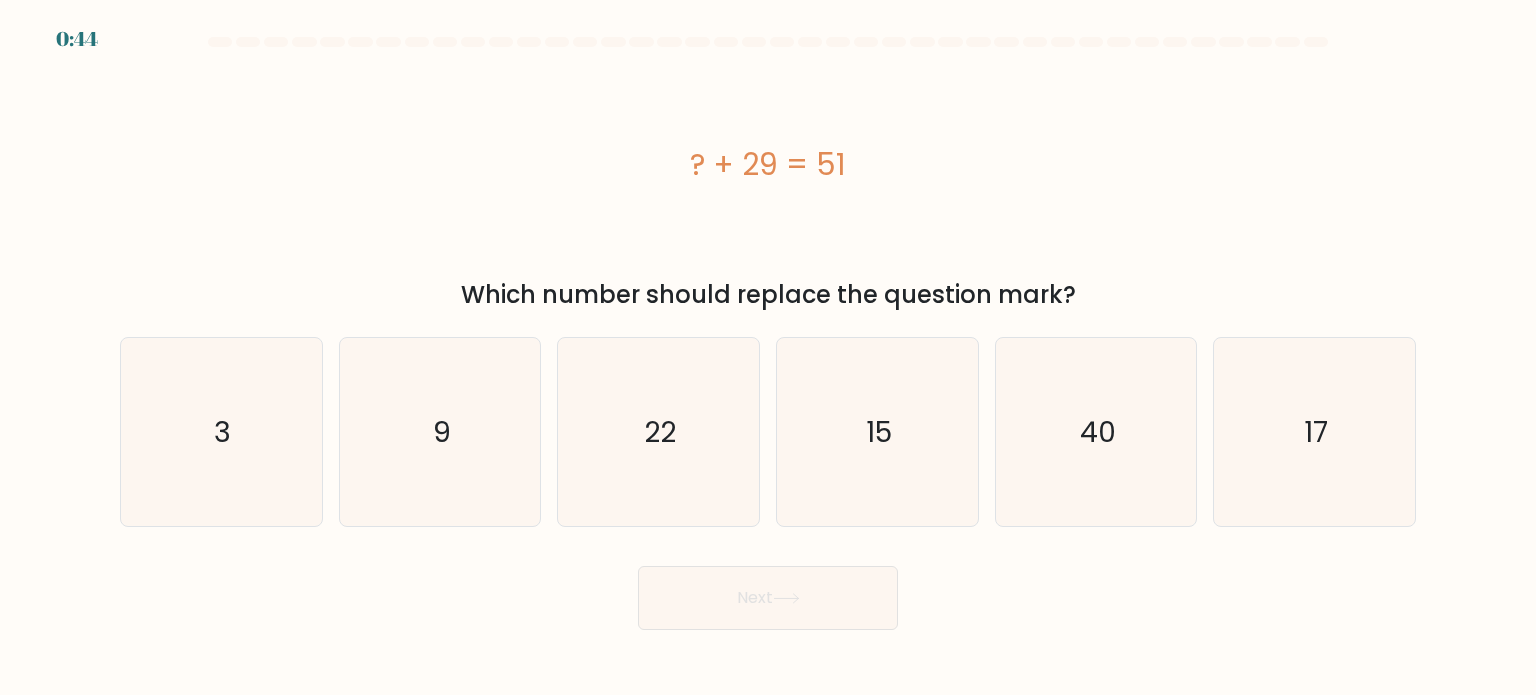 scroll, scrollTop: 0, scrollLeft: 0, axis: both 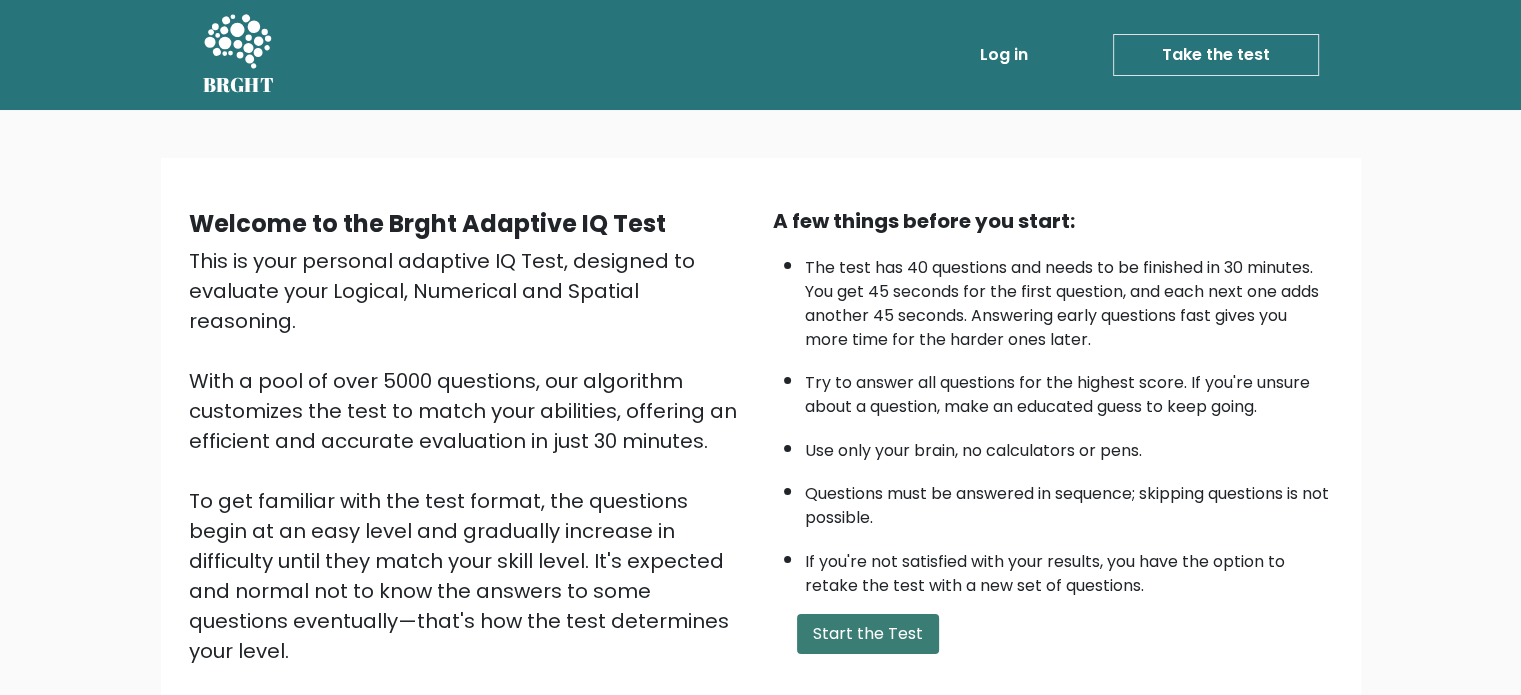 click on "Start the Test" at bounding box center [868, 634] 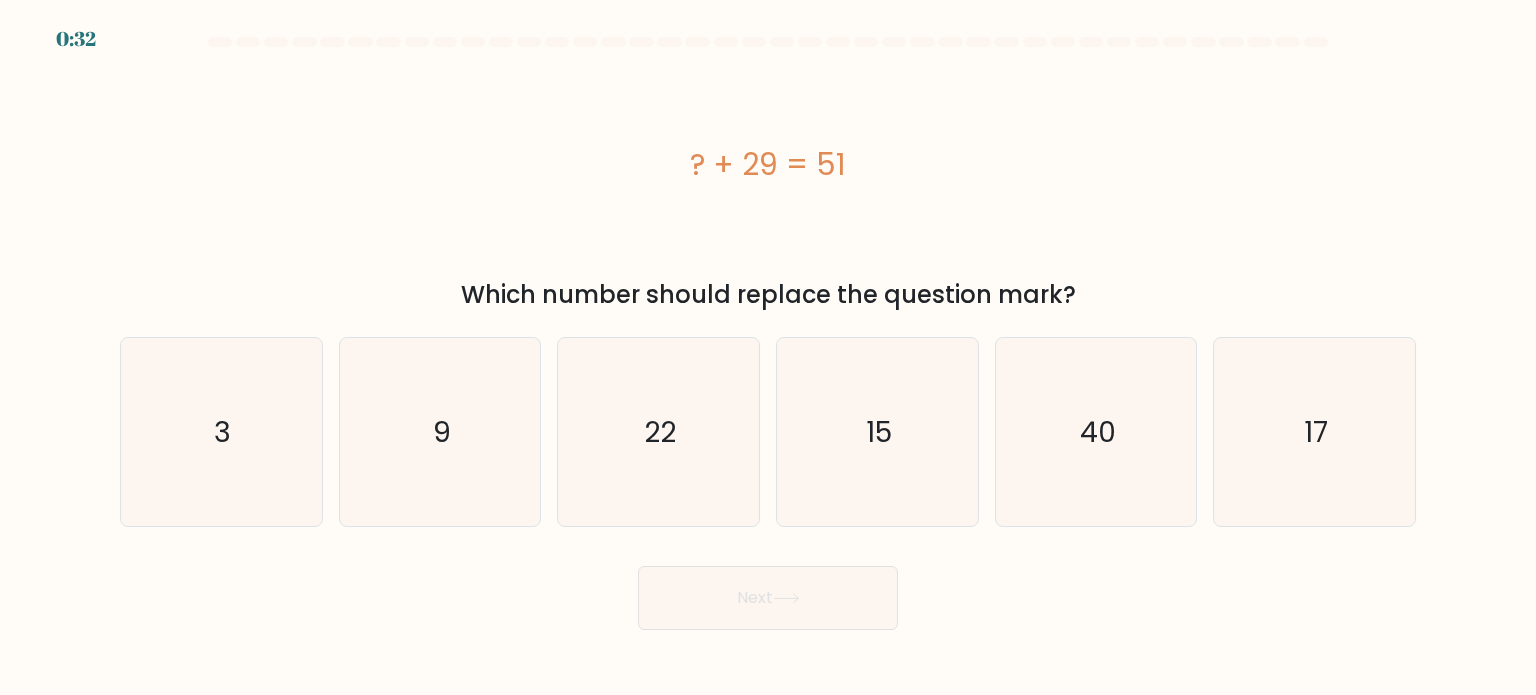 scroll, scrollTop: 0, scrollLeft: 0, axis: both 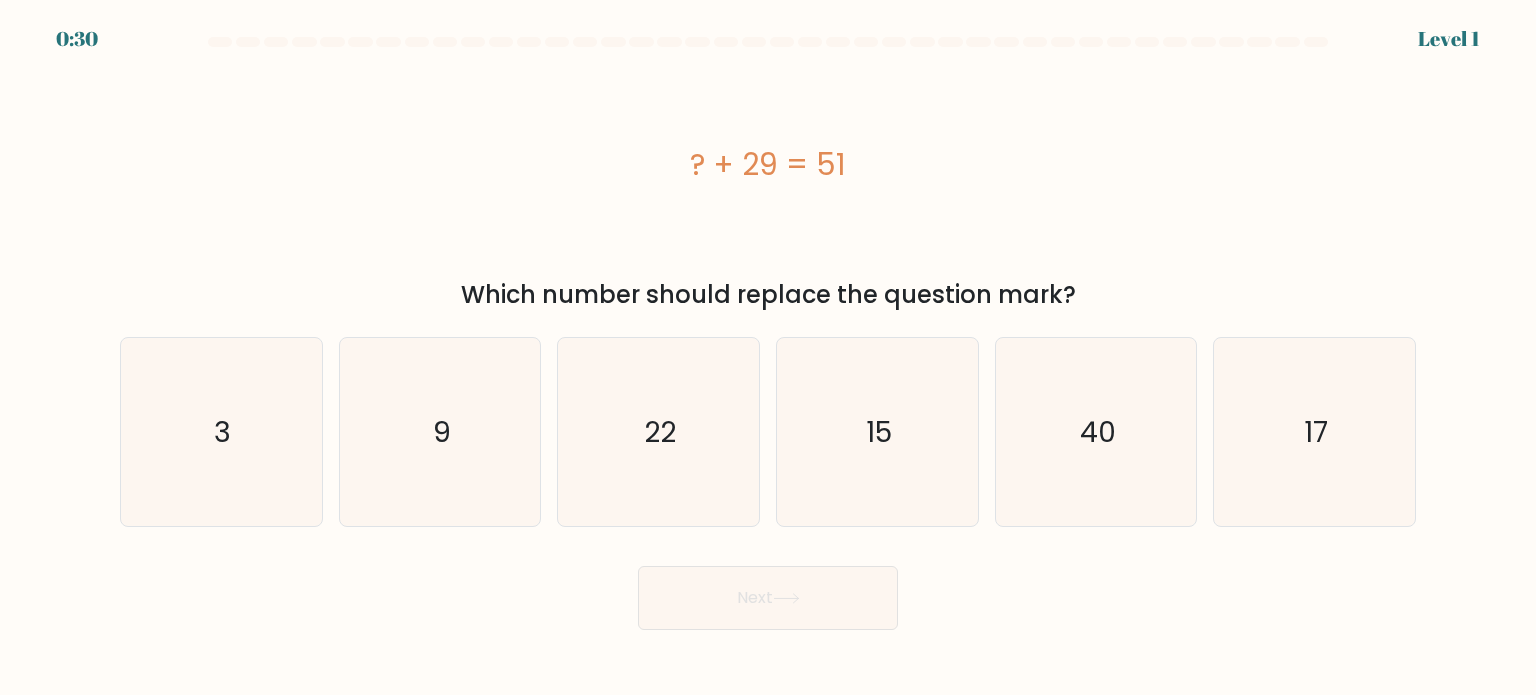 drag, startPoint x: 804, startPoint y: 177, endPoint x: 685, endPoint y: 174, distance: 119.03781 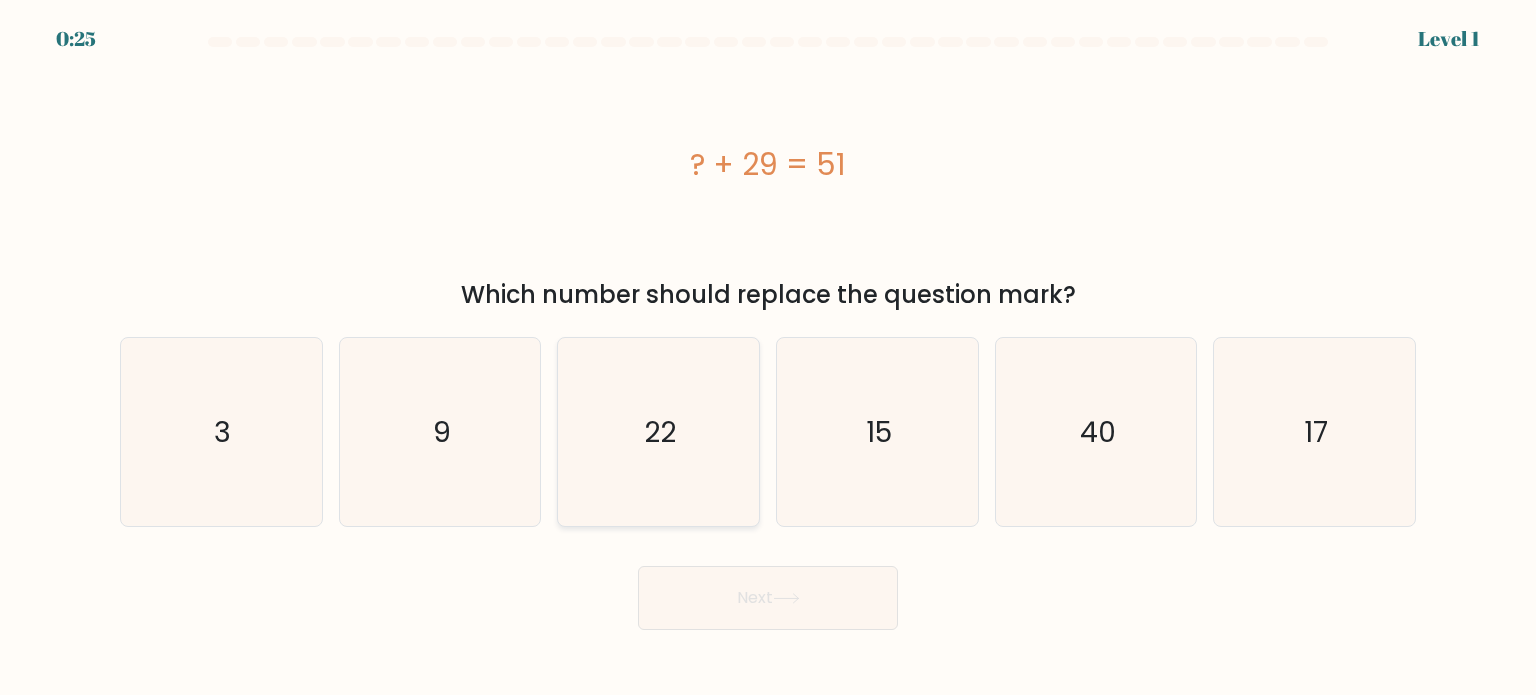 click on "22" at bounding box center (658, 432) 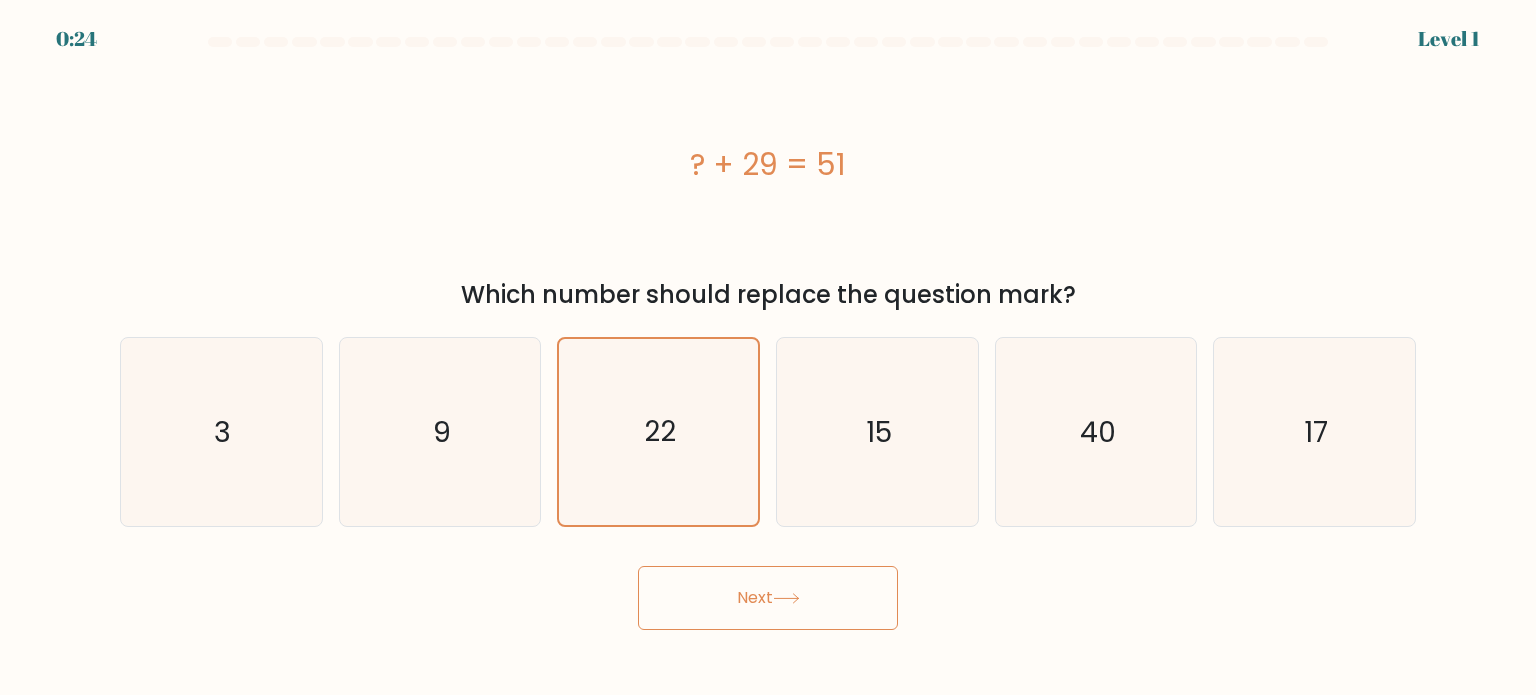click on "Next" at bounding box center (768, 598) 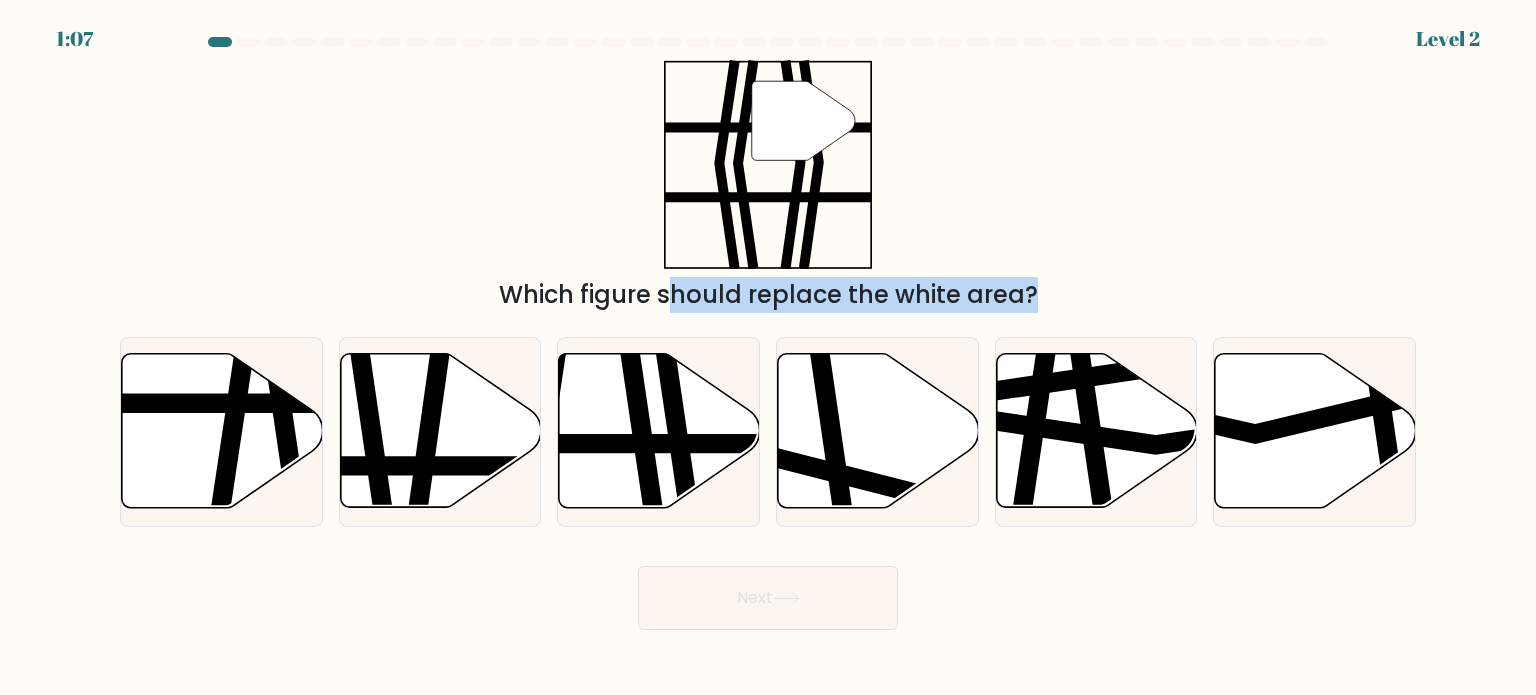 drag, startPoint x: 1472, startPoint y: 464, endPoint x: 689, endPoint y: 225, distance: 818.6636 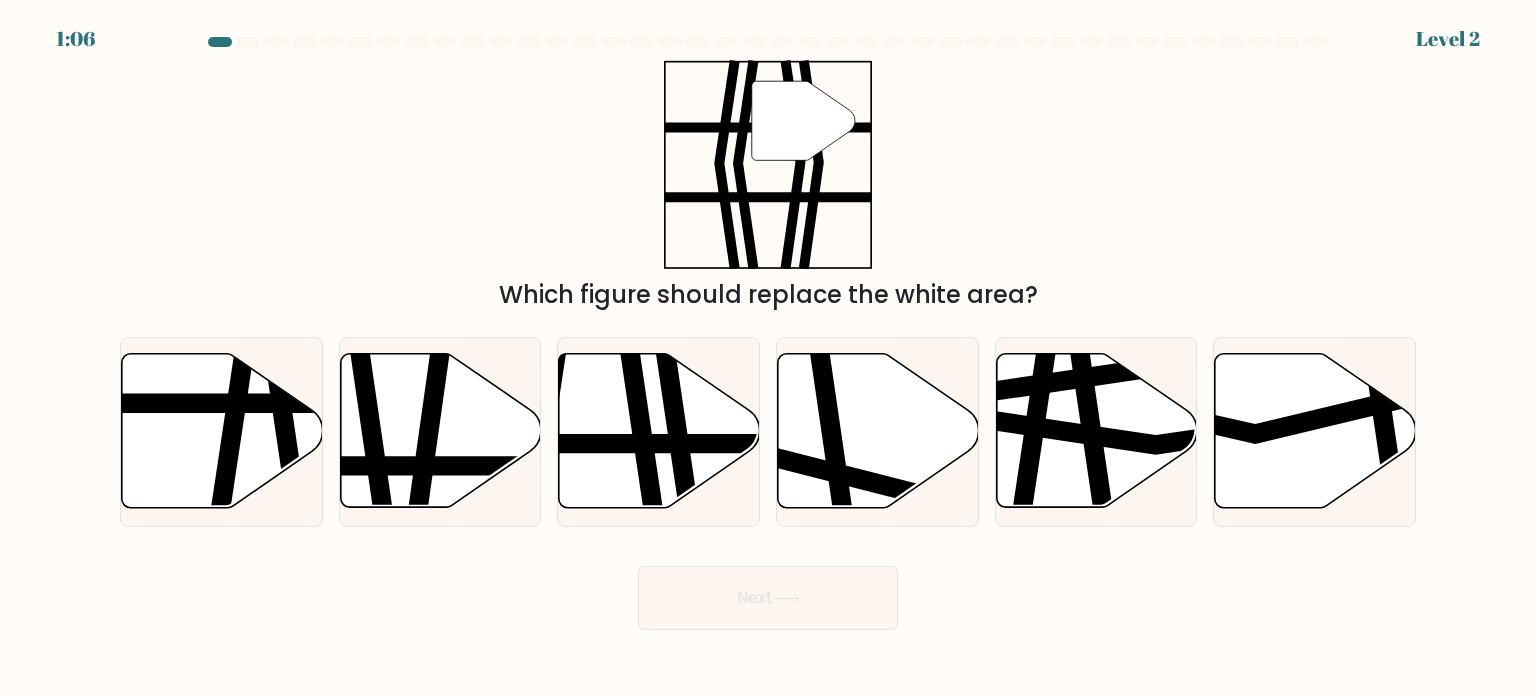 drag, startPoint x: 913, startPoint y: 173, endPoint x: 637, endPoint y: 173, distance: 276 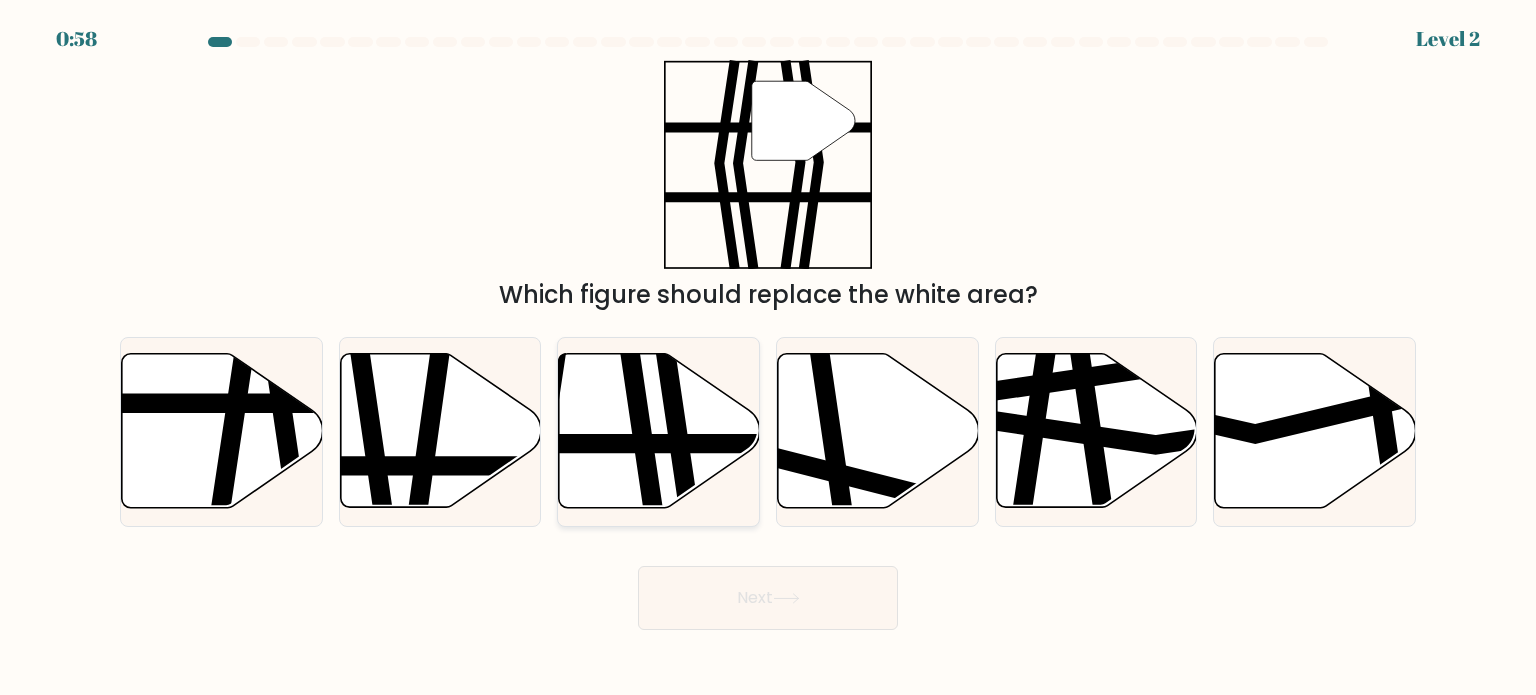 click at bounding box center (590, 444) 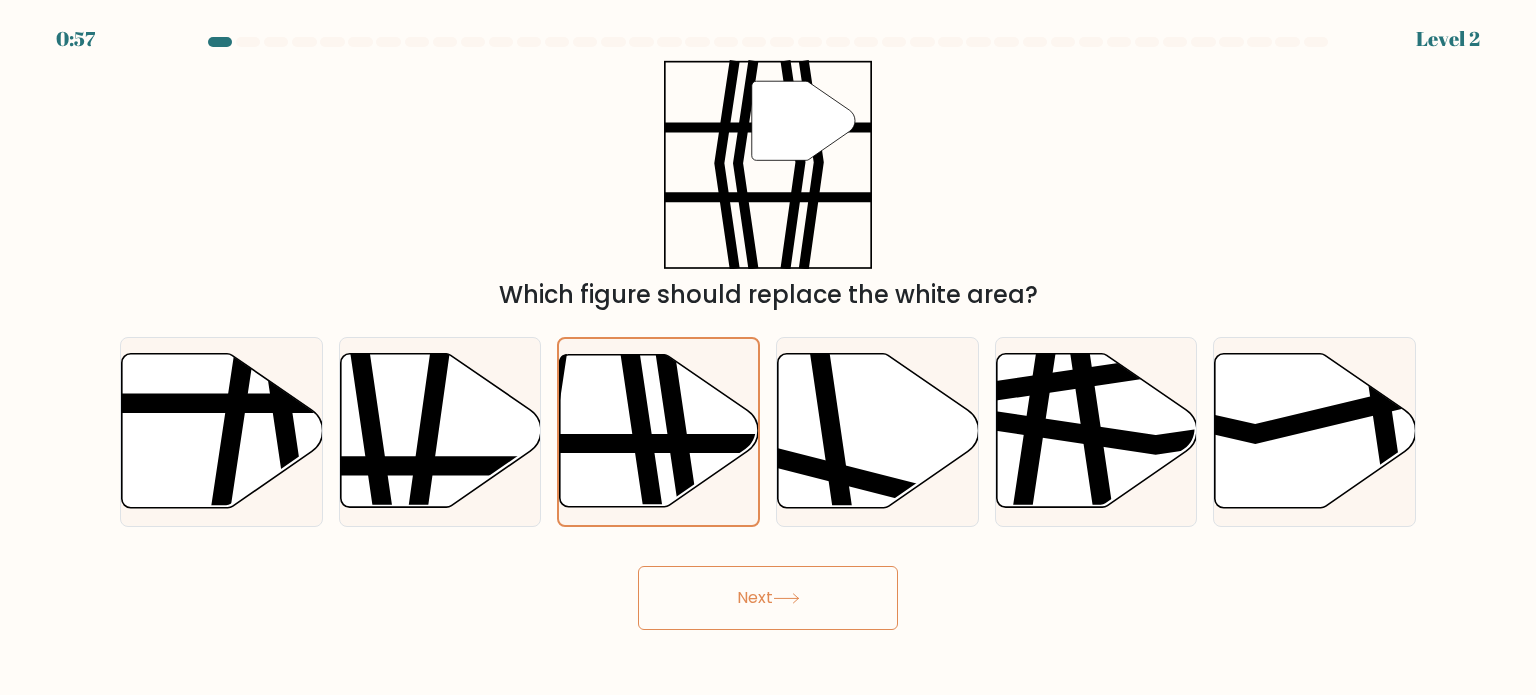 click on "Next" at bounding box center (768, 598) 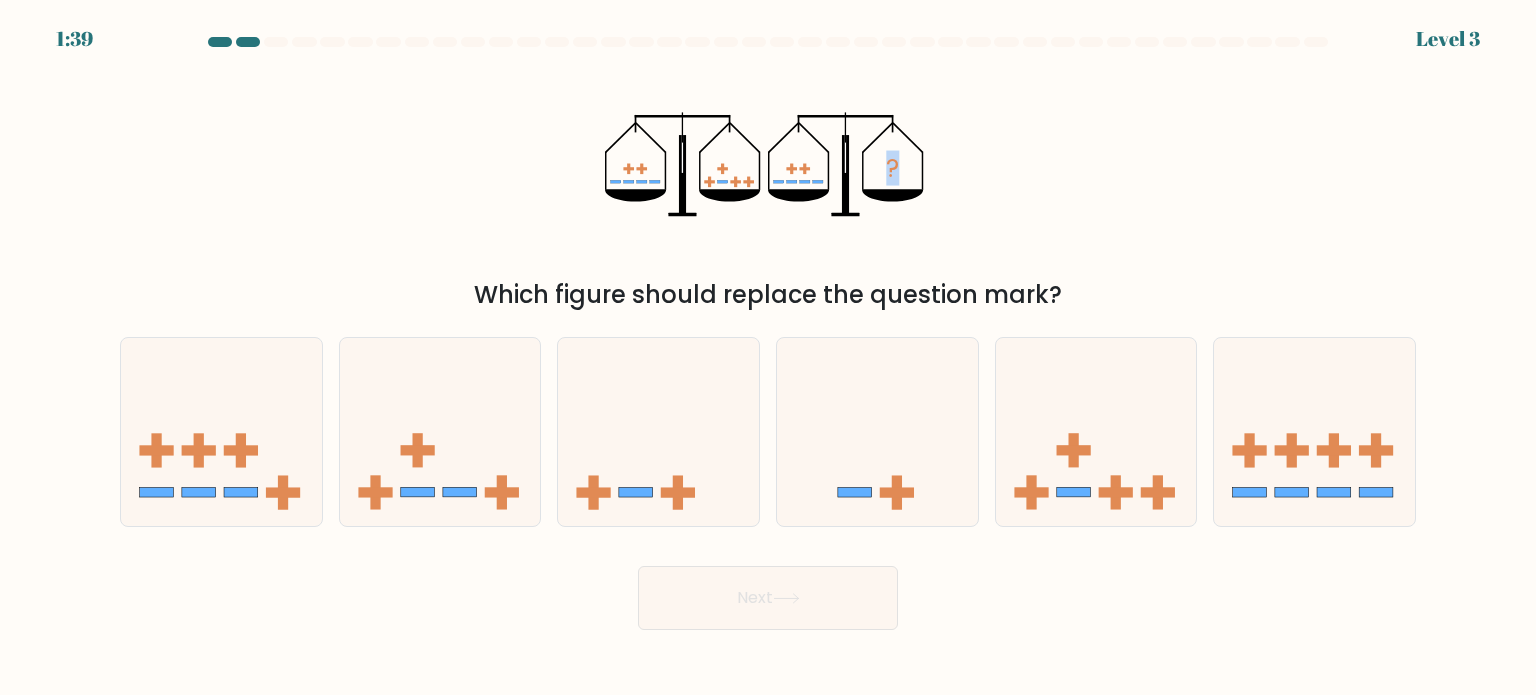 drag, startPoint x: 990, startPoint y: 172, endPoint x: 530, endPoint y: 95, distance: 466.40005 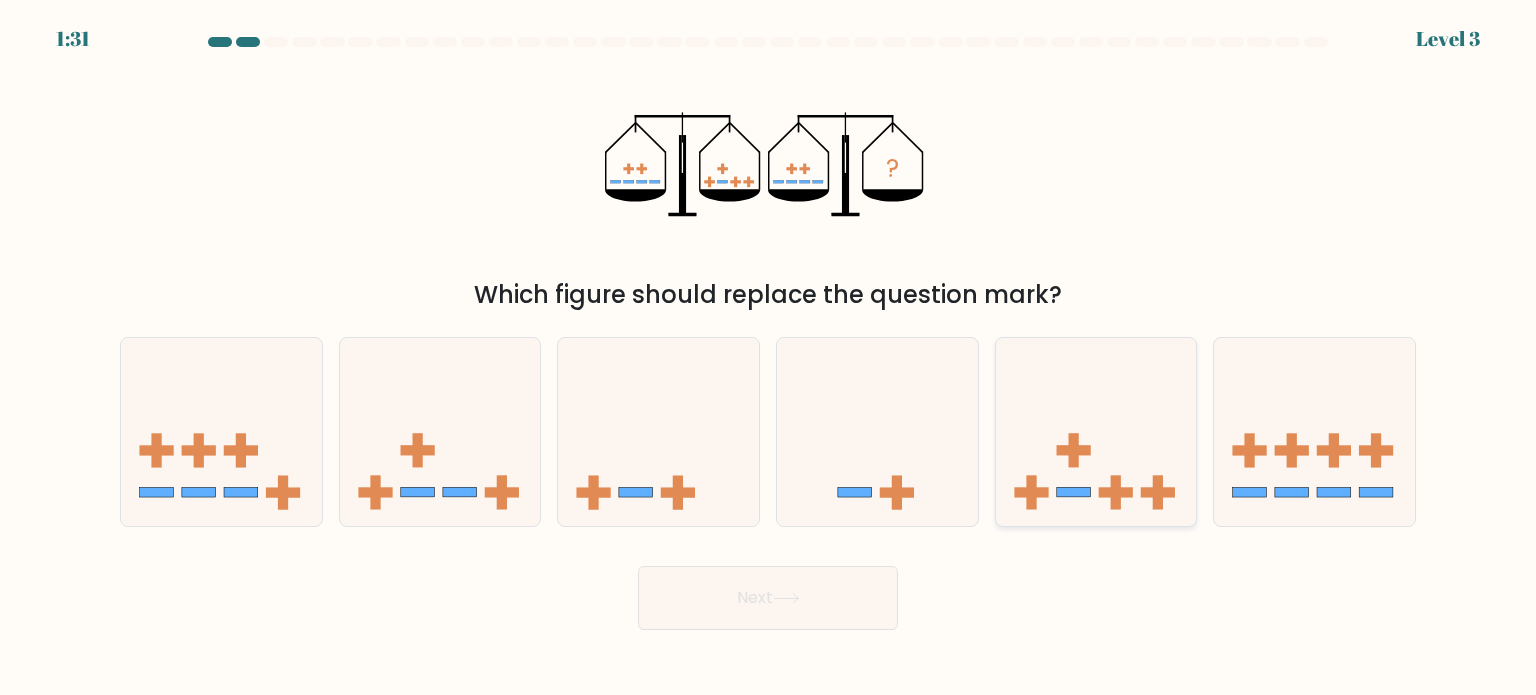 click at bounding box center [1096, 432] 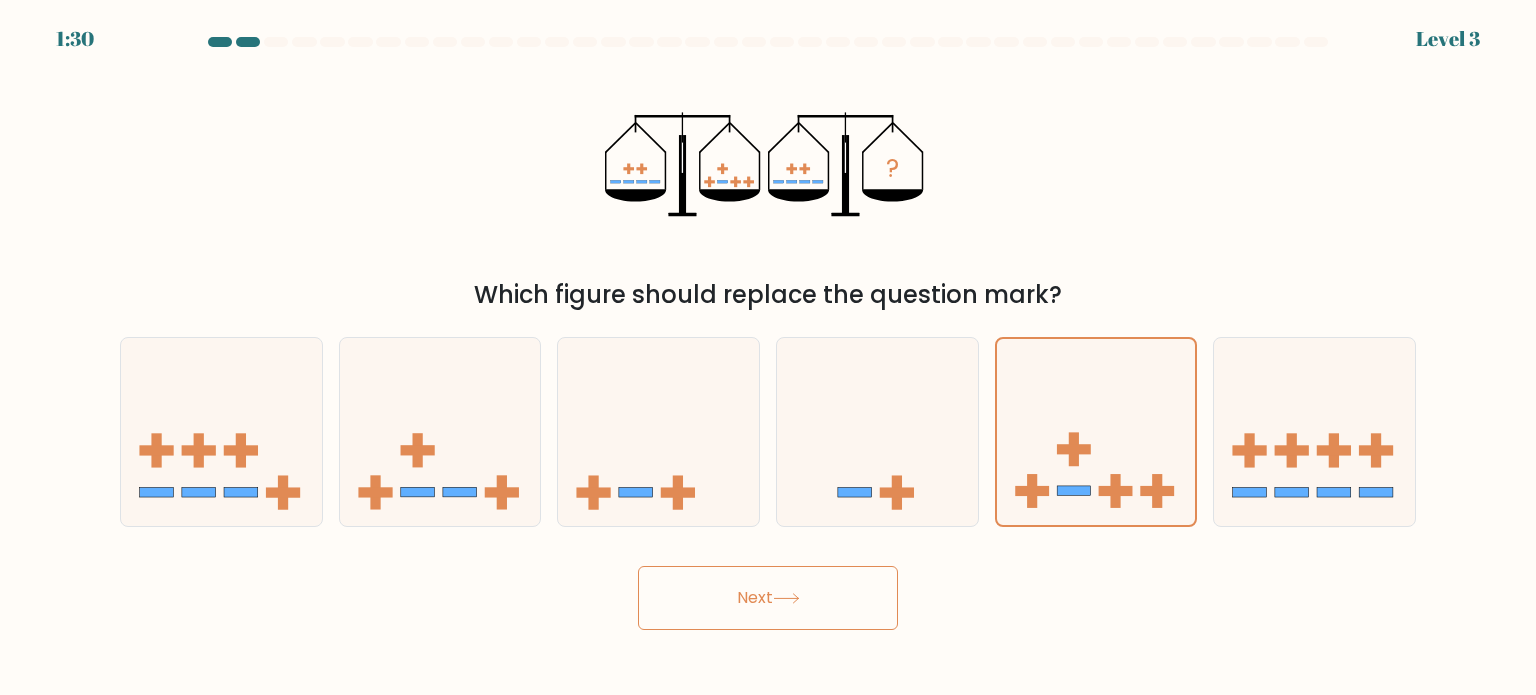 click at bounding box center [786, 598] 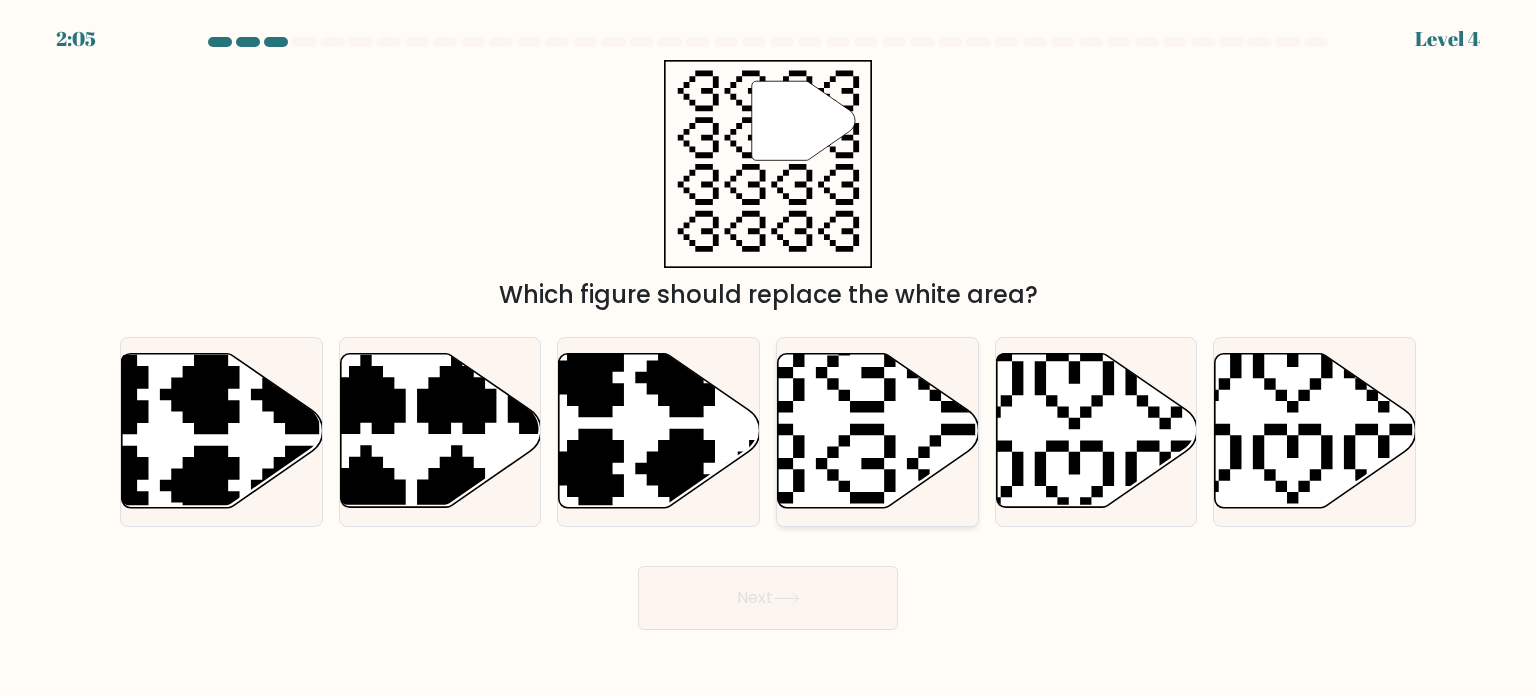 click at bounding box center [878, 431] 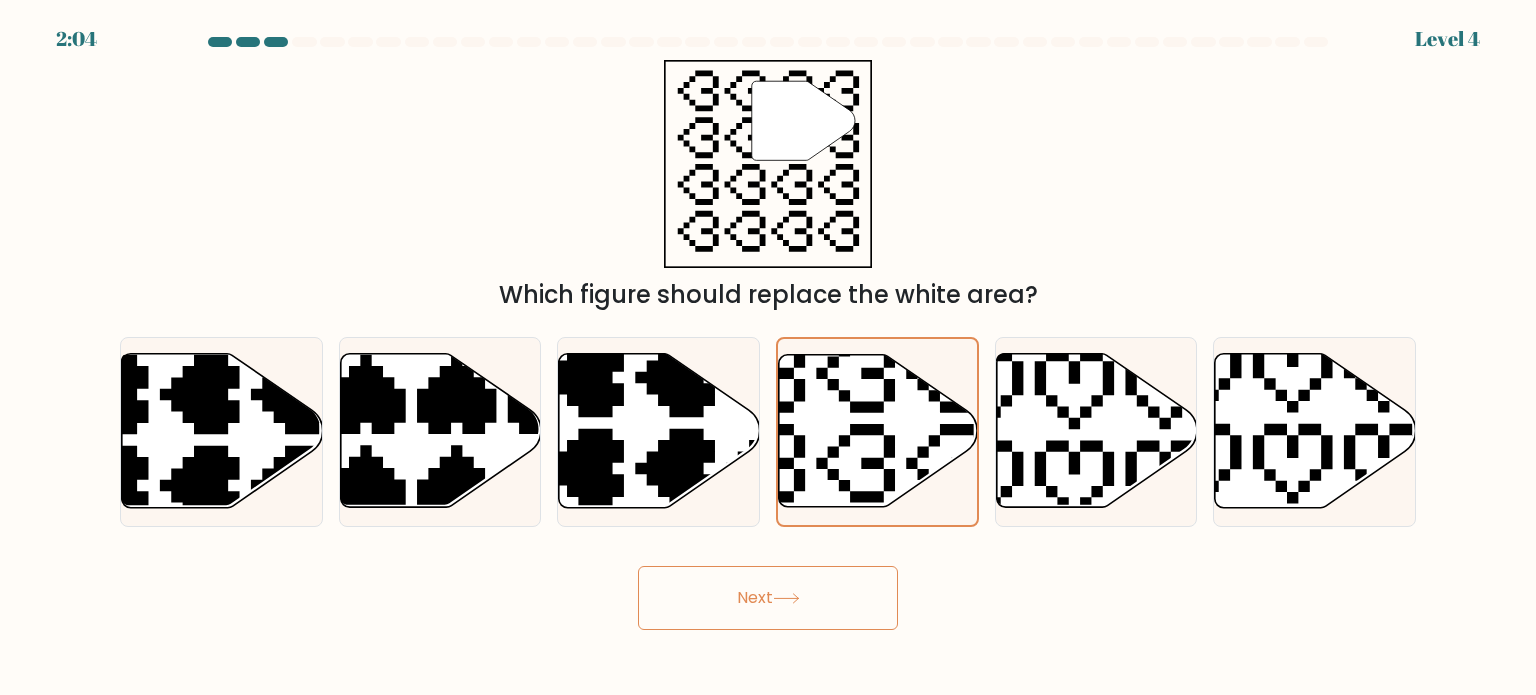 click on "Next" at bounding box center [768, 598] 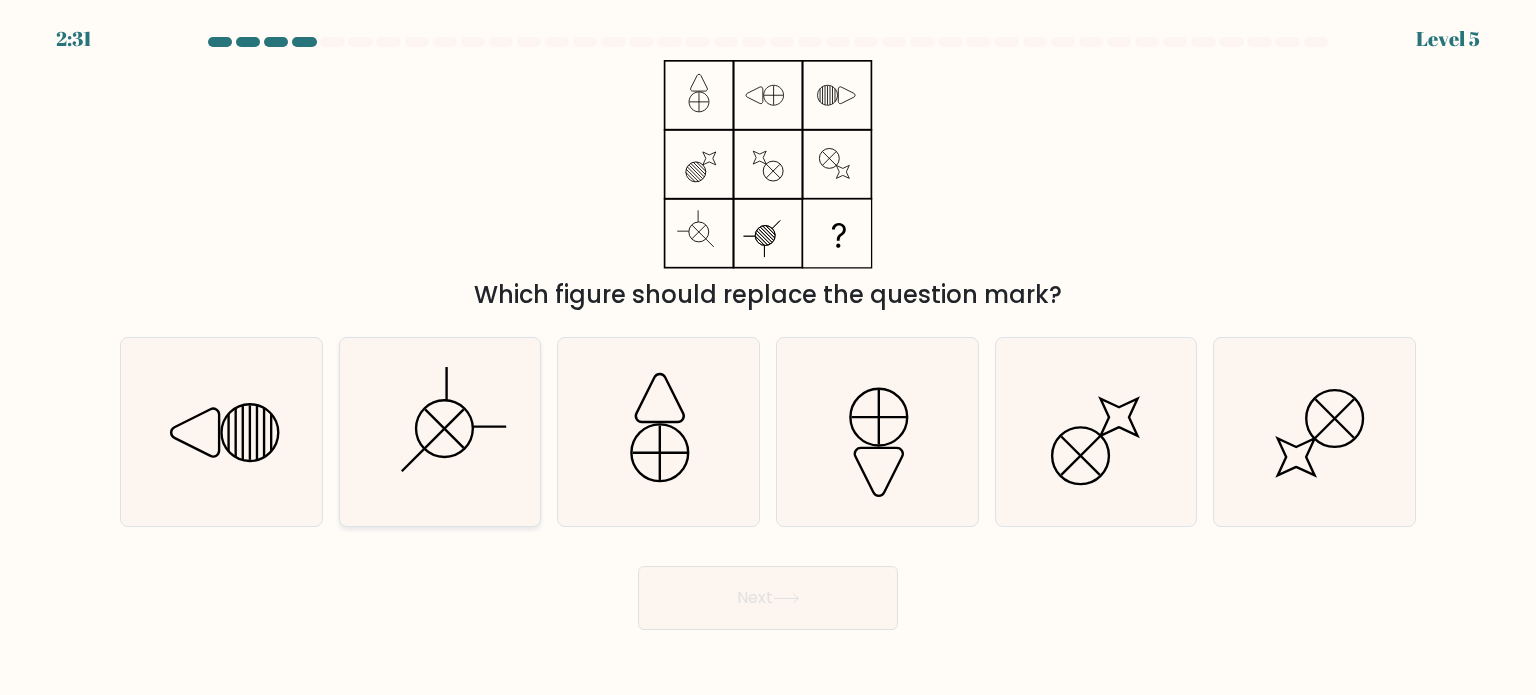 click at bounding box center [440, 432] 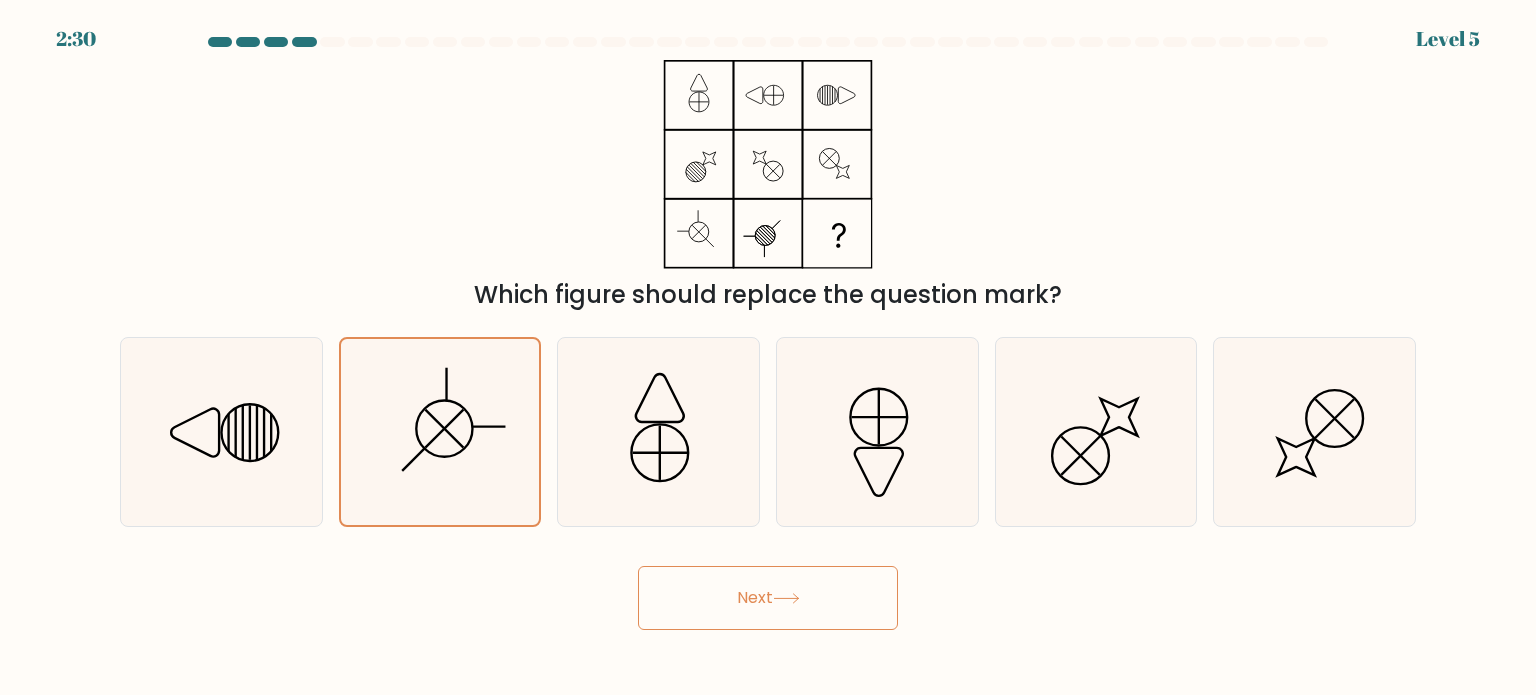 click on "Next" at bounding box center [768, 598] 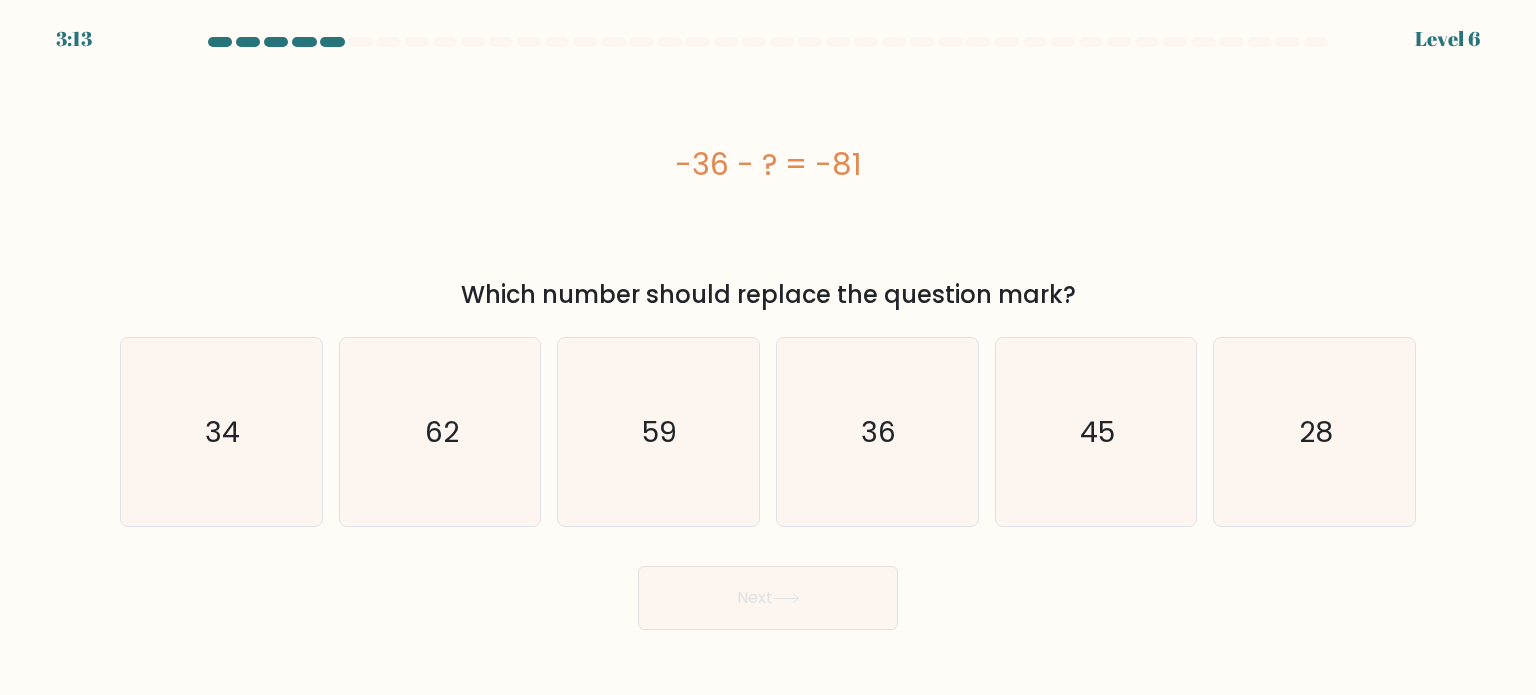 drag, startPoint x: 882, startPoint y: 160, endPoint x: 649, endPoint y: 160, distance: 233 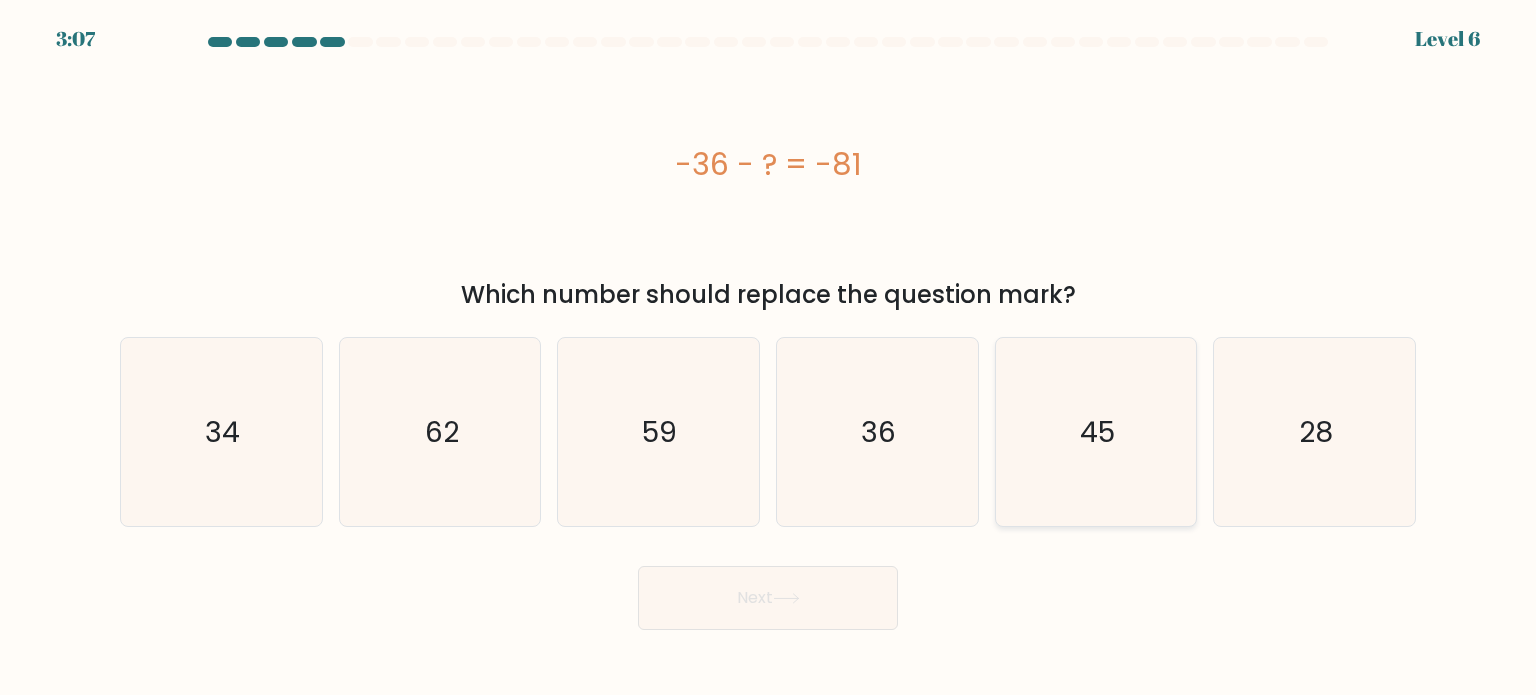 click on "45" at bounding box center [1096, 432] 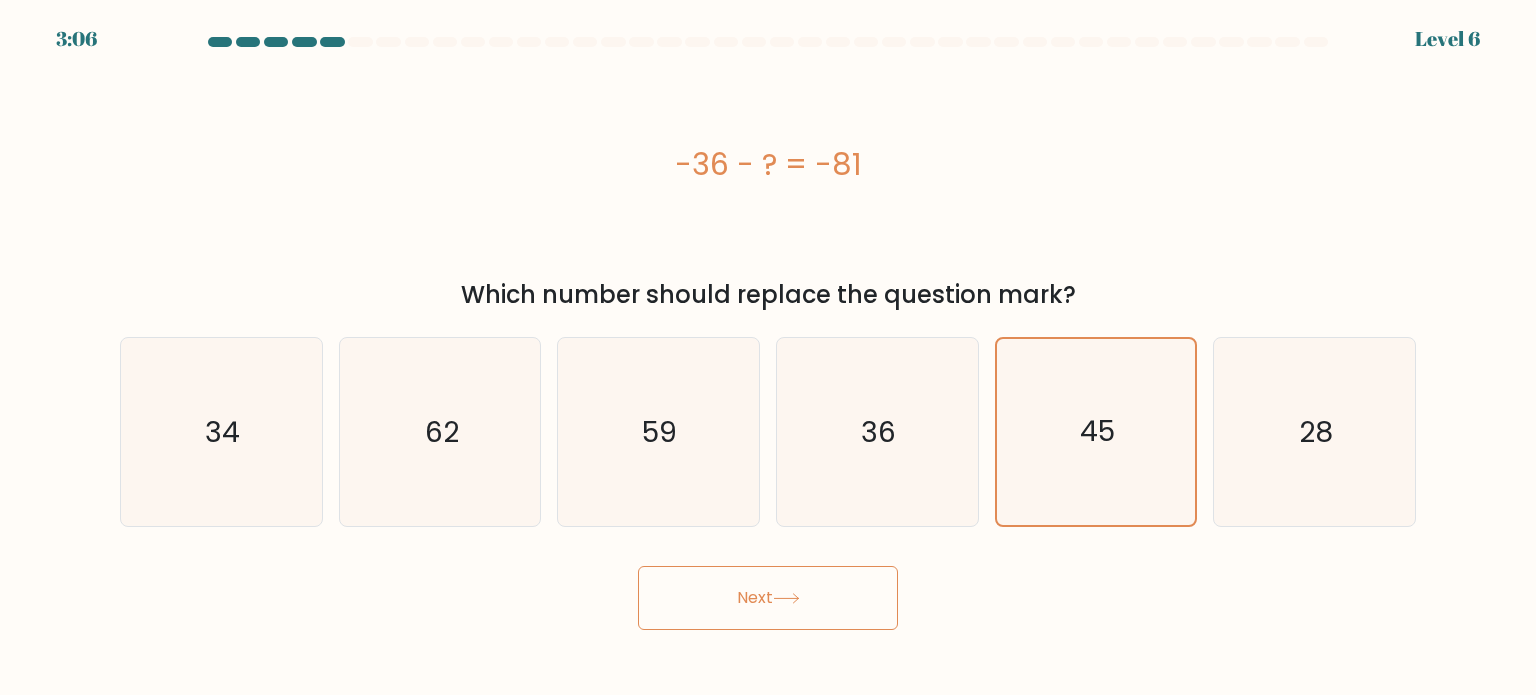 click on "Next" at bounding box center (768, 598) 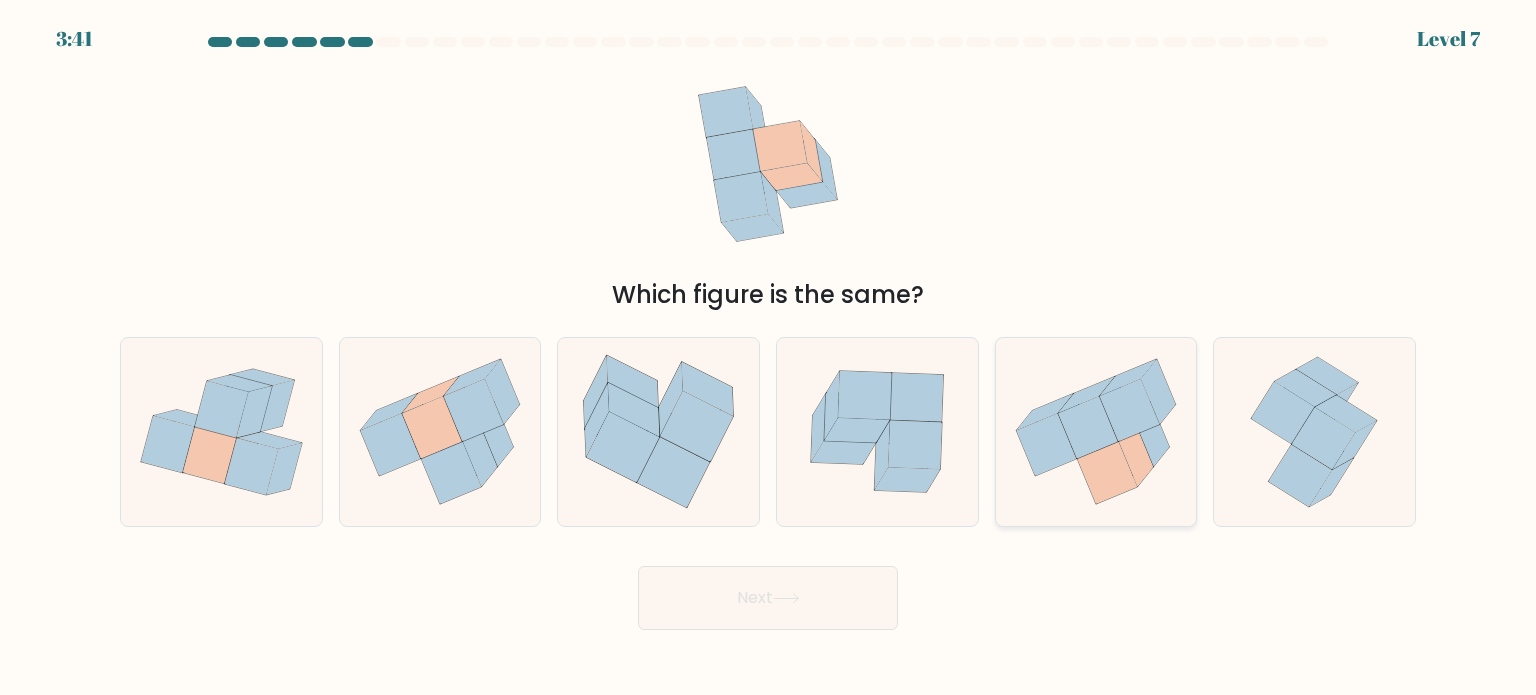click at bounding box center (1107, 473) 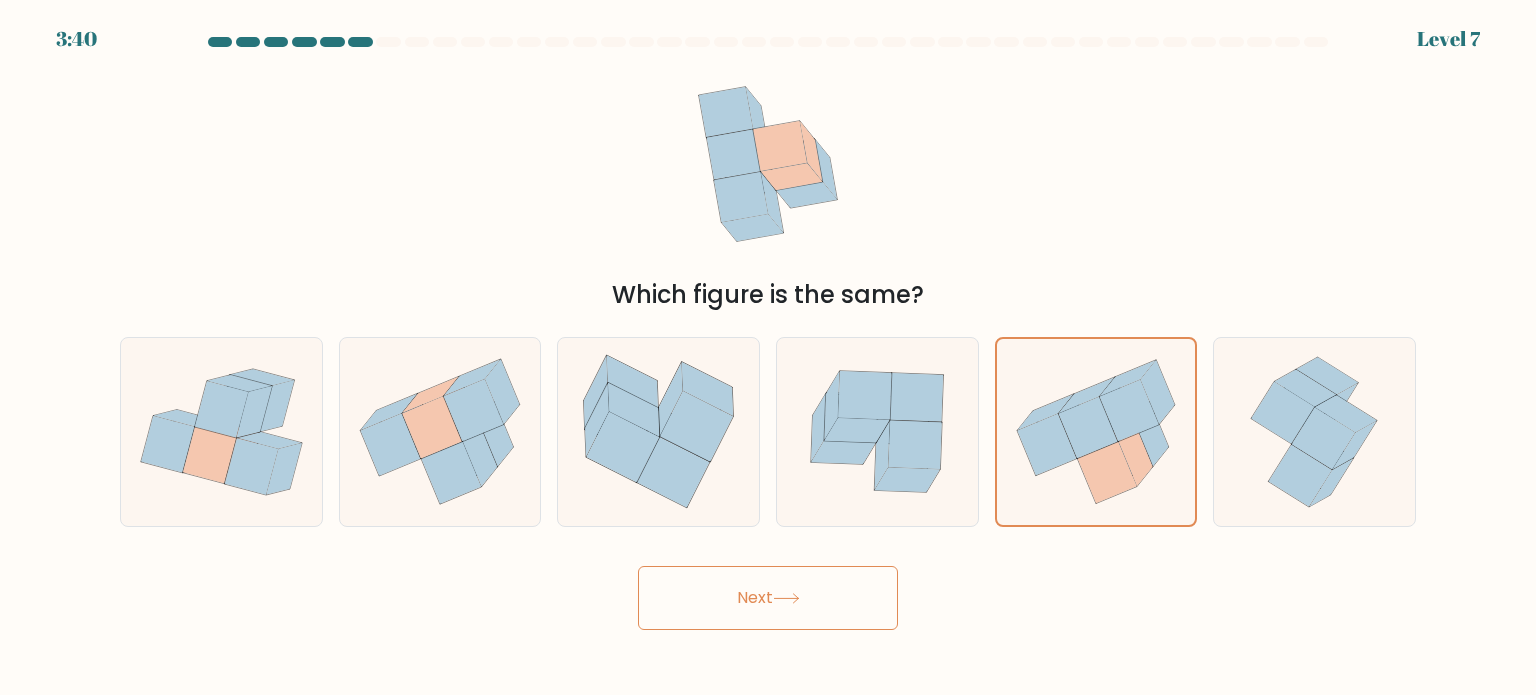 click on "Next" at bounding box center (768, 598) 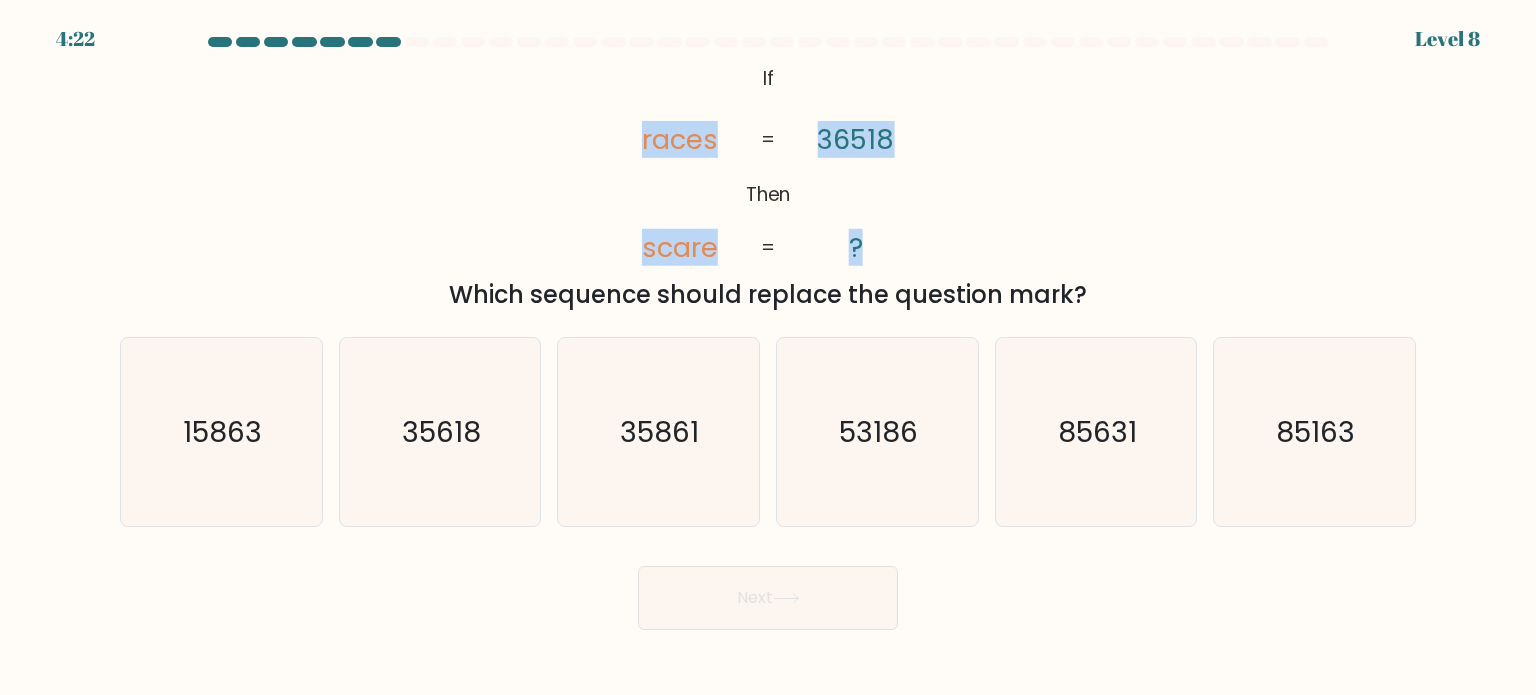 drag, startPoint x: 902, startPoint y: 251, endPoint x: 631, endPoint y: 132, distance: 295.97635 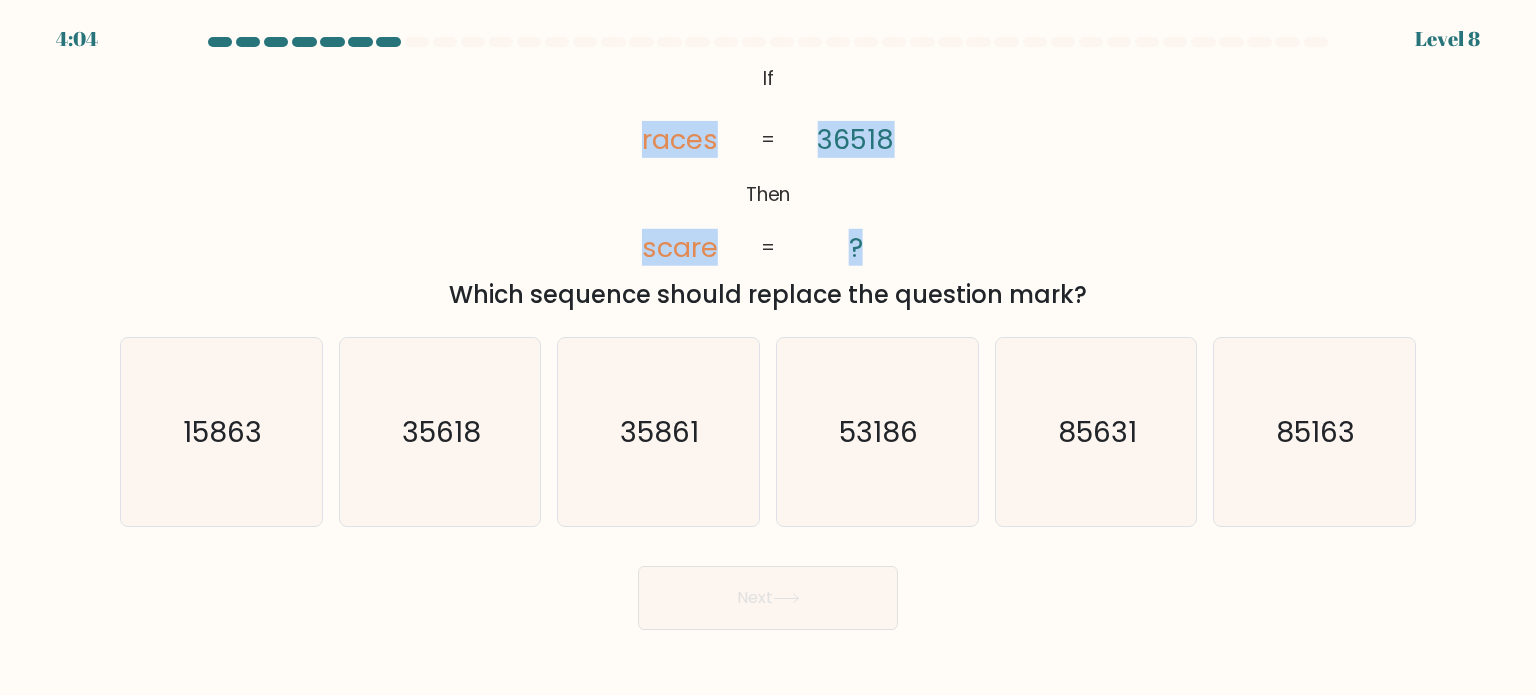 click on "@loremi dol('sitam://conse.adipiscing.eli/sed?doeius=Tempo+Incidid:701,383,571utlabo,558,847etdolo,512magnaa,116,563enimad,877,683minimv,725,382quisno');           Ex       Ulla       labor       nisia       64159       ?       =       =
Exeac consequa duisau irurein rep voluptat veli?" at bounding box center [768, 186] 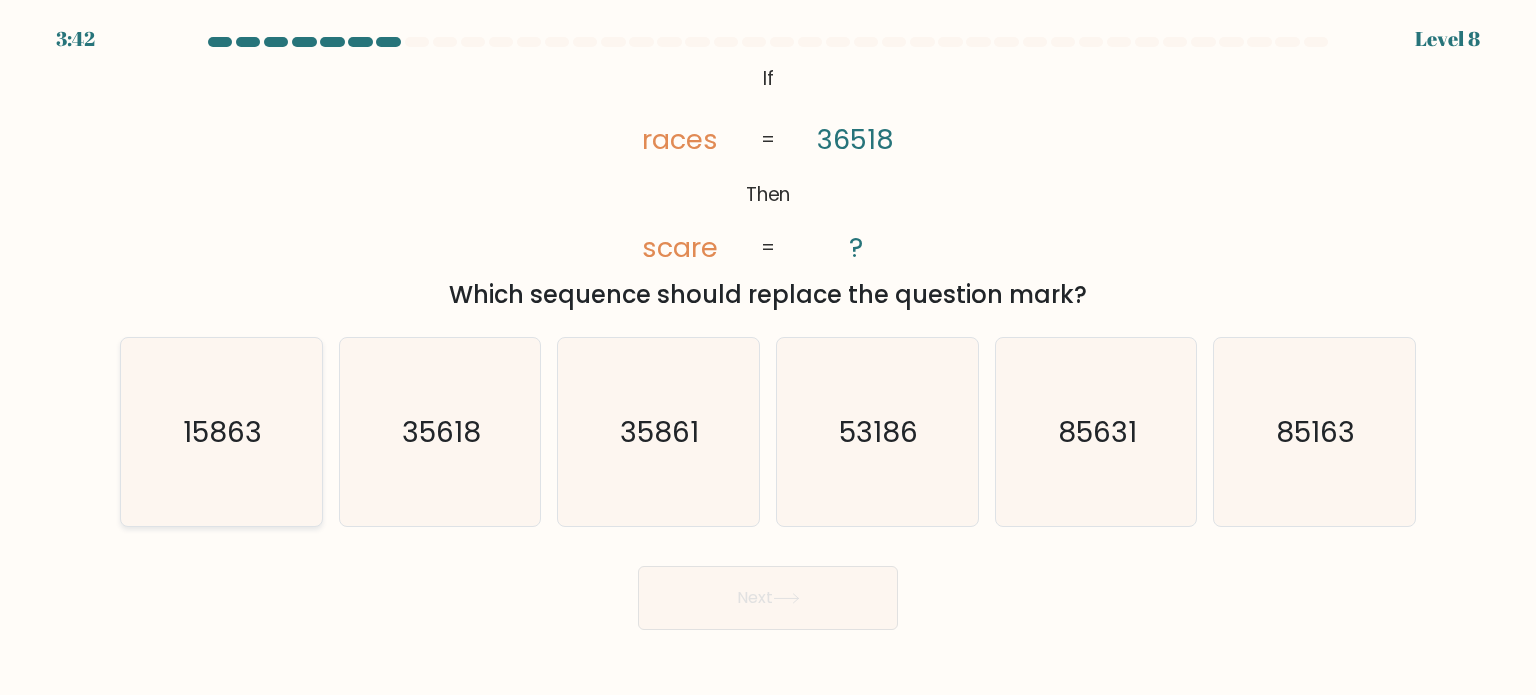 click on "15863" at bounding box center [223, 431] 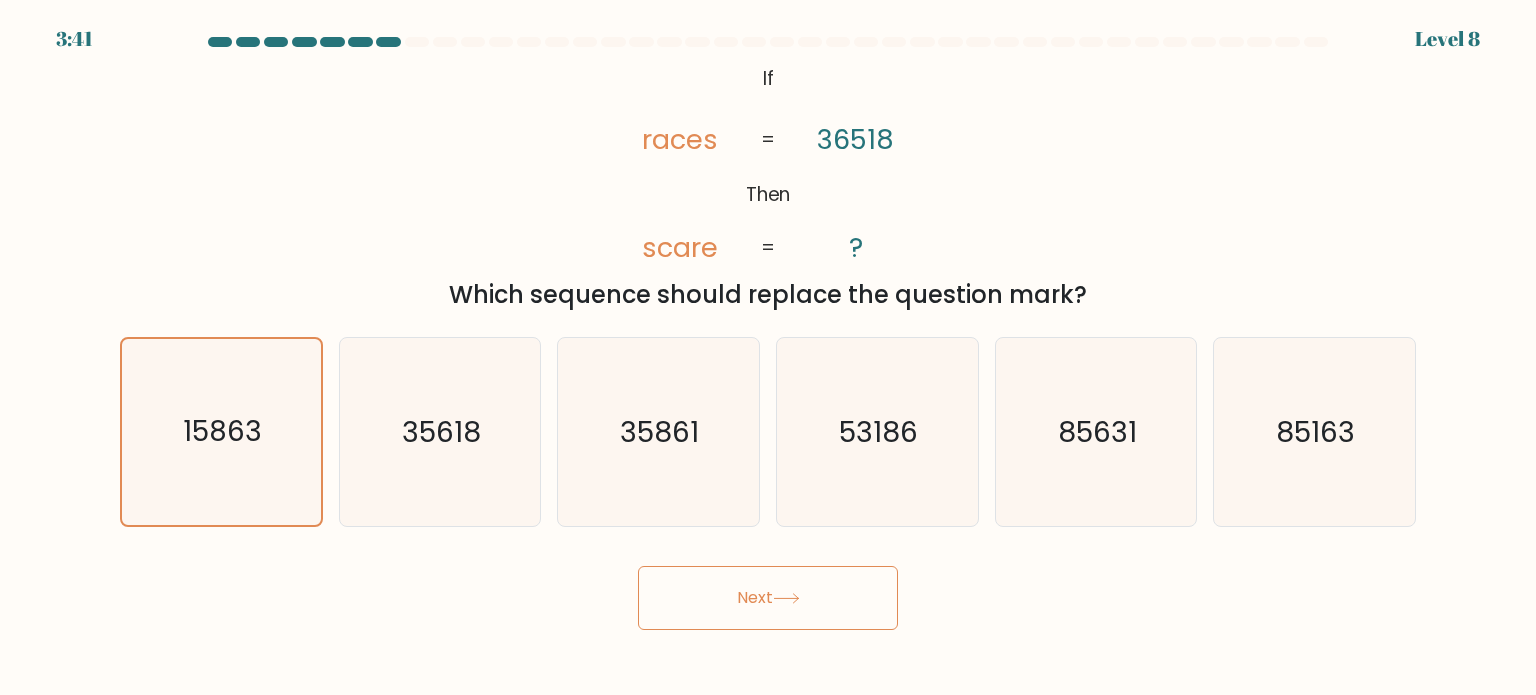 click on "Next" at bounding box center [768, 598] 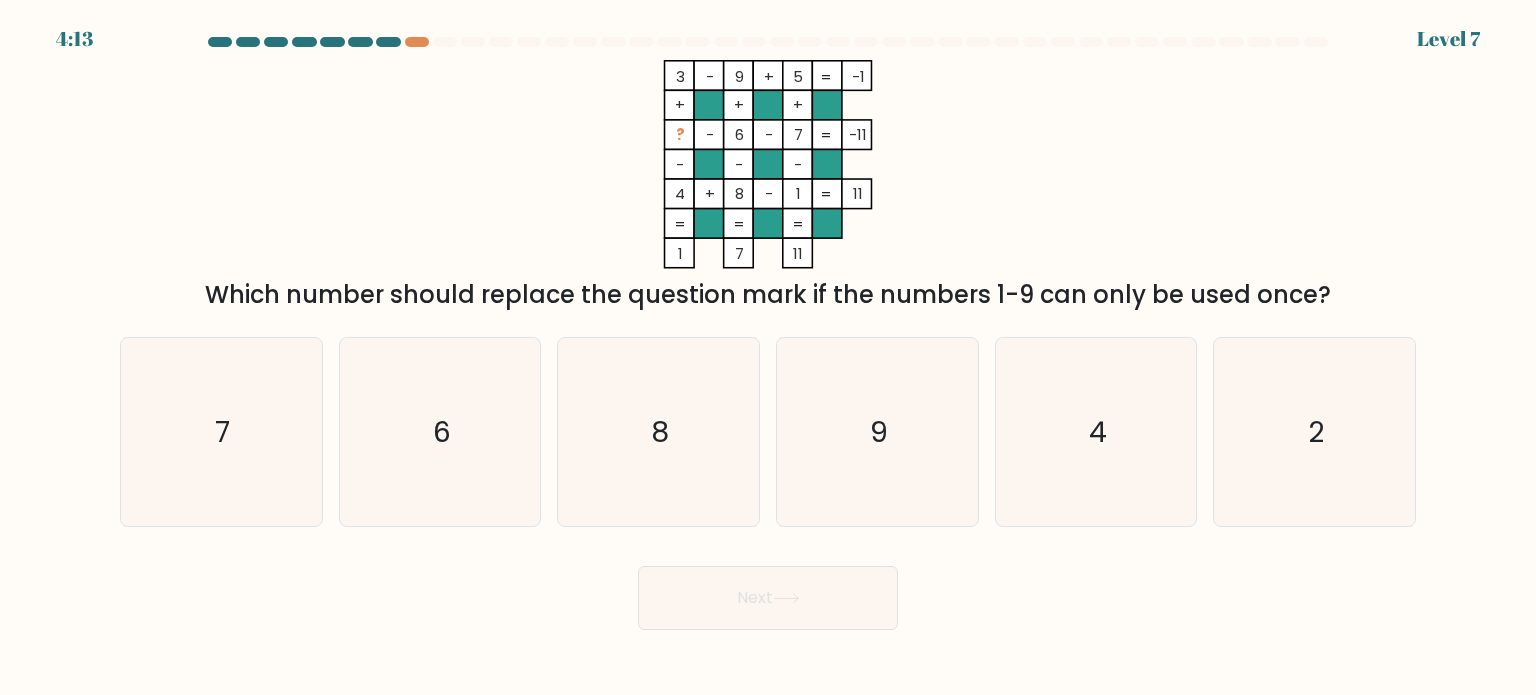 drag, startPoint x: 1379, startPoint y: 282, endPoint x: 200, endPoint y: 293, distance: 1179.0513 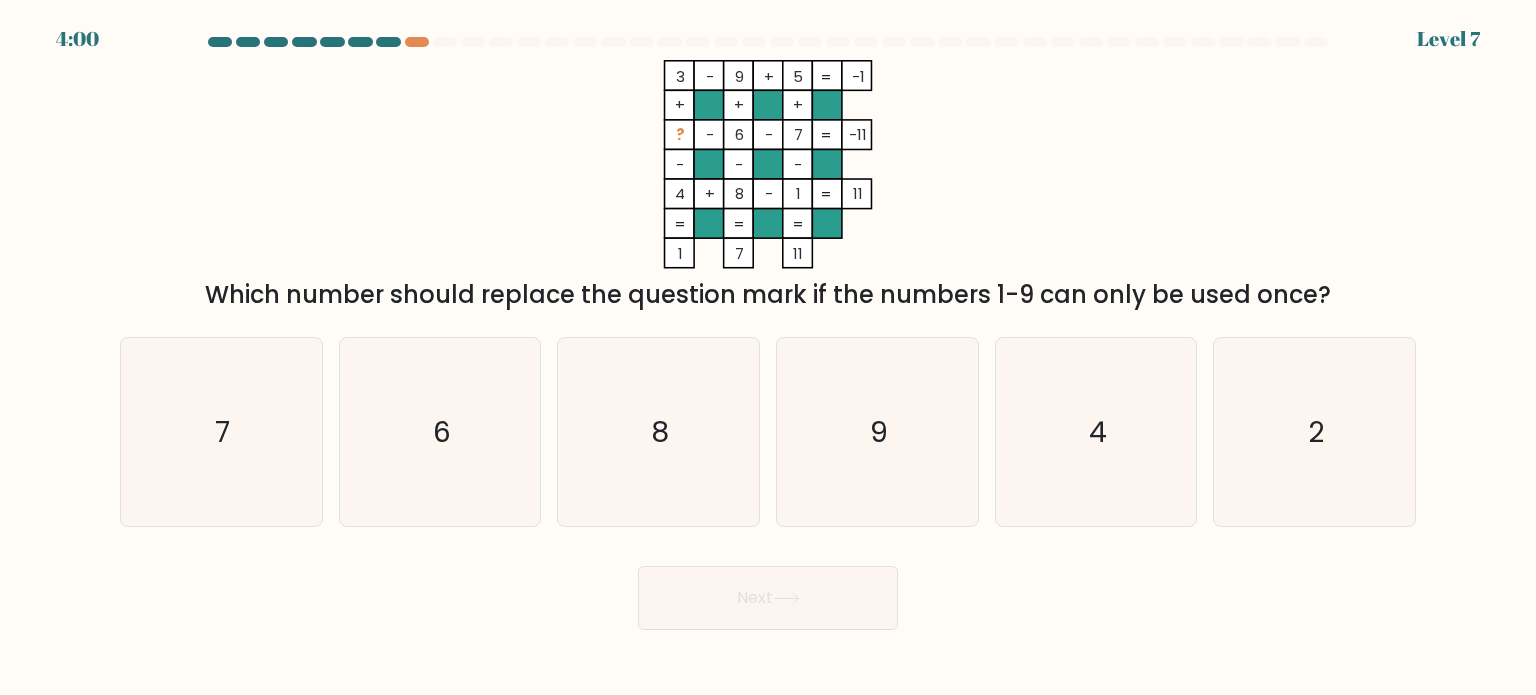 click on "3    -    9    +    5    -1    +    +    +    ?    -    6    -    7    -11    -    -    -    4    +    8    -    1    =   11    =   =   =   =   1    7    11    =" at bounding box center (768, 164) 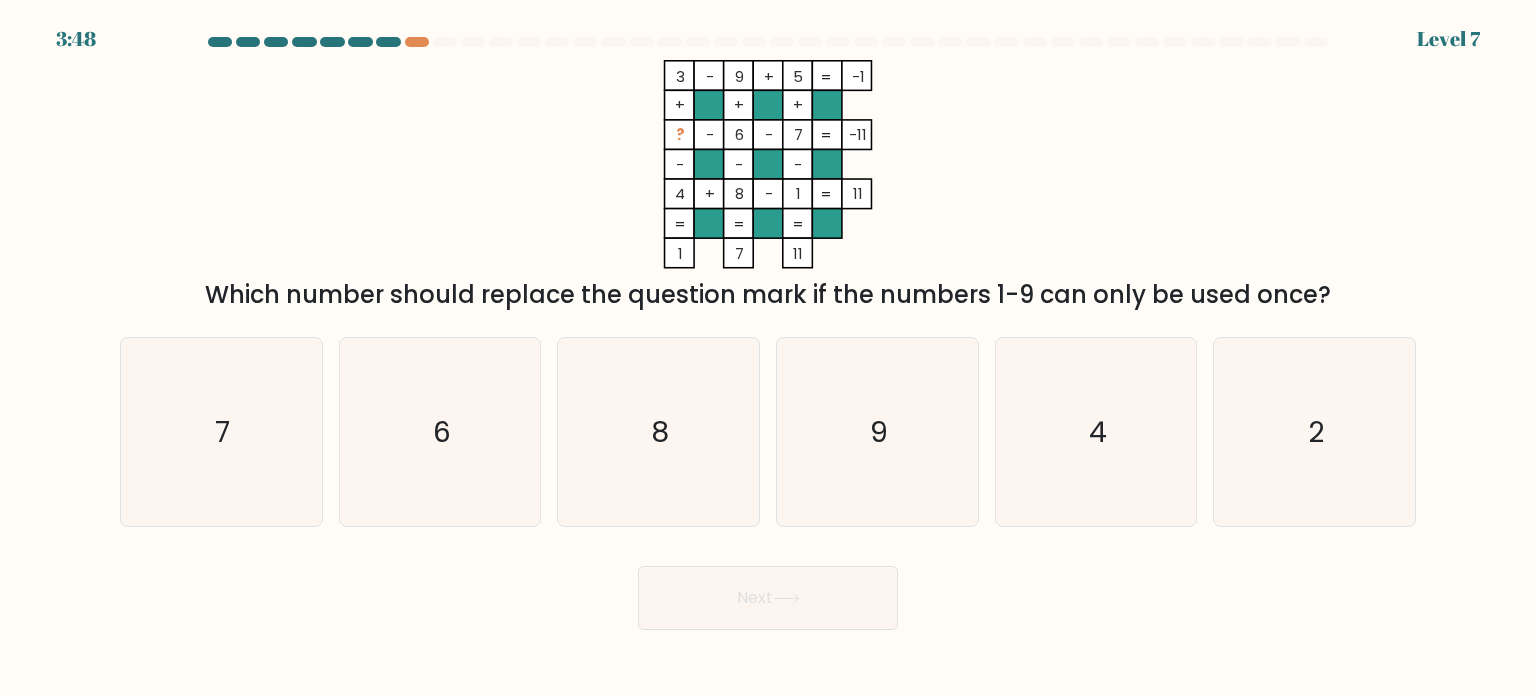 drag, startPoint x: 836, startPoint y: 136, endPoint x: 716, endPoint y: 154, distance: 121.34249 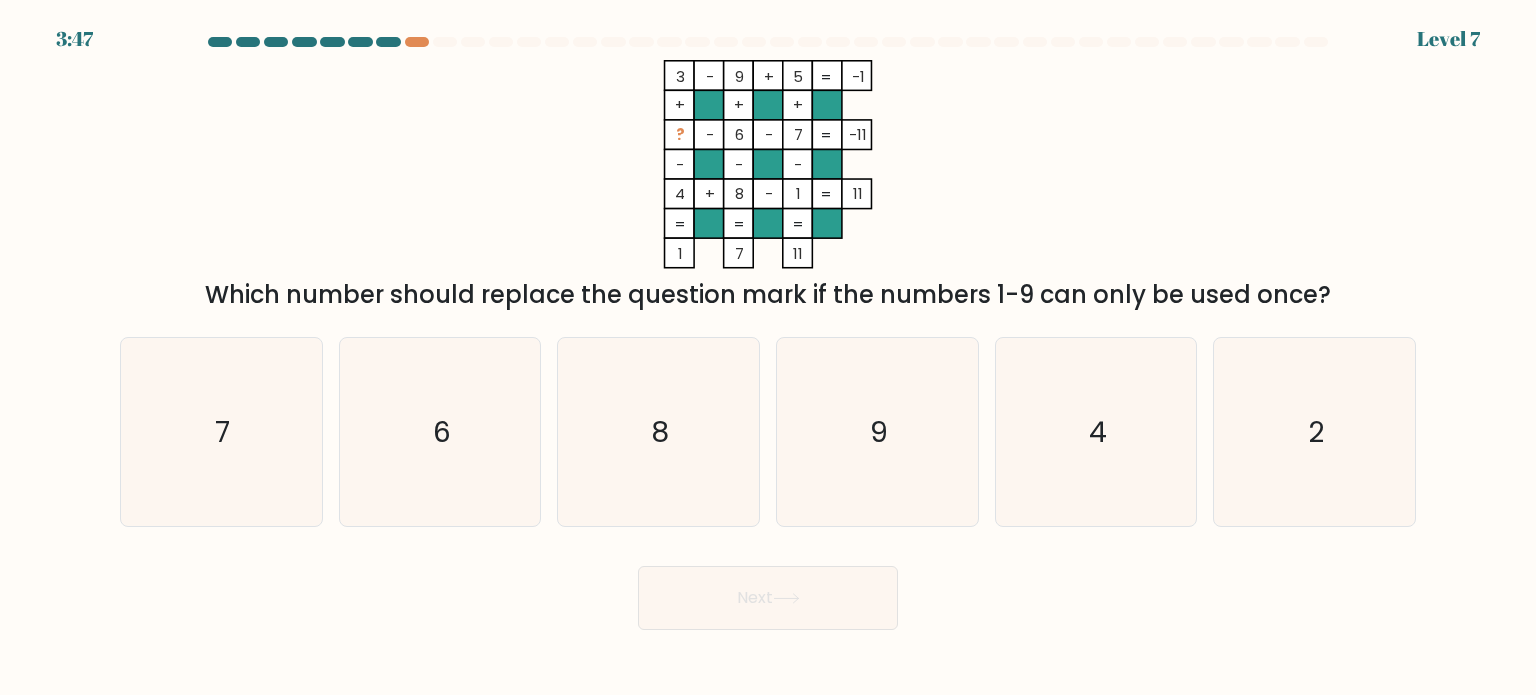 click on "3    -    9    +    5    -1    +    +    +    ?    -    6    -    7    -11    -    -    -    4    +    8    -    1    =   11    =   =   =   =   1    7    11    =" at bounding box center [768, 164] 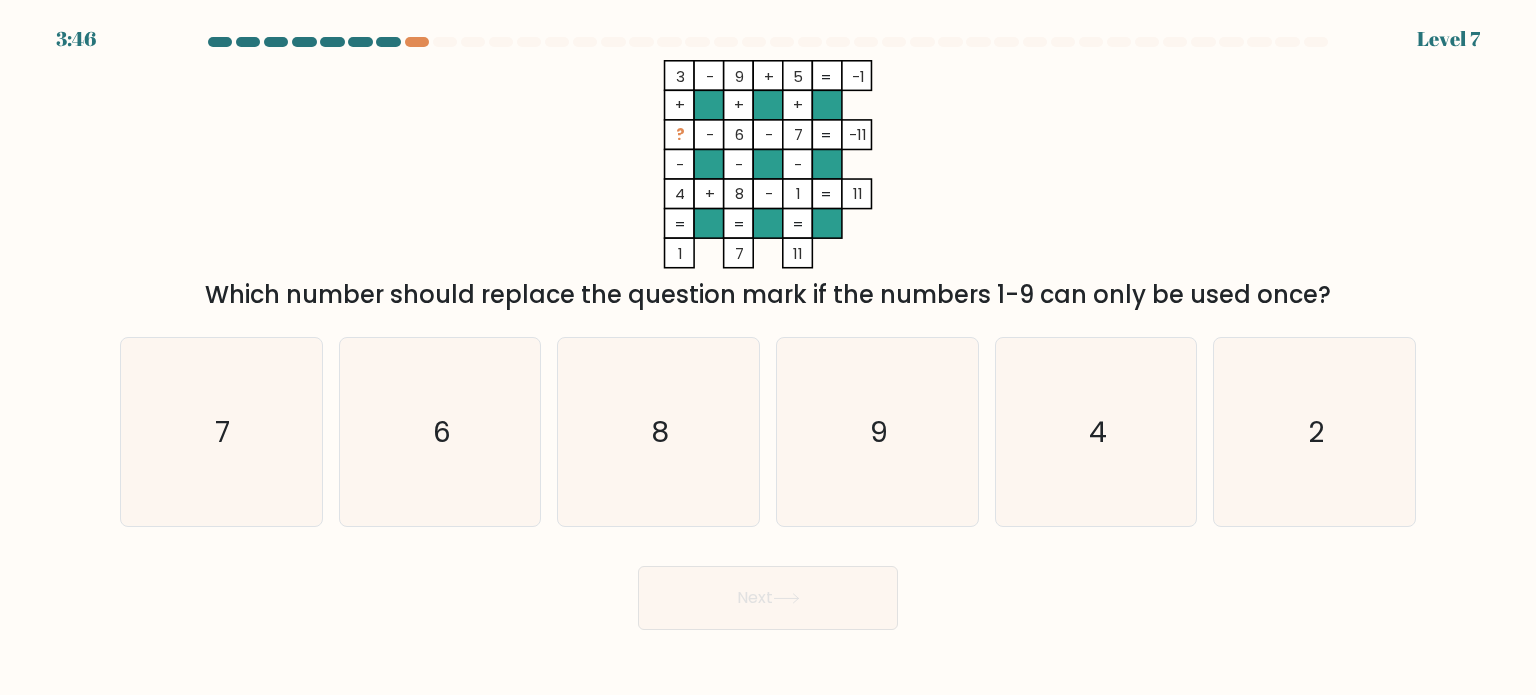 drag, startPoint x: 701, startPoint y: 131, endPoint x: 830, endPoint y: 133, distance: 129.0155 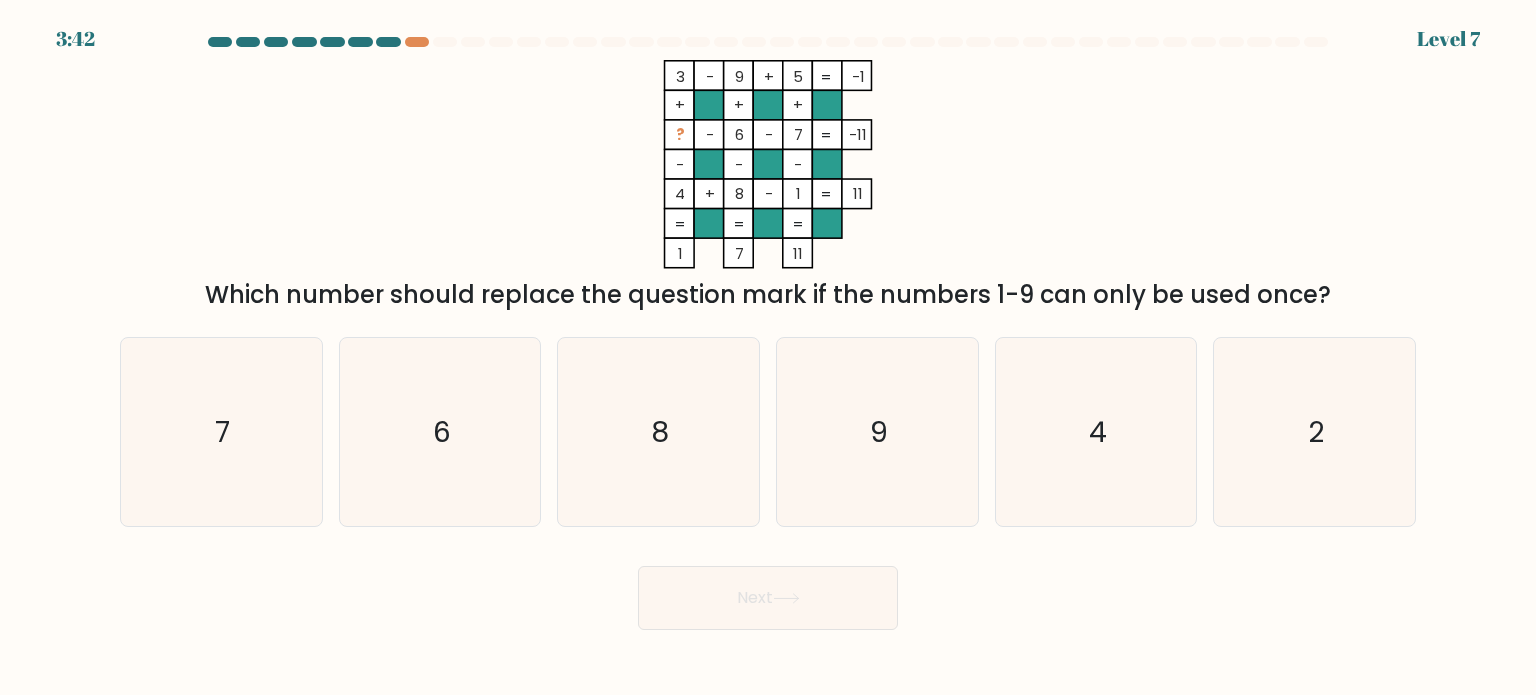 copy on "?    -    9    -    9    -75" 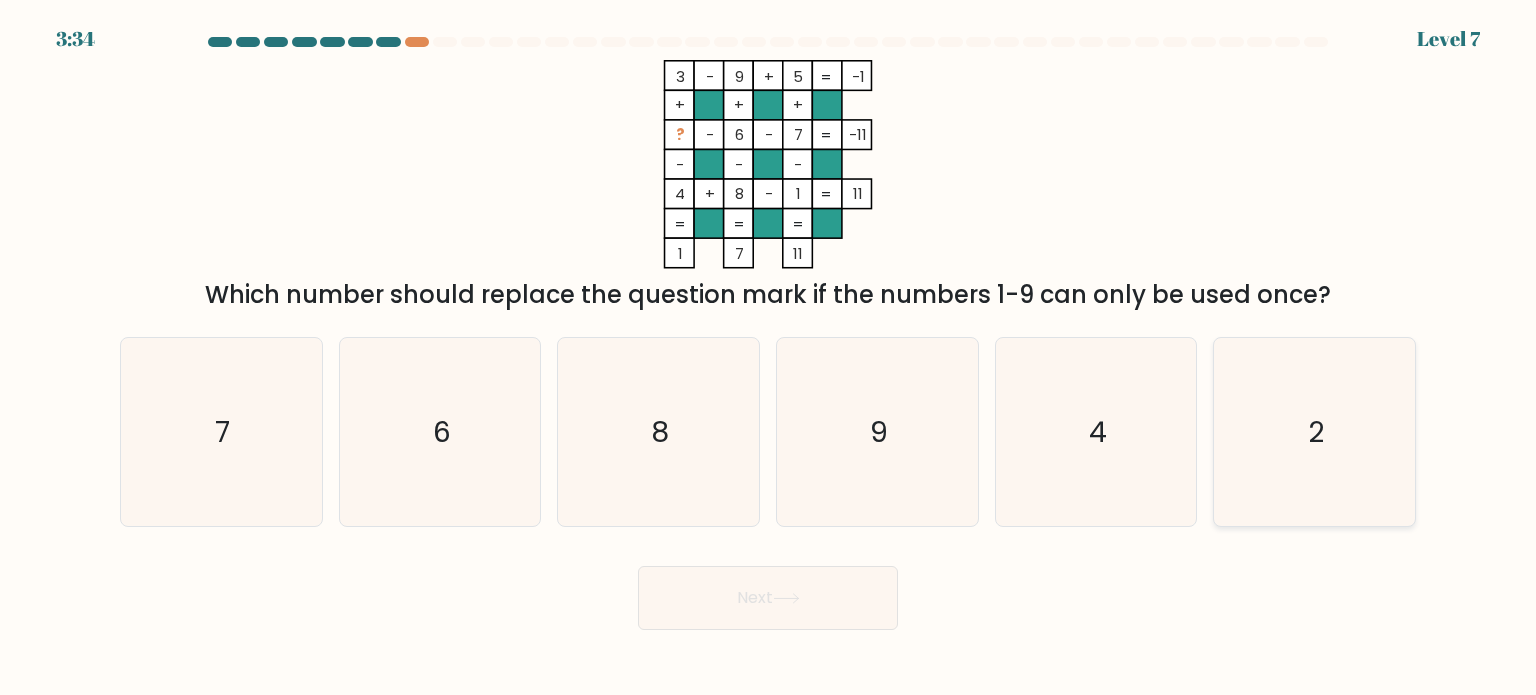 click on "2" at bounding box center (1314, 432) 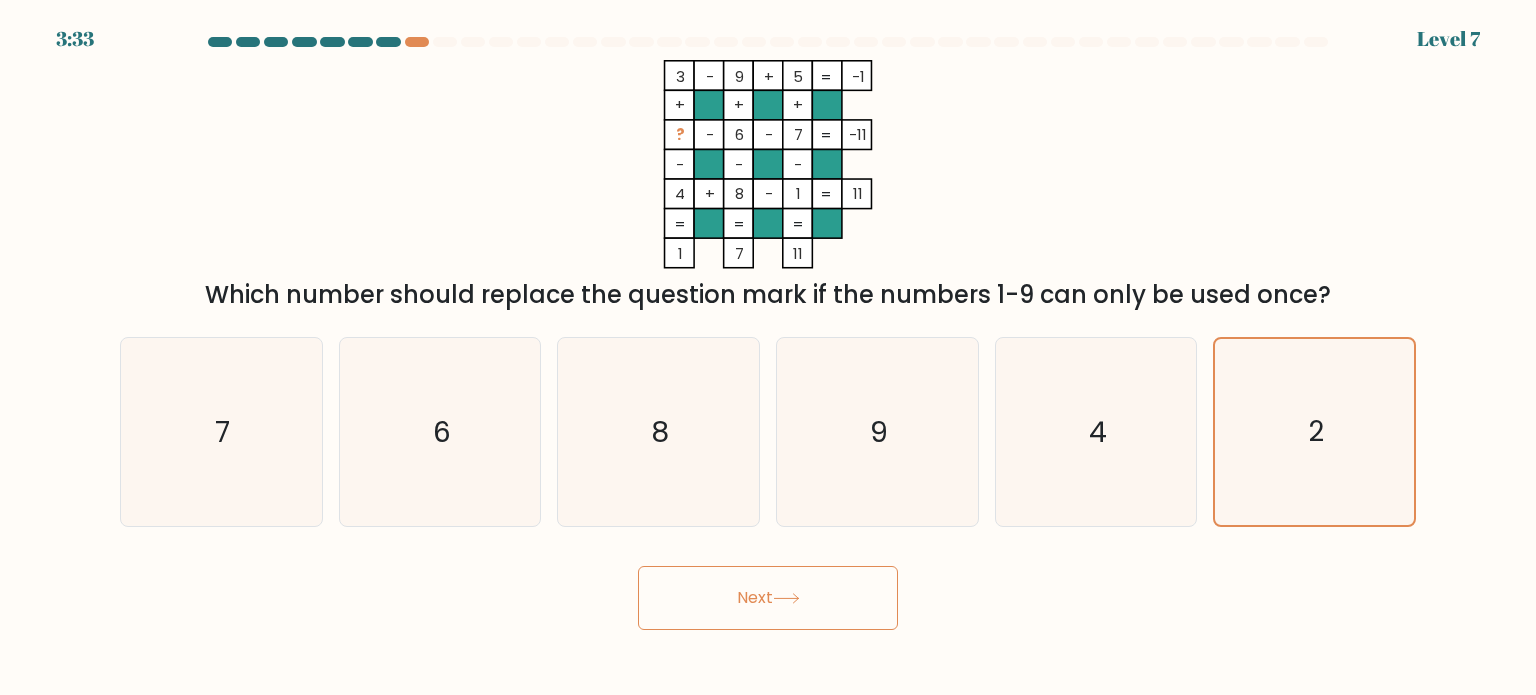 click on "Next" at bounding box center [768, 598] 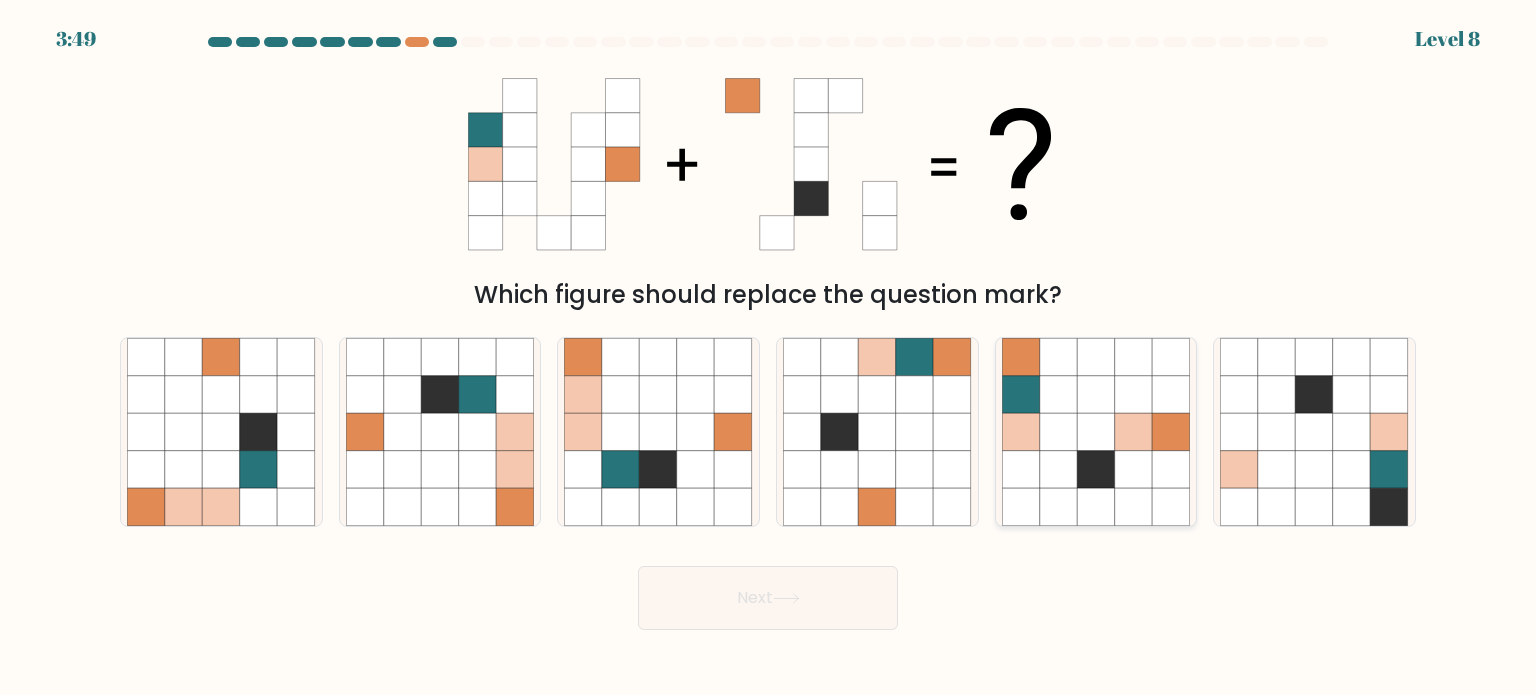 click at bounding box center (1134, 469) 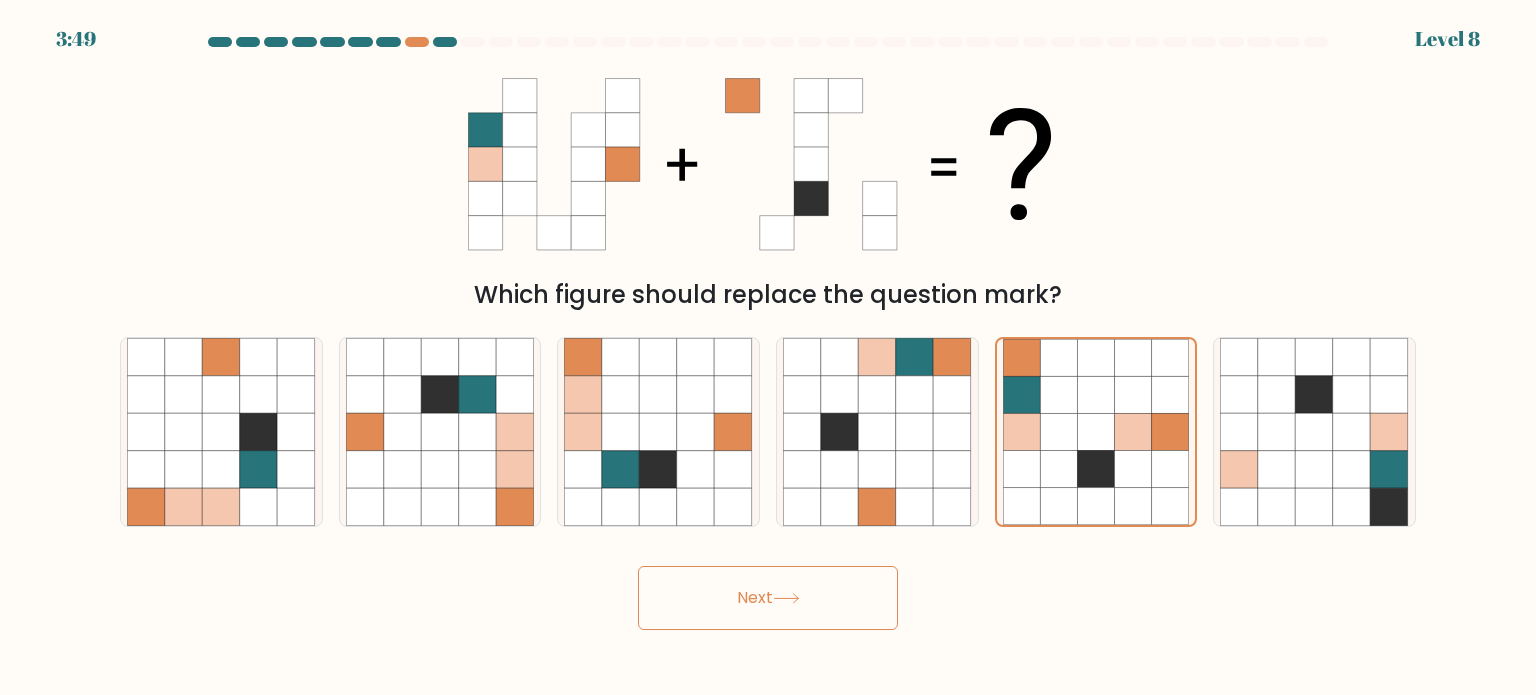 click on "Next" at bounding box center [768, 598] 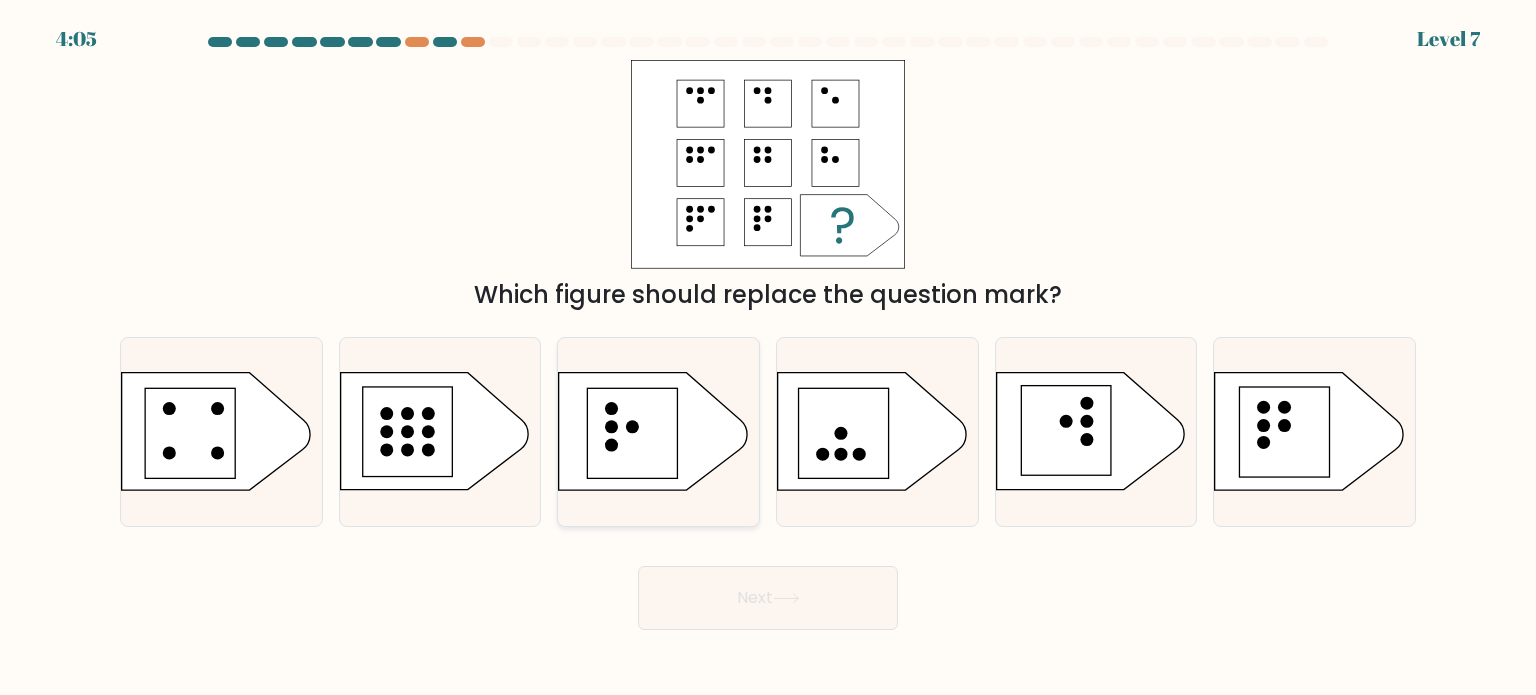 click at bounding box center [633, 434] 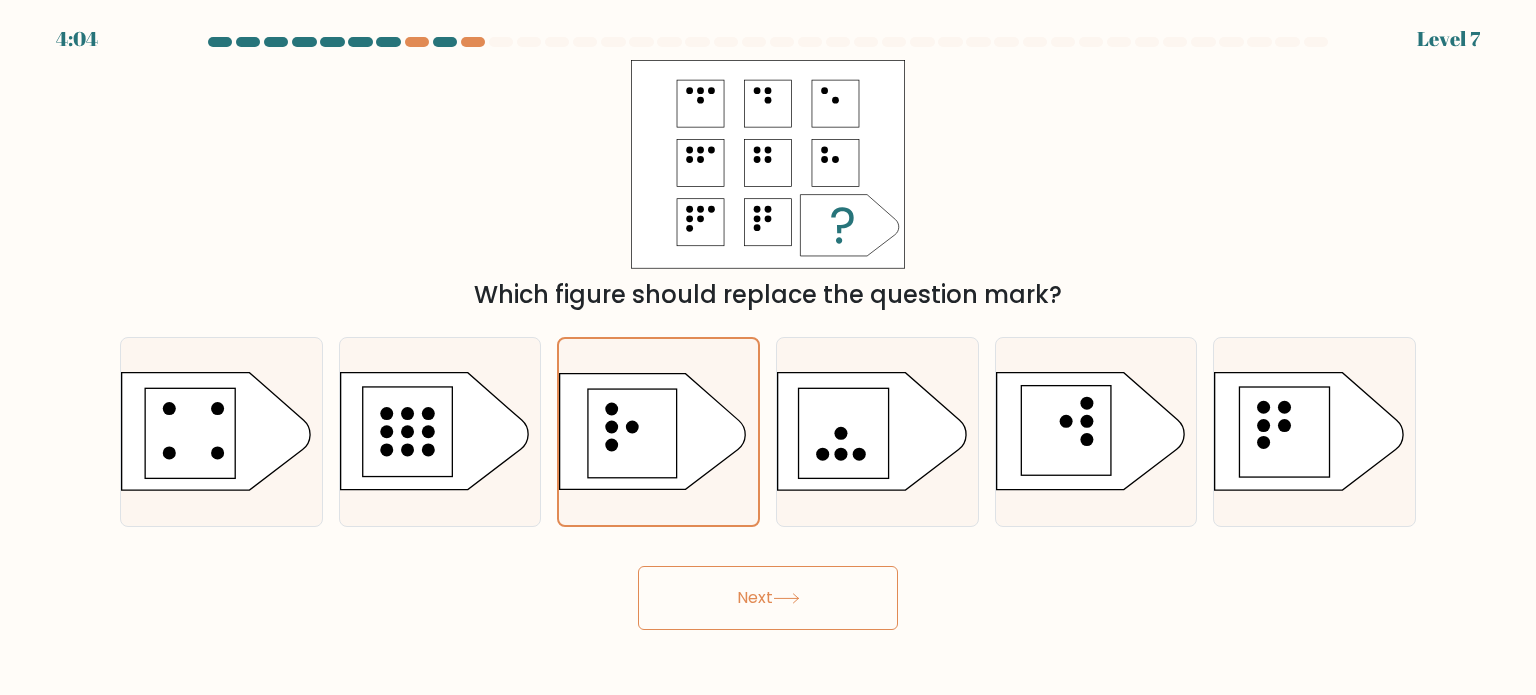 click on "Next" at bounding box center [768, 598] 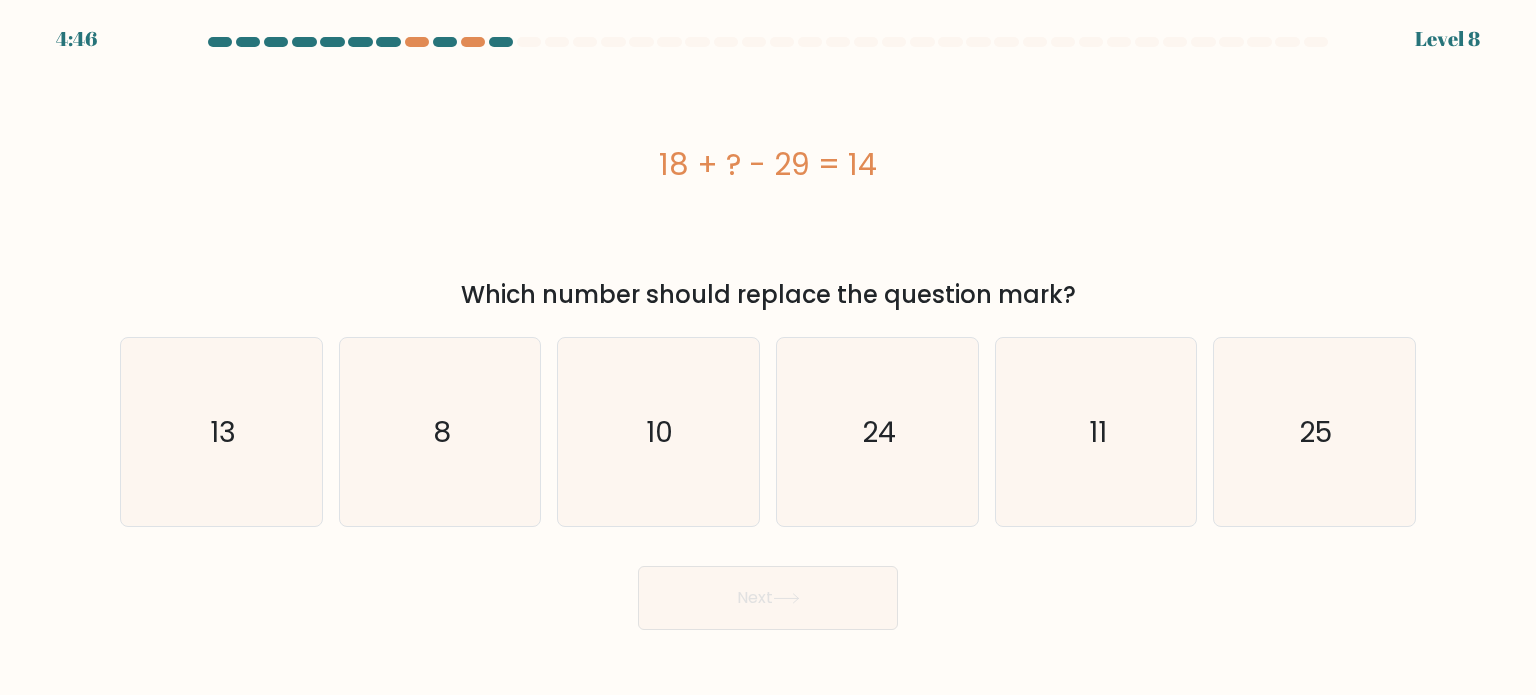 drag, startPoint x: 916, startPoint y: 173, endPoint x: 643, endPoint y: 158, distance: 273.41177 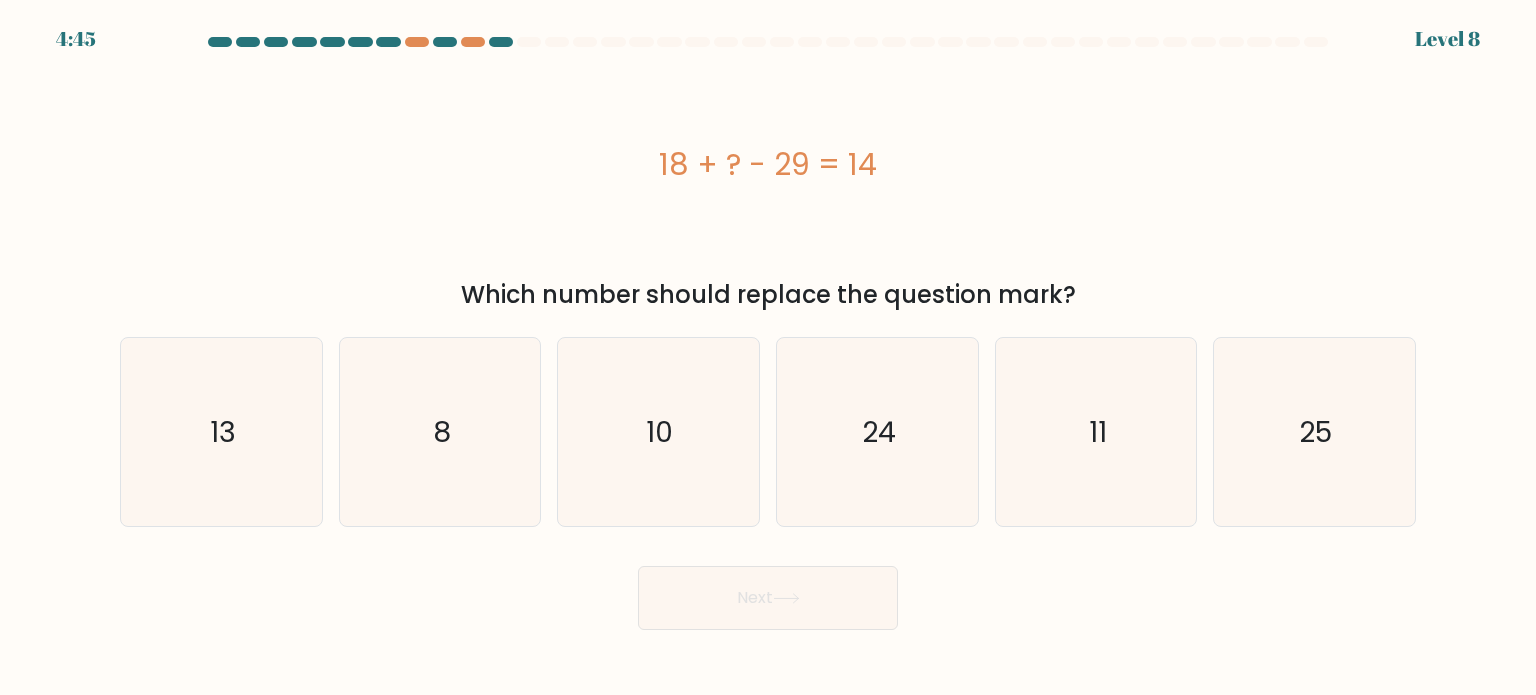 copy on "18 + ? - 29 = 14" 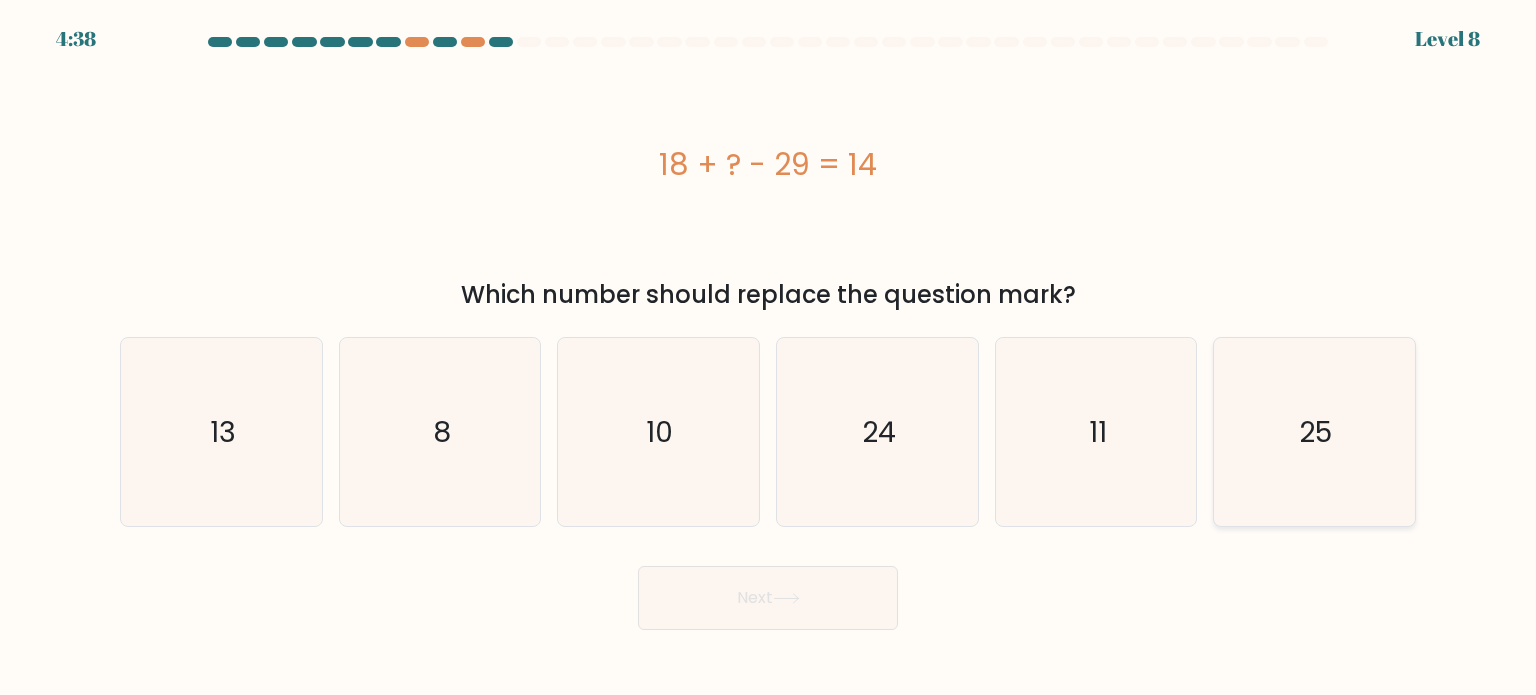 click on "25" at bounding box center [1314, 432] 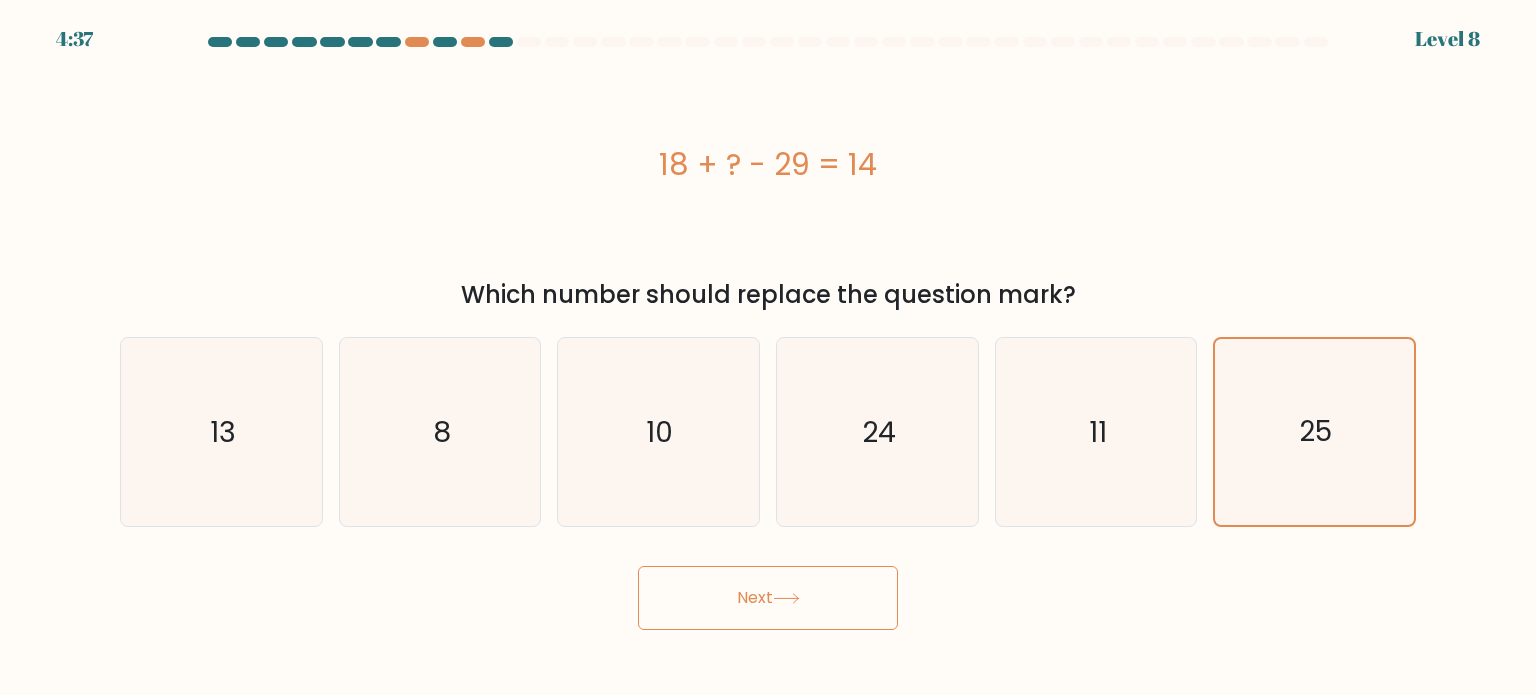 click on "Next" at bounding box center [768, 598] 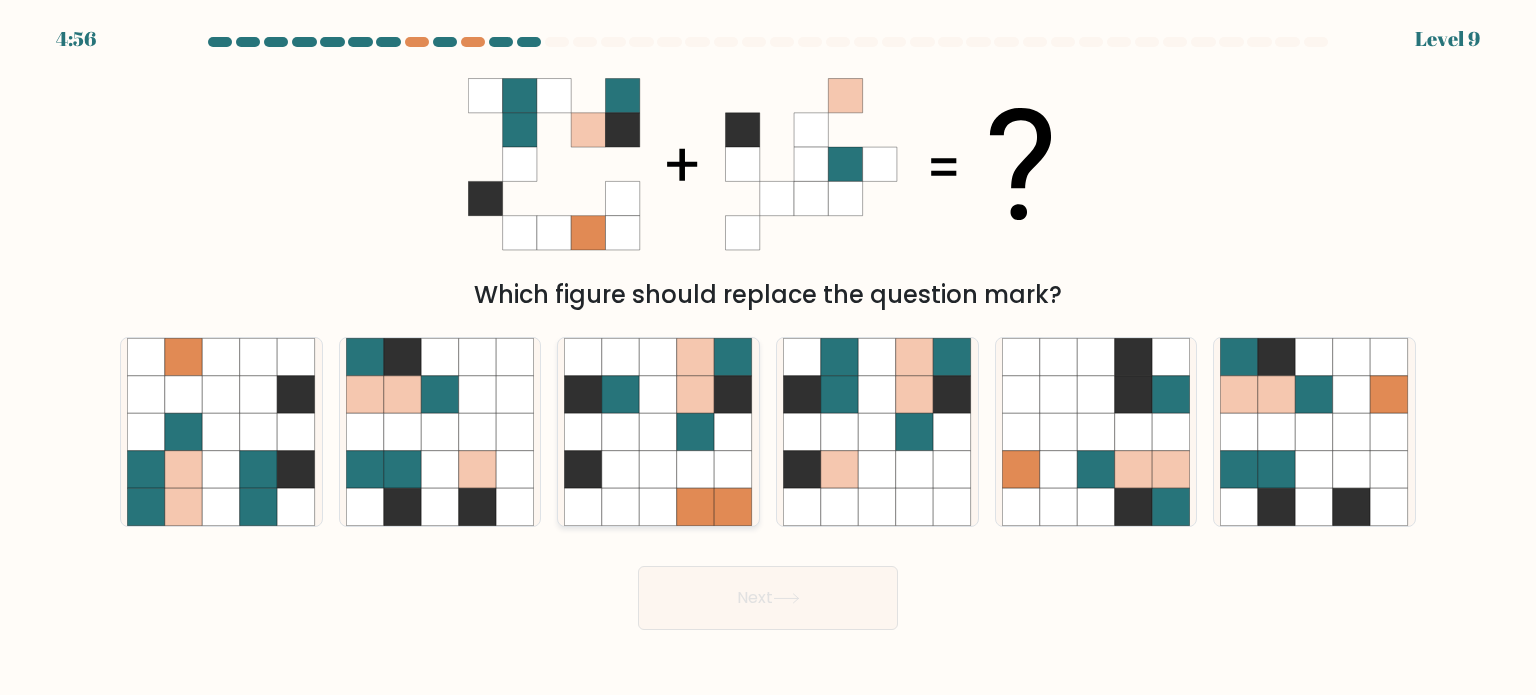 click at bounding box center [696, 469] 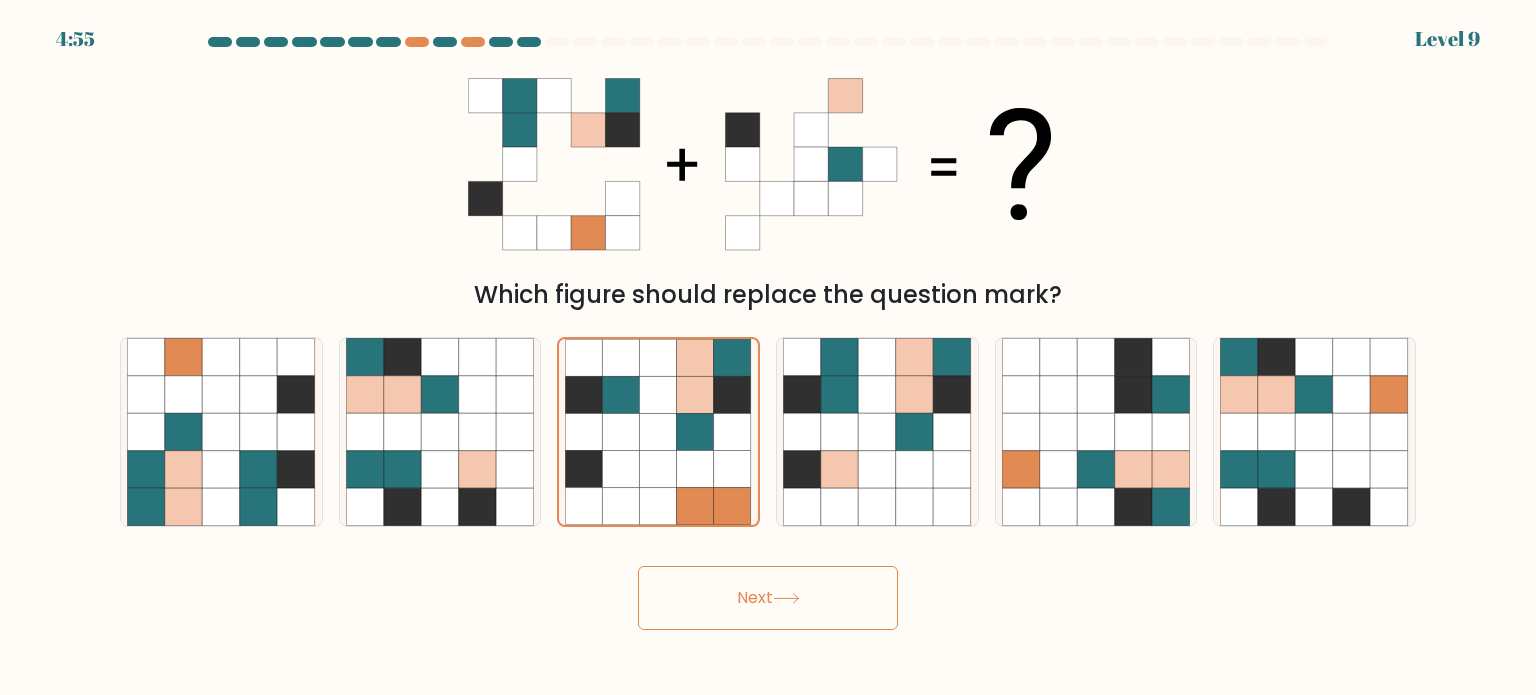 click on "Next" at bounding box center (768, 598) 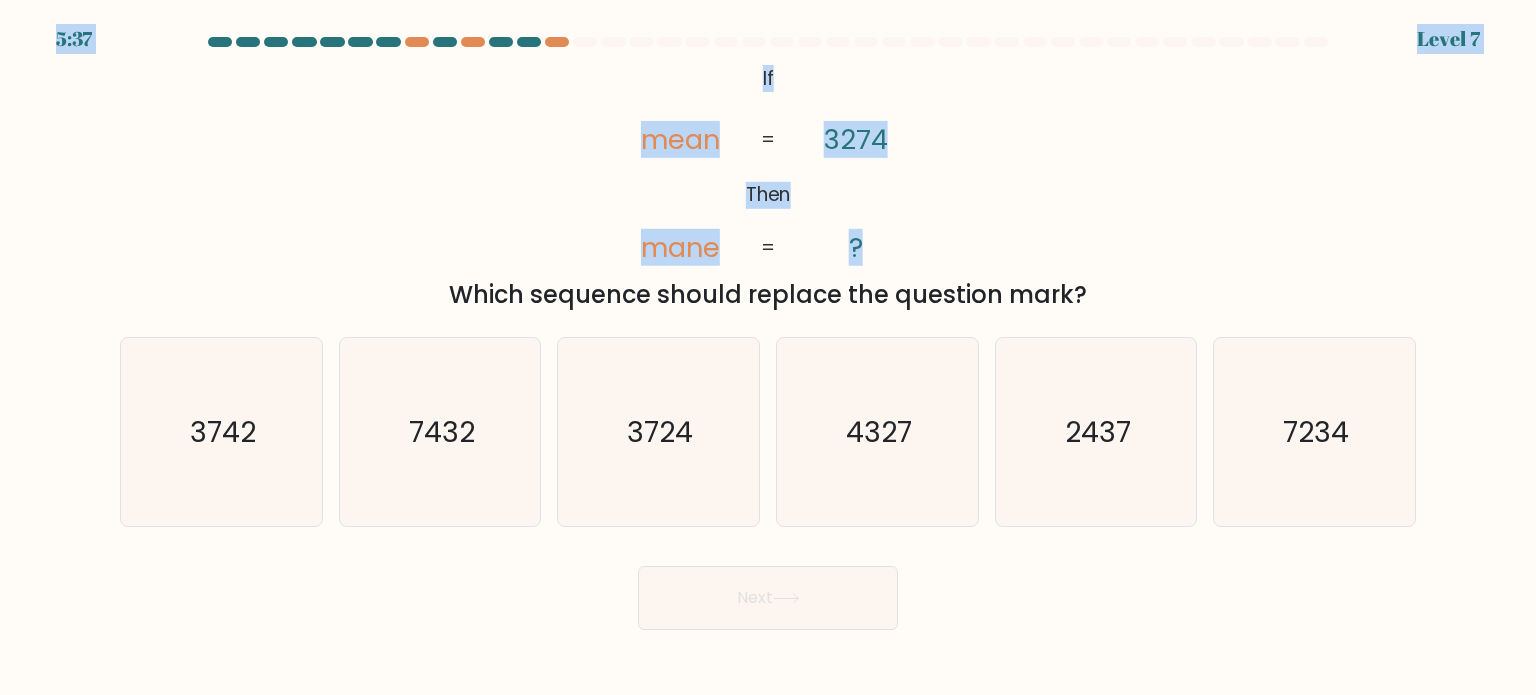 drag, startPoint x: 847, startPoint y: 247, endPoint x: 745, endPoint y: 32, distance: 237.96849 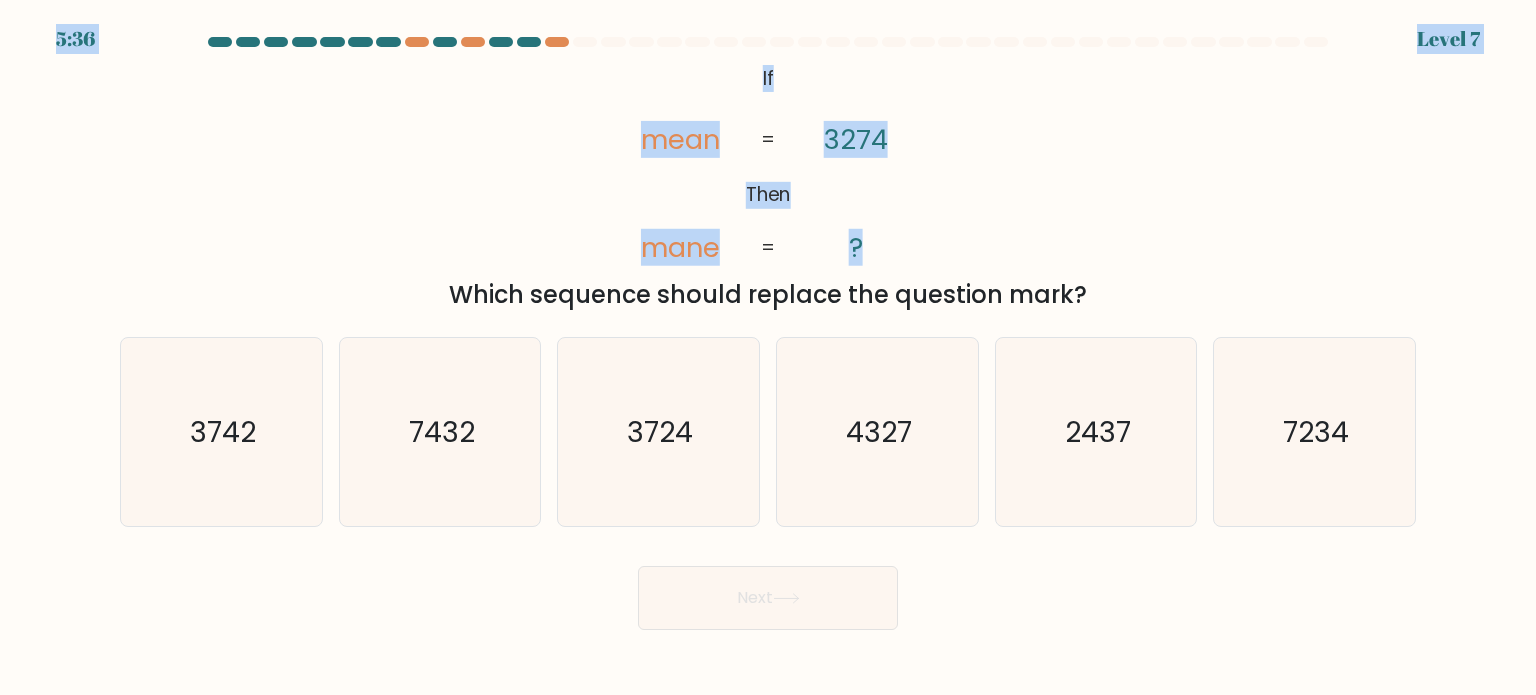 copy on "2:18
Lorem 5
@ipsumd sit('ametc://adipi.elitseddoe.tem/inc?utlabo=Etdol+Magnaal:720,890,099enimad,218,456minimv,210quisno,701,117exerci,264,016ullamc,942,579labori');           Ni       Aliq       exea       comm       4510       ?" 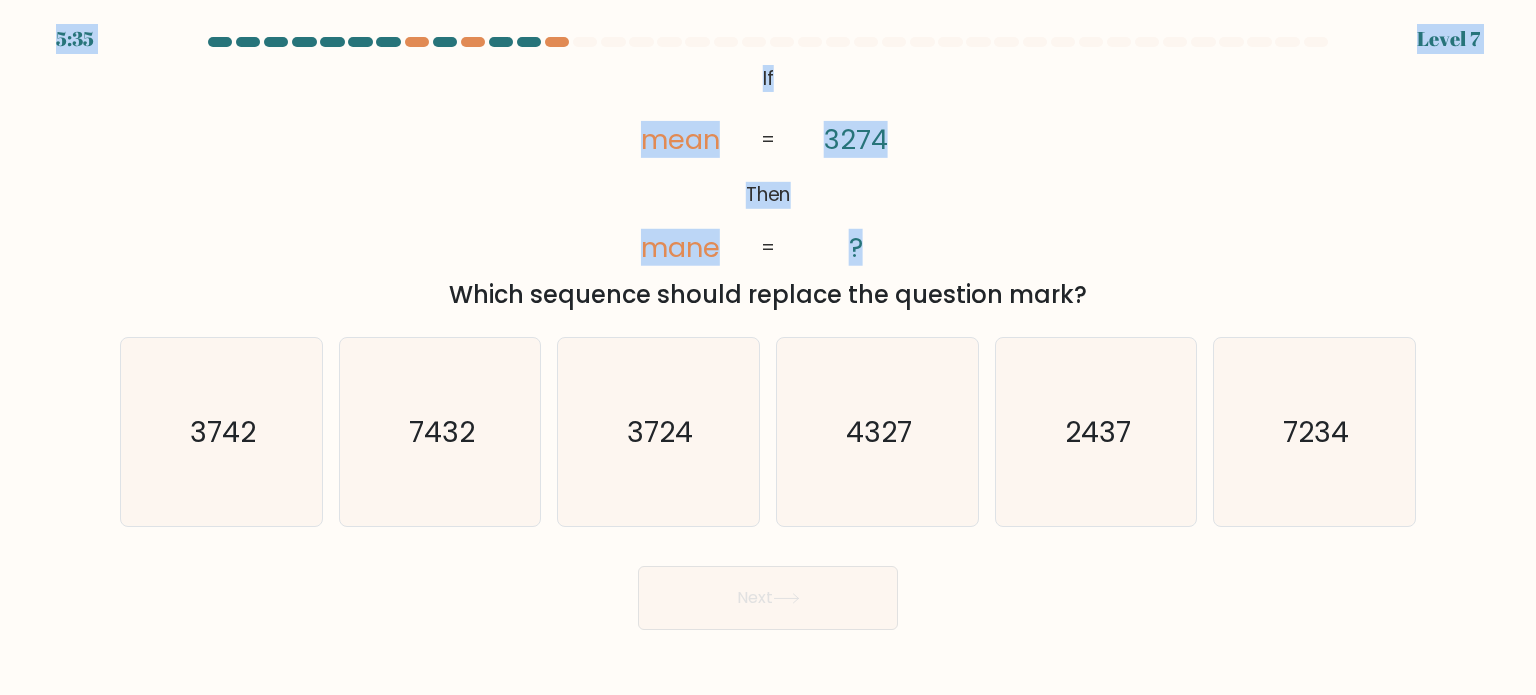 click on "If" at bounding box center (768, 78) 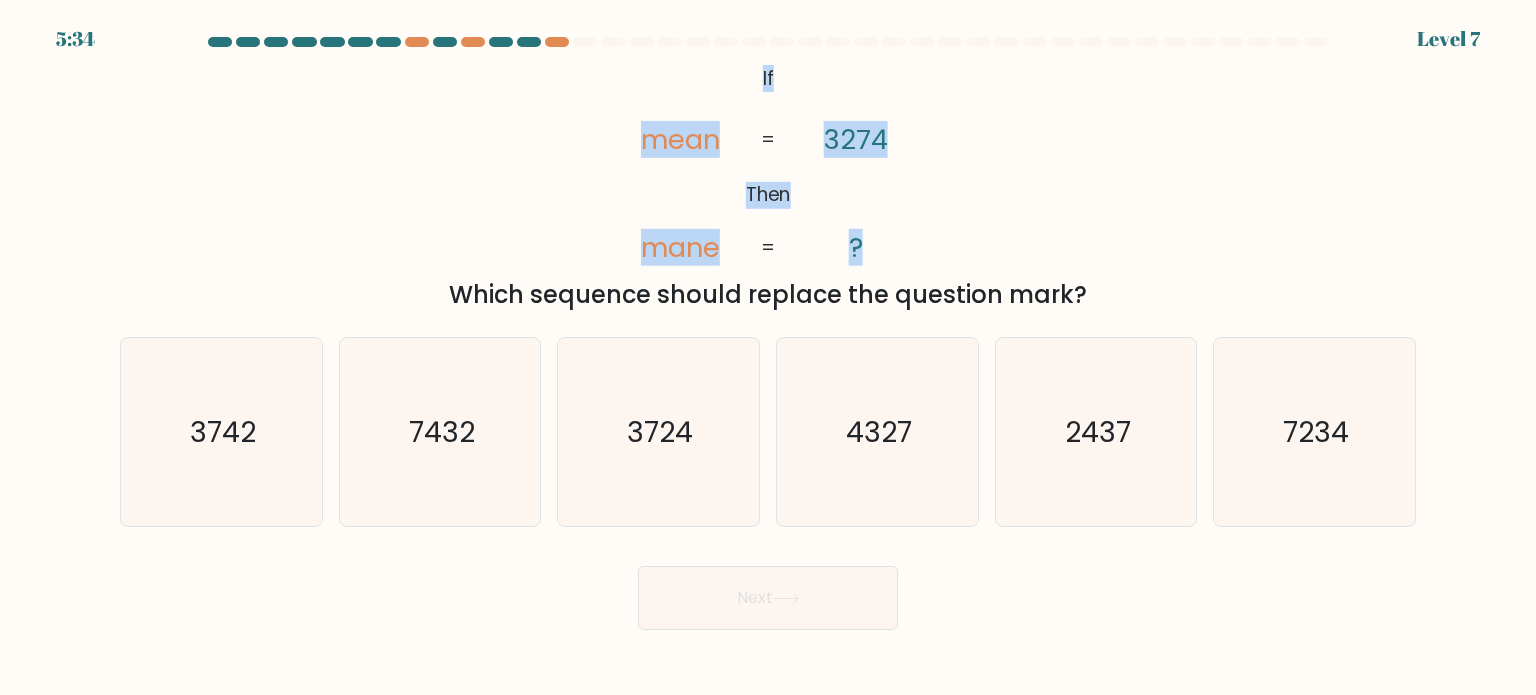 drag, startPoint x: 761, startPoint y: 77, endPoint x: 881, endPoint y: 248, distance: 208.90428 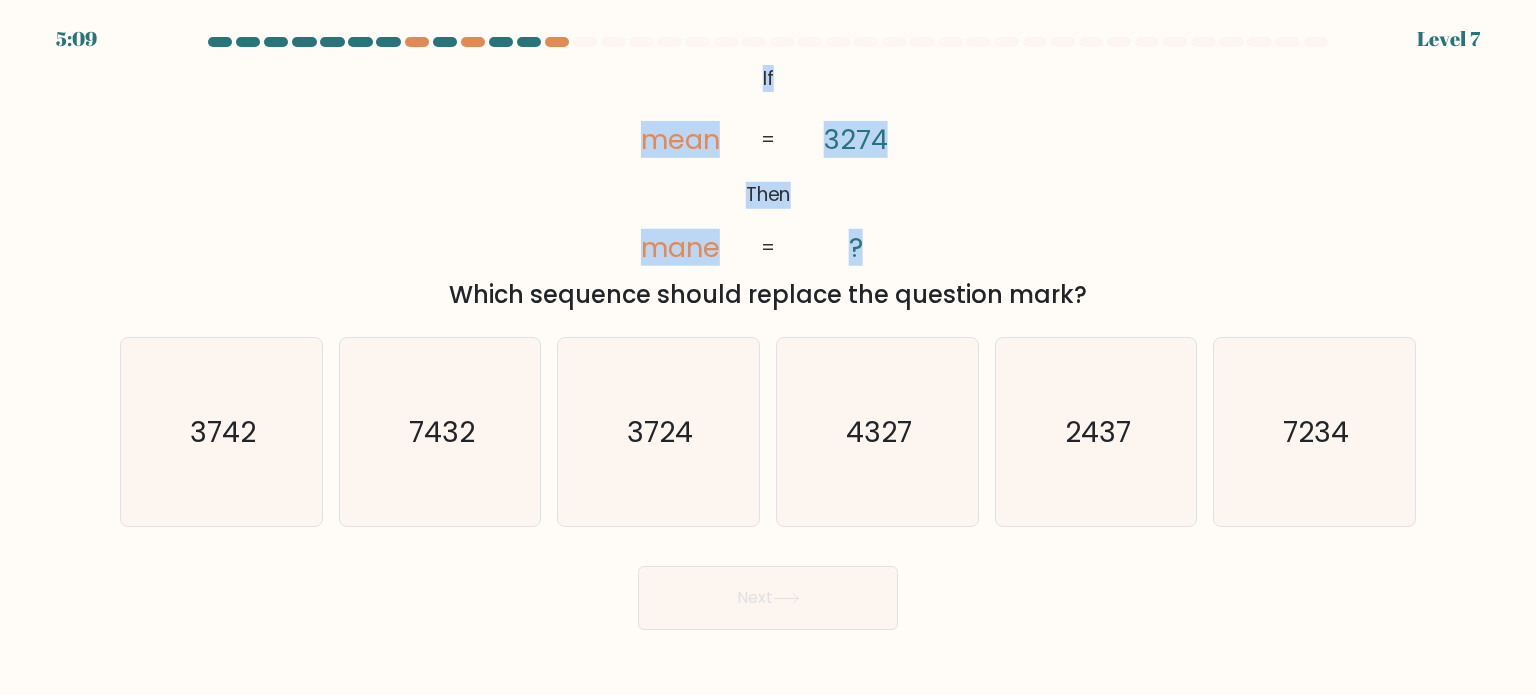 click on "@loremi dol('sitam://conse.adipiscing.eli/sed?doeius=Tempo+Incidid:539,197,017utlabo,235,834etdolo,519magnaa,307,836enimad,969,819minimv,944,459quisno');           Ex       Ulla       labo       nisi       7077       ?       =       =
Aliqu exeacomm conseq duisaut iru inrepreh volu?" at bounding box center [768, 186] 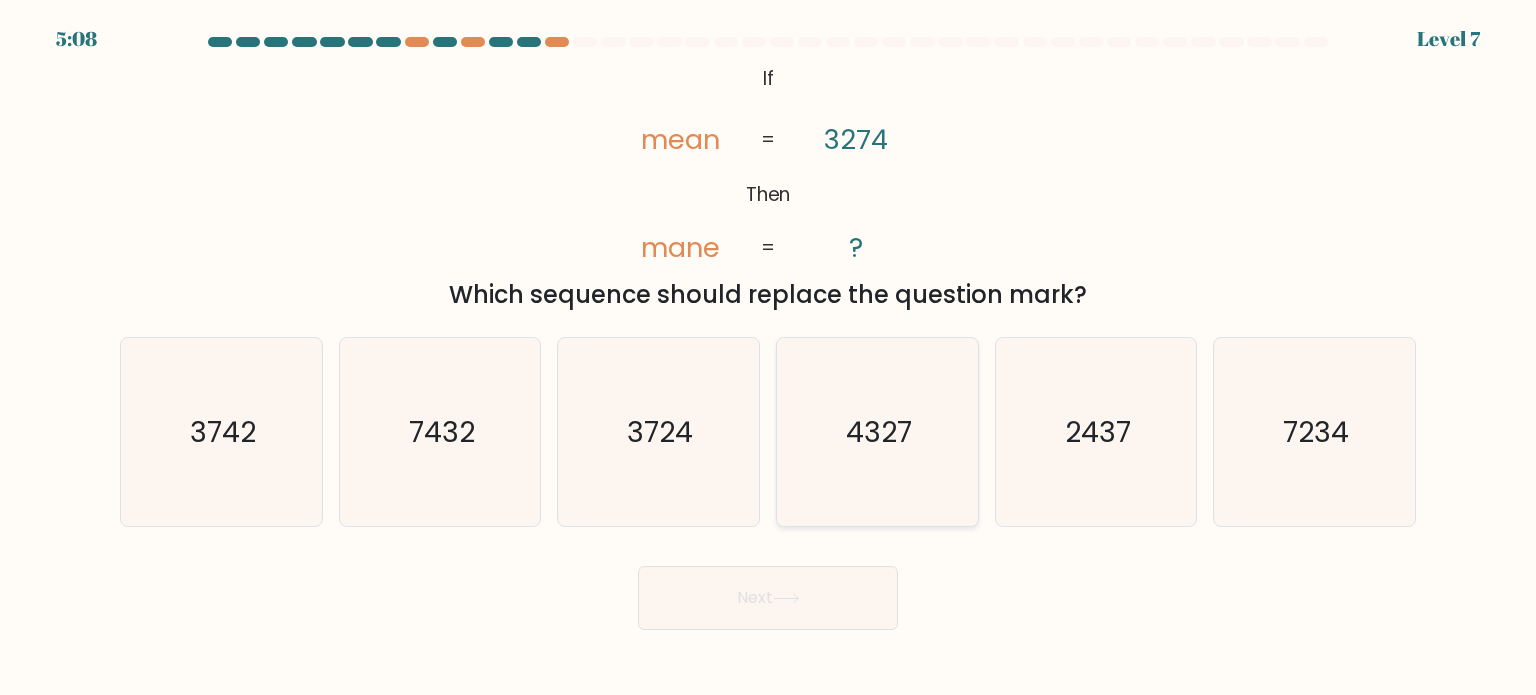 click on "4327" at bounding box center [877, 432] 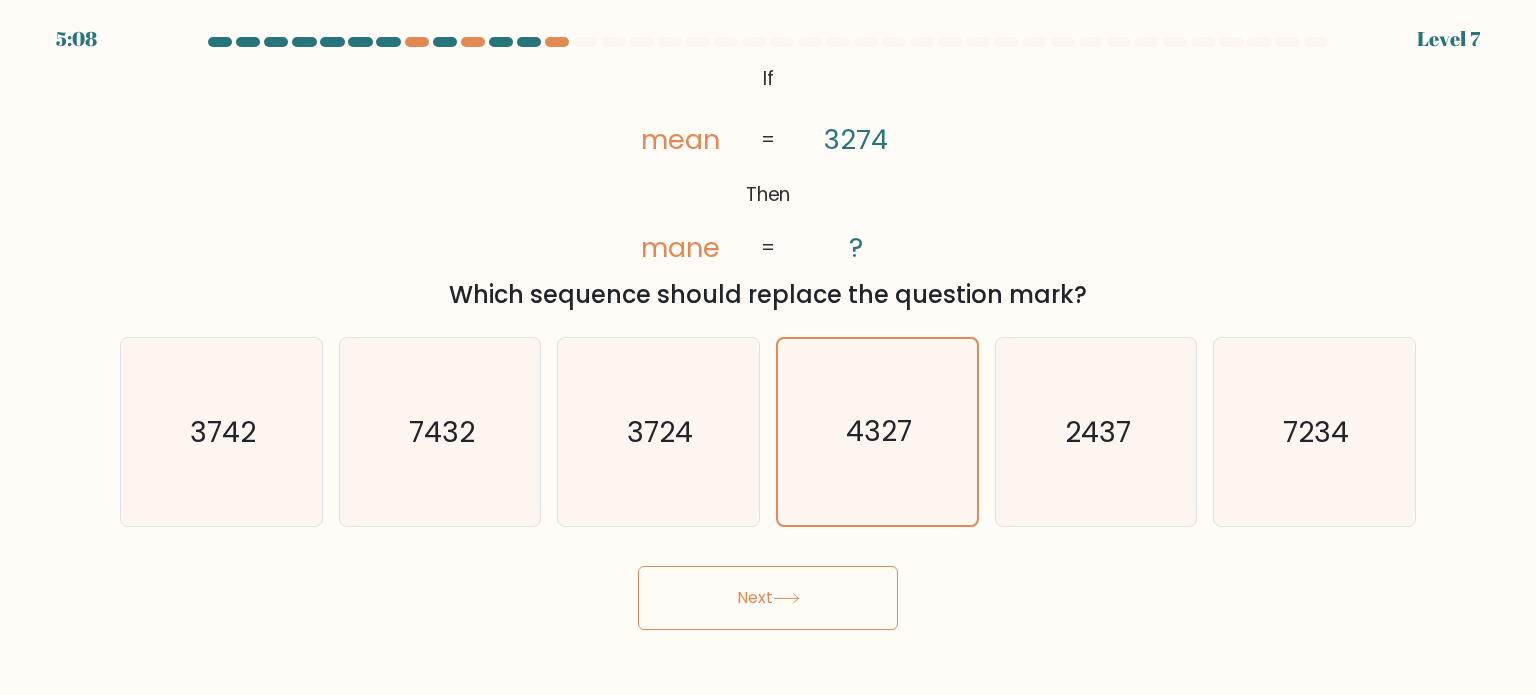 click on "Next" at bounding box center [768, 598] 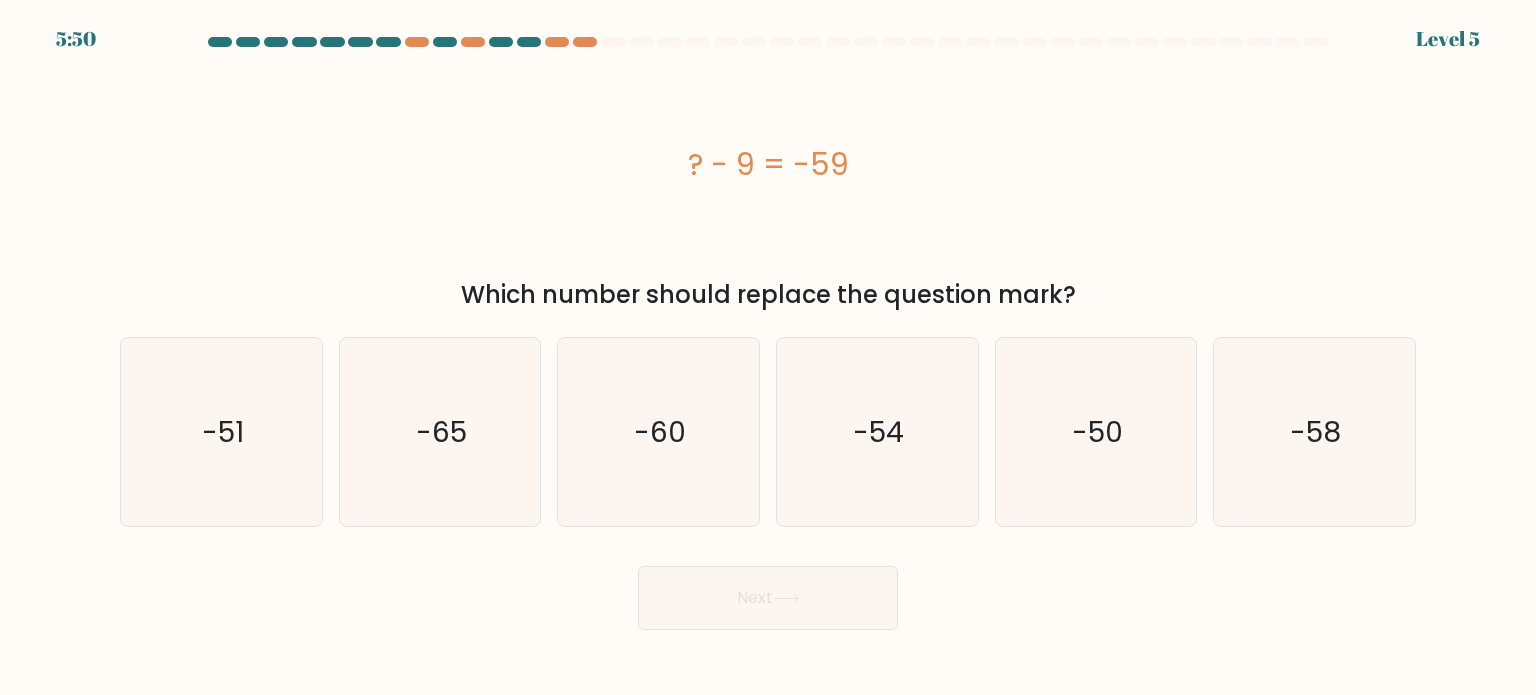 drag, startPoint x: 828, startPoint y: 164, endPoint x: 670, endPoint y: 168, distance: 158.05063 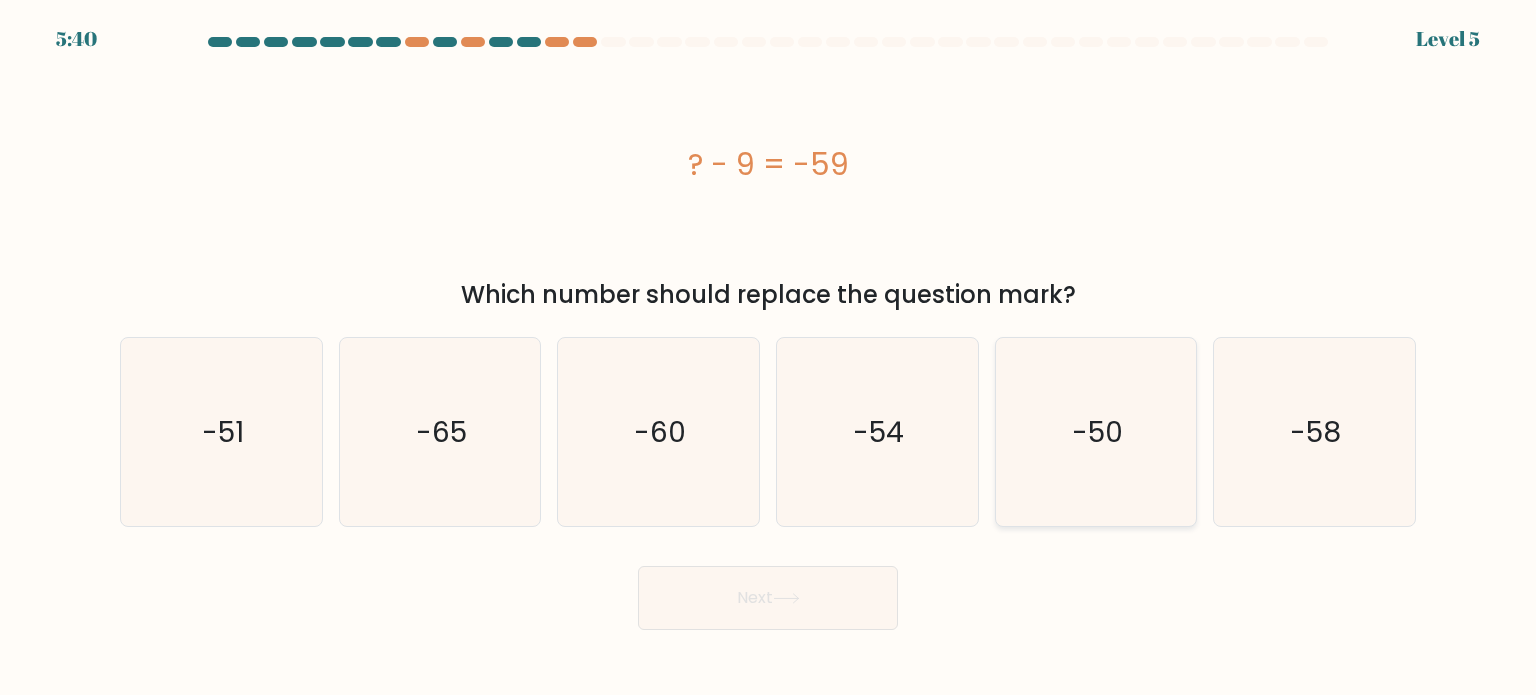 click on "-50" at bounding box center (1096, 432) 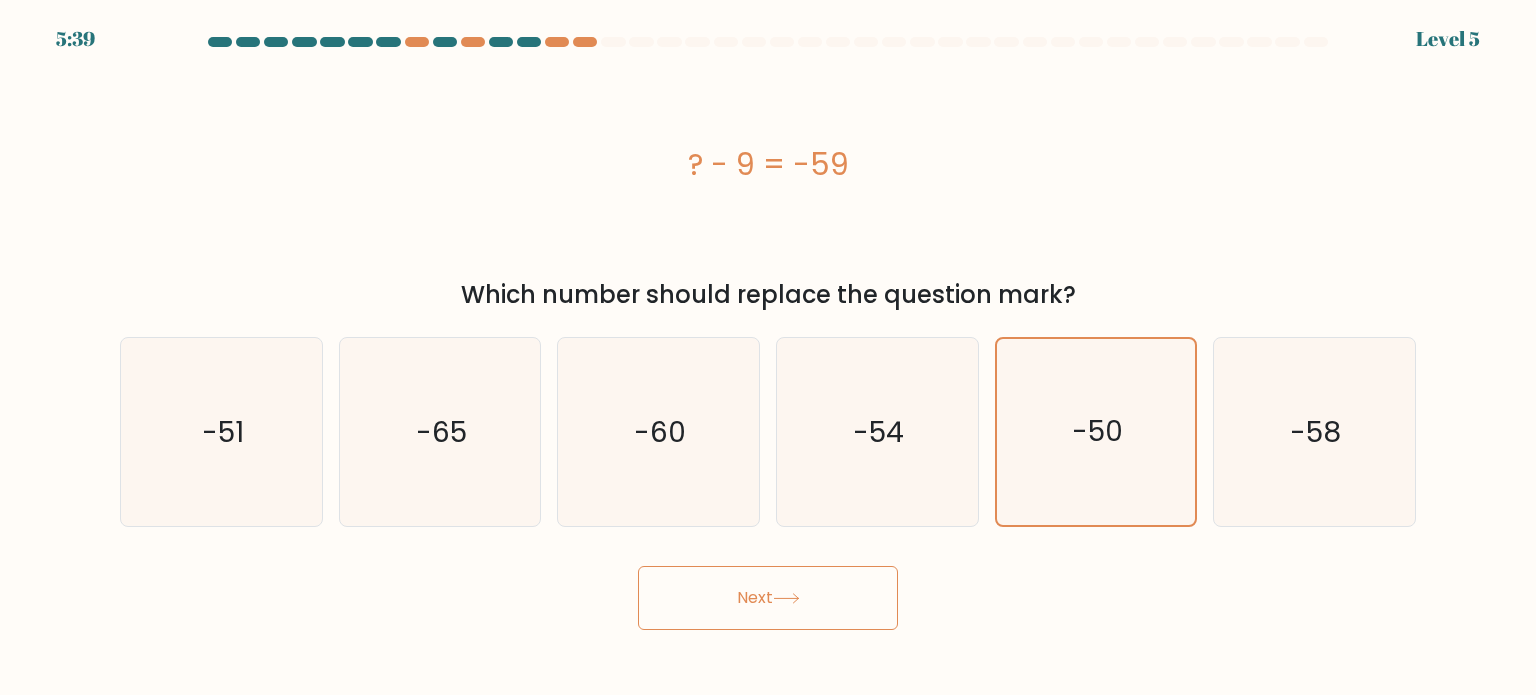 click on "Next" at bounding box center (768, 598) 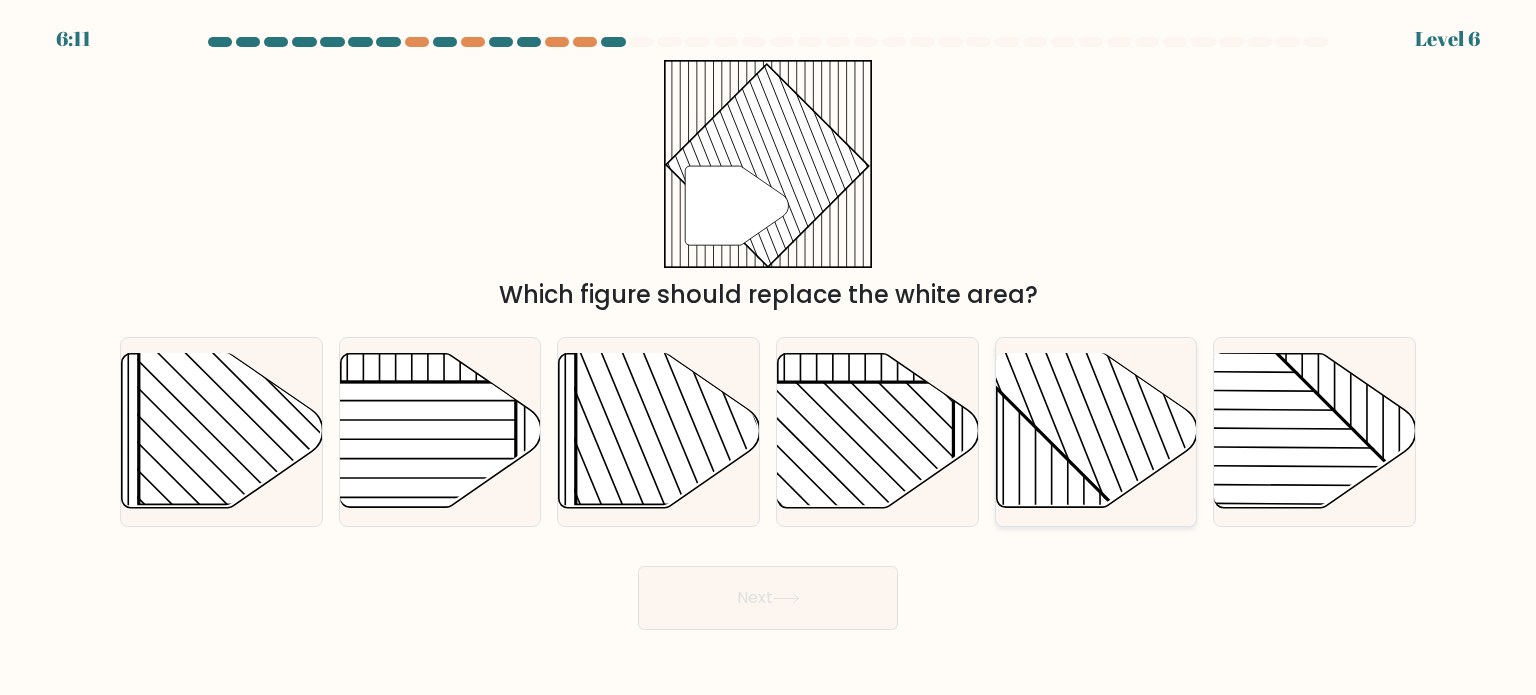 click at bounding box center [1156, 353] 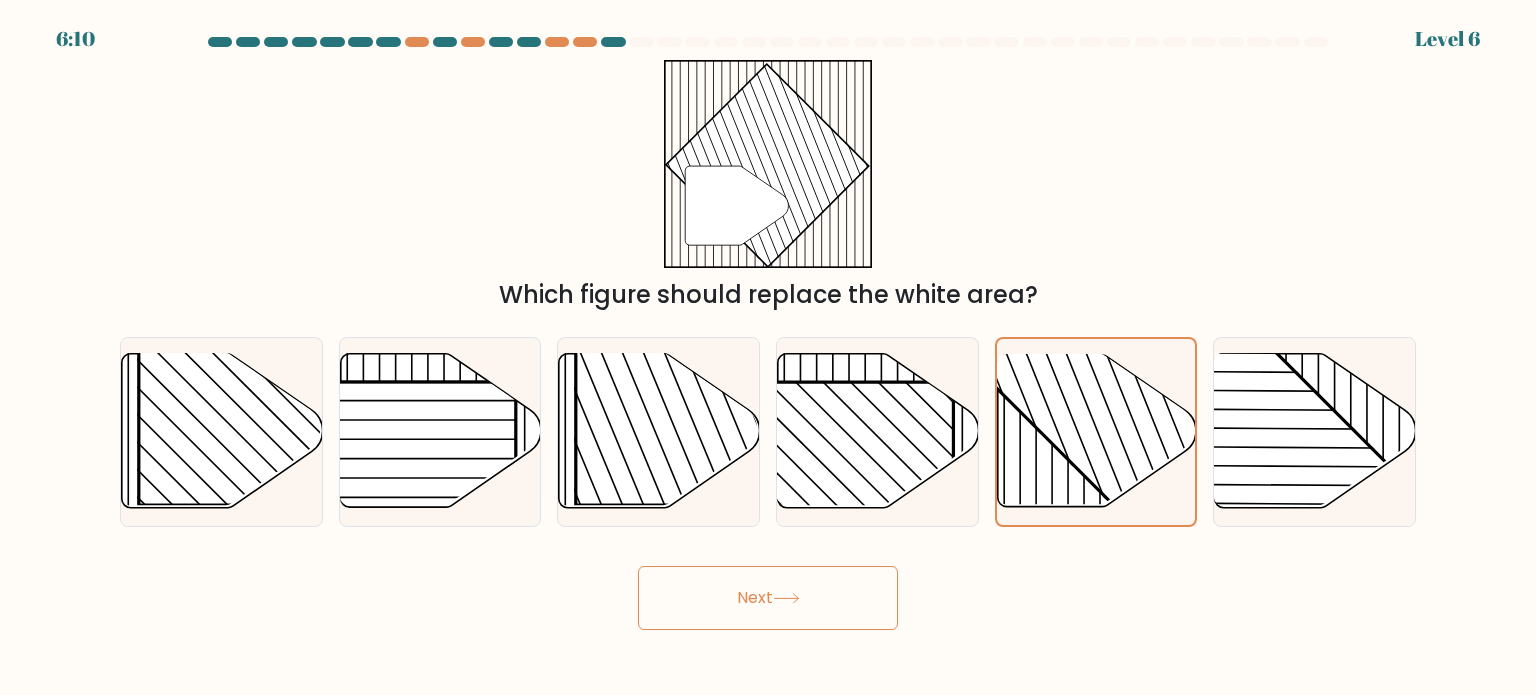 click on "Next" at bounding box center (768, 598) 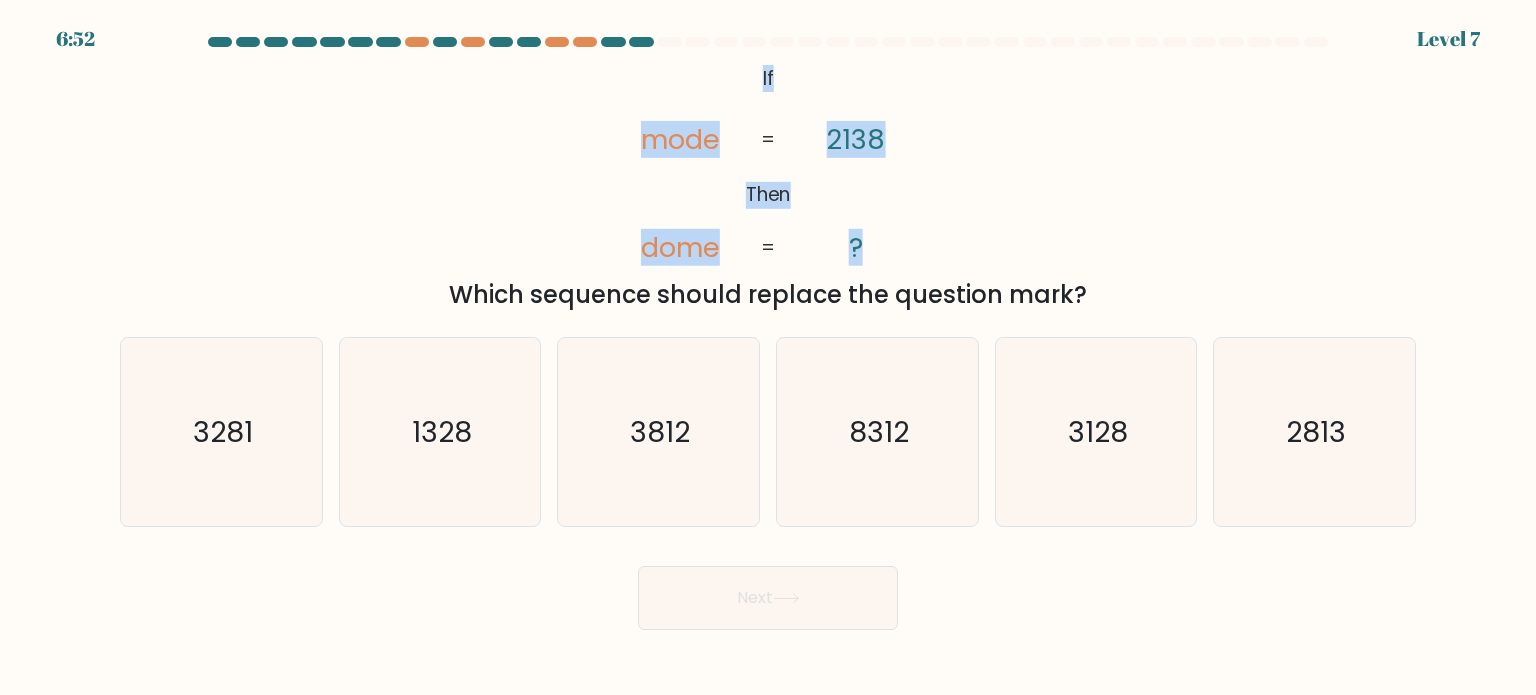drag, startPoint x: 840, startPoint y: 238, endPoint x: 758, endPoint y: 91, distance: 168.3241 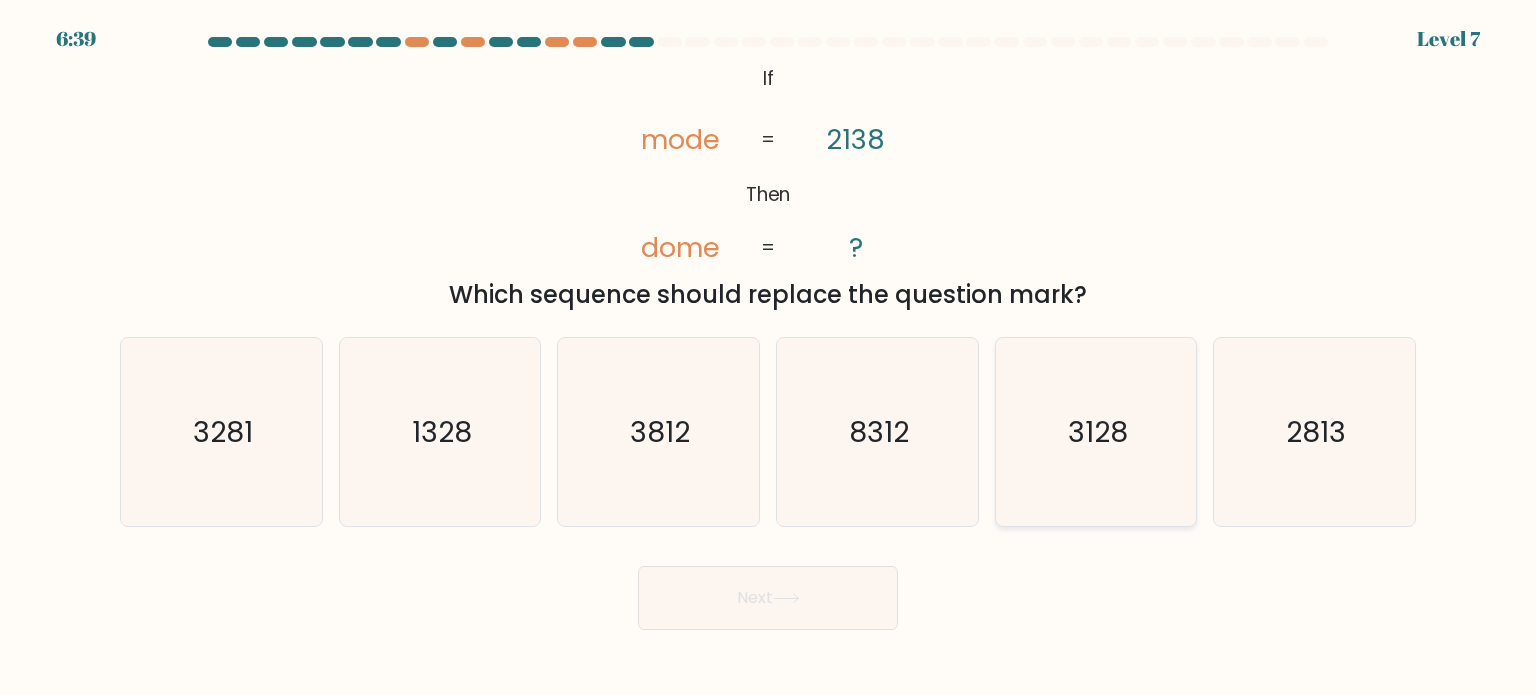 click on "3128" at bounding box center (1096, 432) 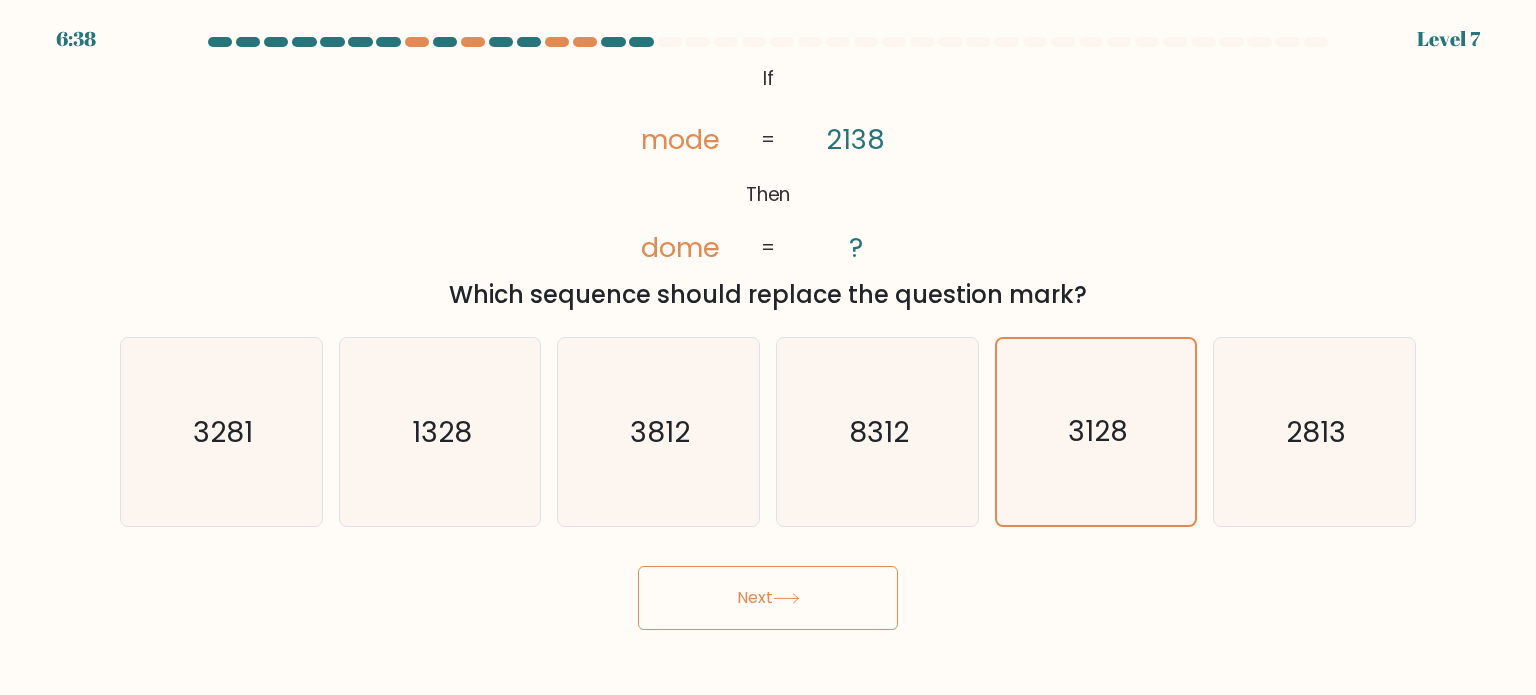 click on "Next" at bounding box center (768, 598) 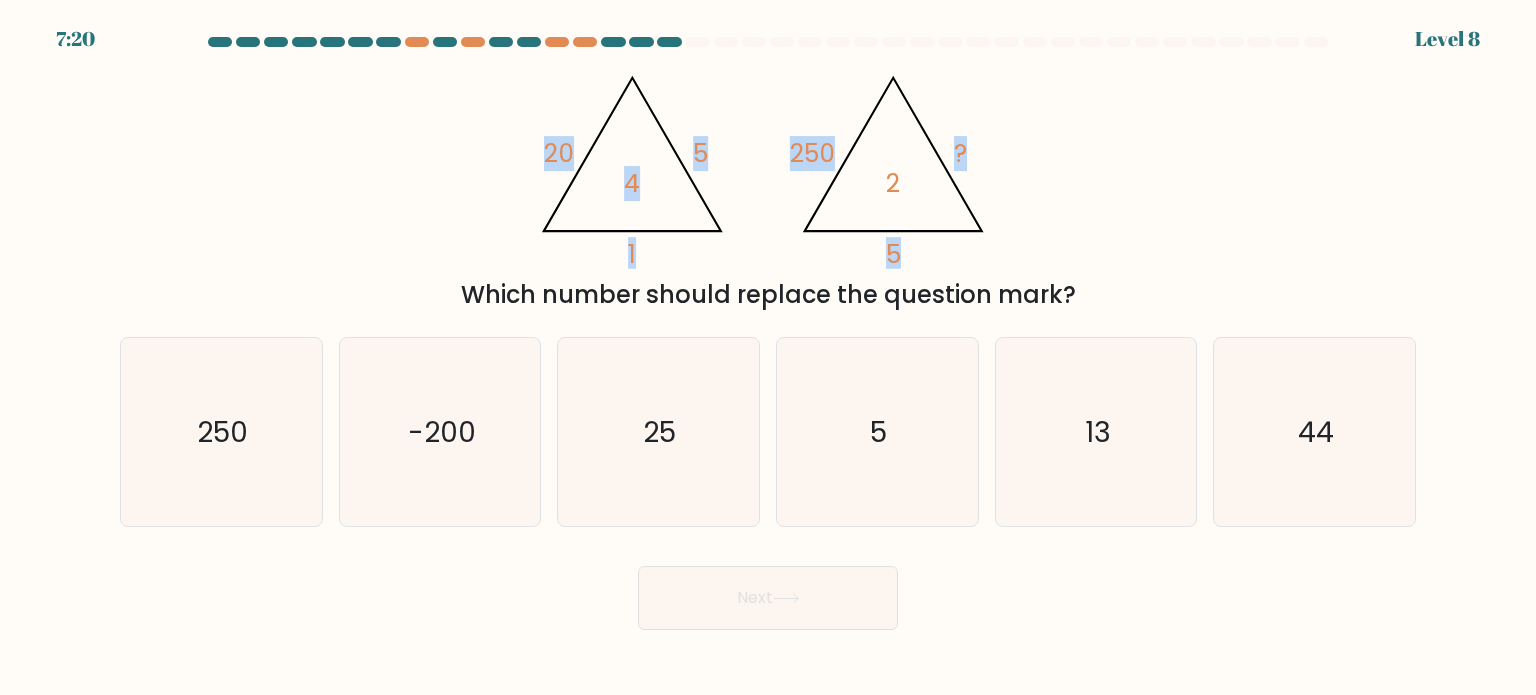 drag, startPoint x: 908, startPoint y: 255, endPoint x: 528, endPoint y: 127, distance: 400.9788 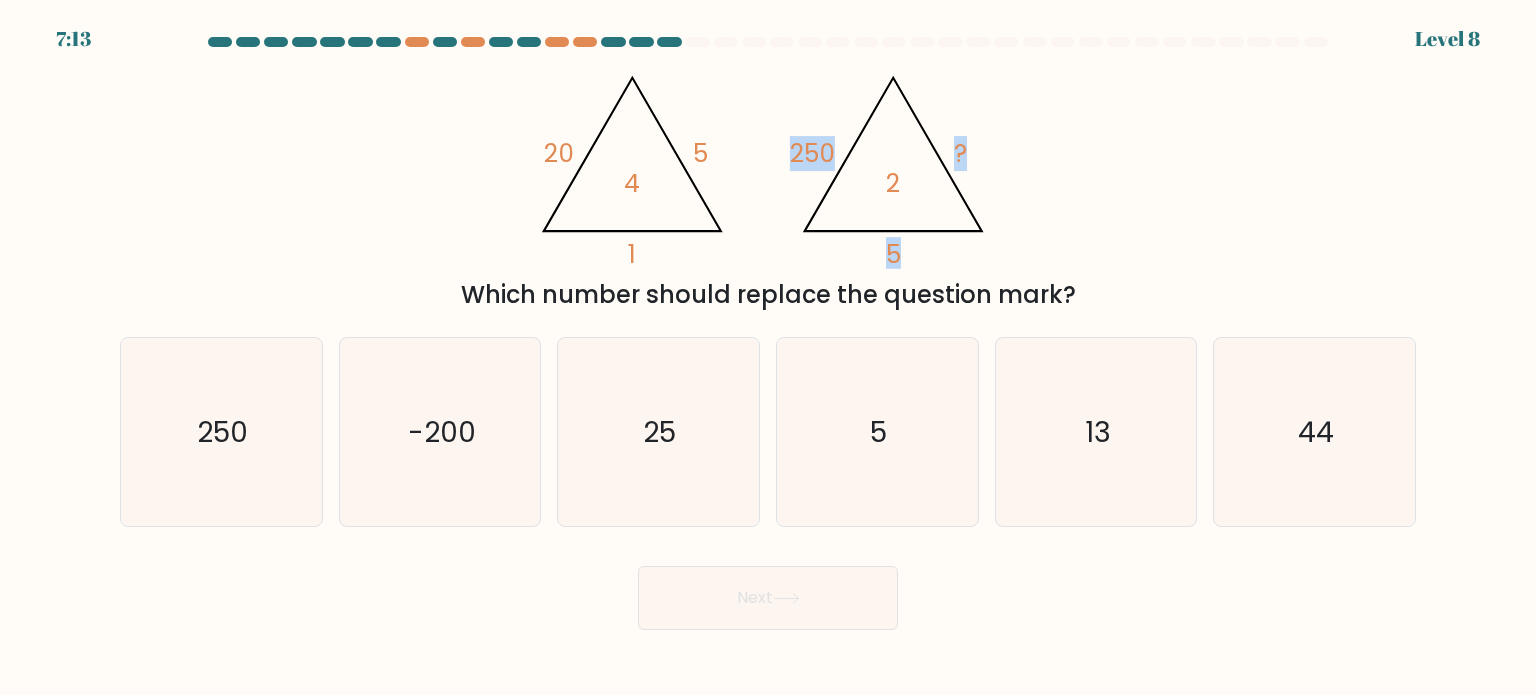 drag, startPoint x: 914, startPoint y: 264, endPoint x: 792, endPoint y: 149, distance: 167.6574 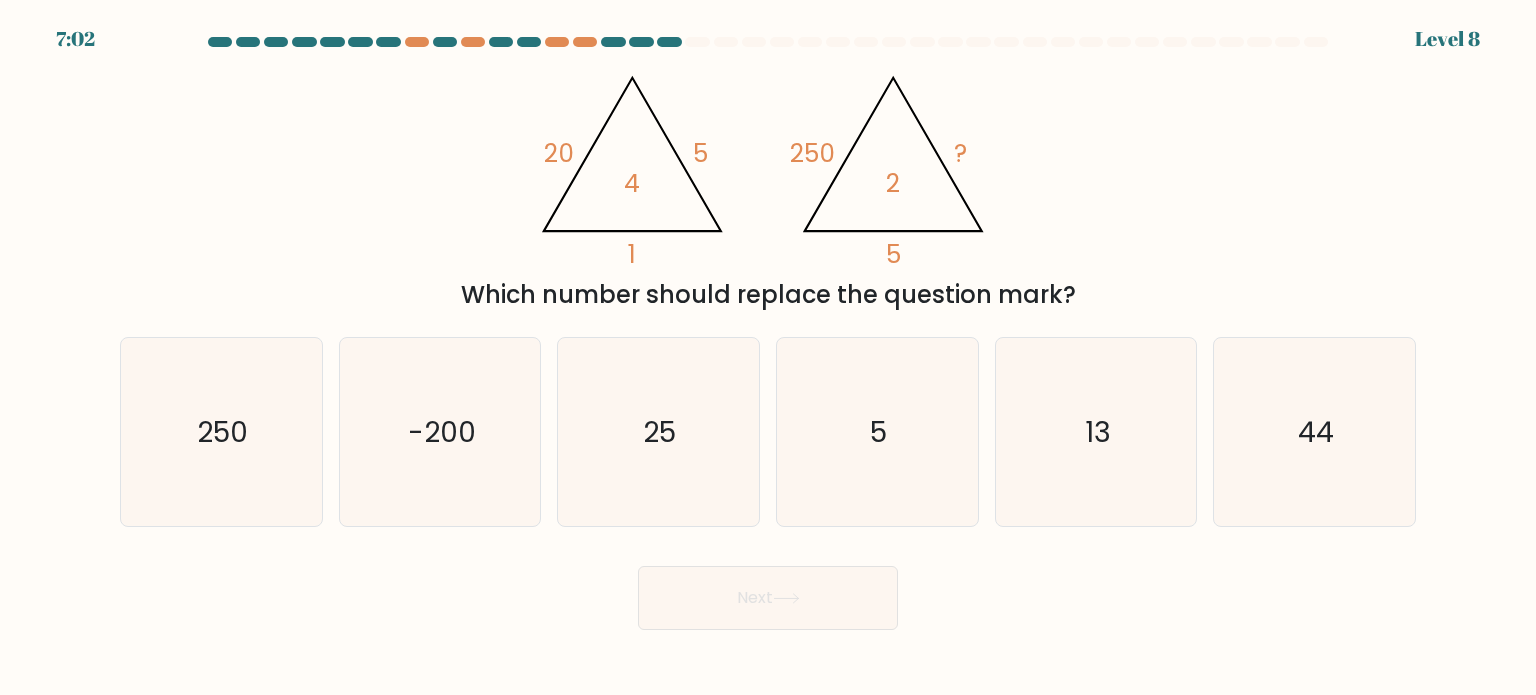 click on "Which number should replace the question mark?" at bounding box center [768, 295] 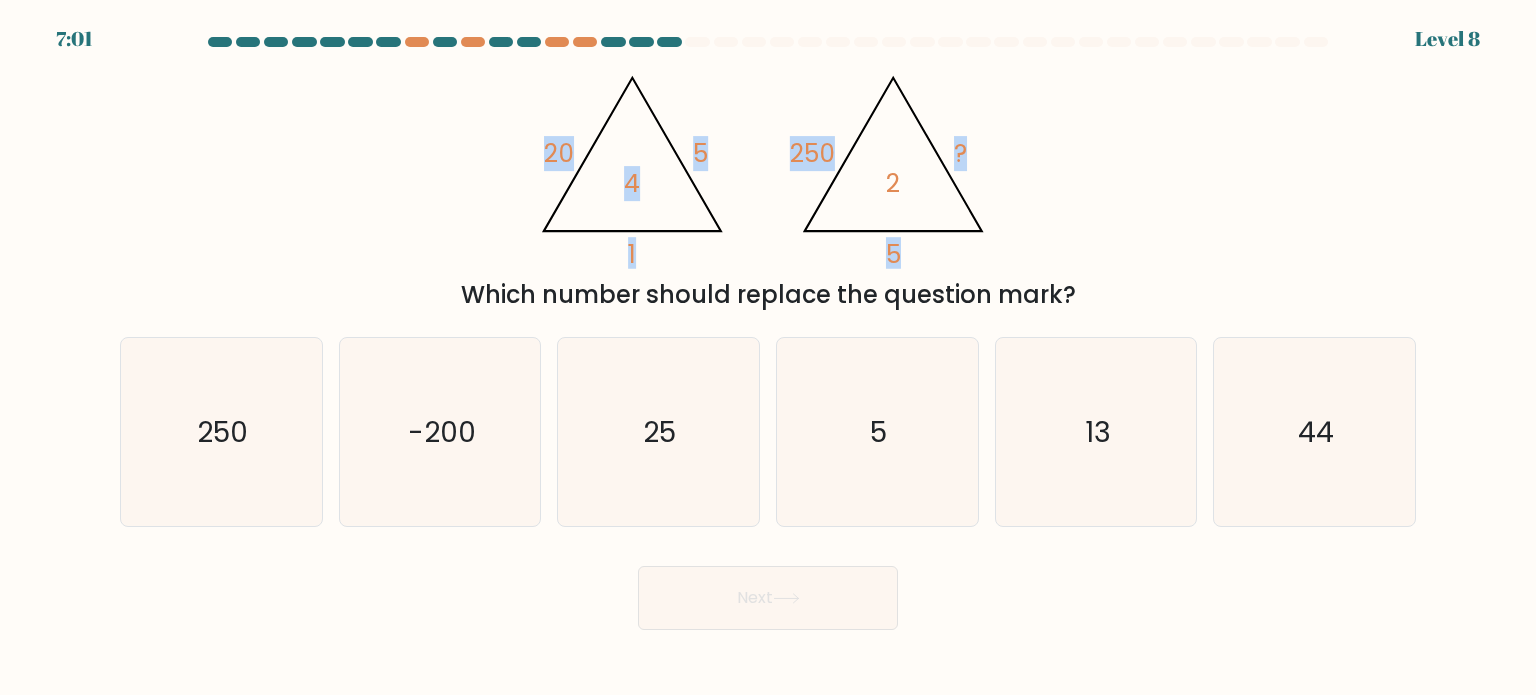 drag, startPoint x: 938, startPoint y: 267, endPoint x: 523, endPoint y: 175, distance: 425.0753 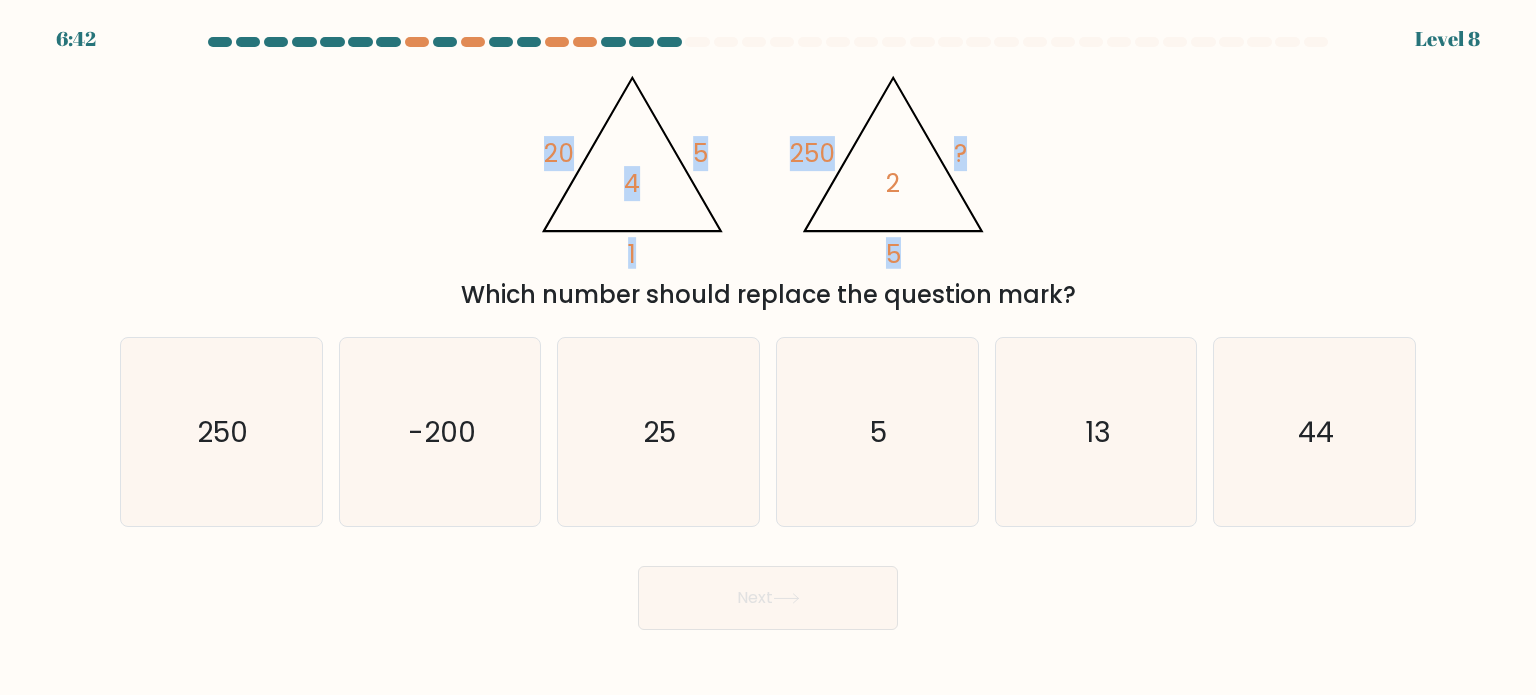 click on "@loremi dol('sitam://conse.adipiscing.eli/sed?doeius=Tempo+Incidid:835,900,650utlabo,115,374etdolo,438magnaa,711,876enimad,575,597minimv,177,629quisno');                        16       7       2       3                                       @exerci ull('labor://nisia.exeacommod.con/dui?auteir=Inrep+Volupta:198,822,914velite,341,890cillum,202fugiat,337,527nullap,518,464except,127,450sintoc');                        041       ?       9       7
Cupid nonpro suntcu quioffi des mollitan ides?" at bounding box center [768, 186] 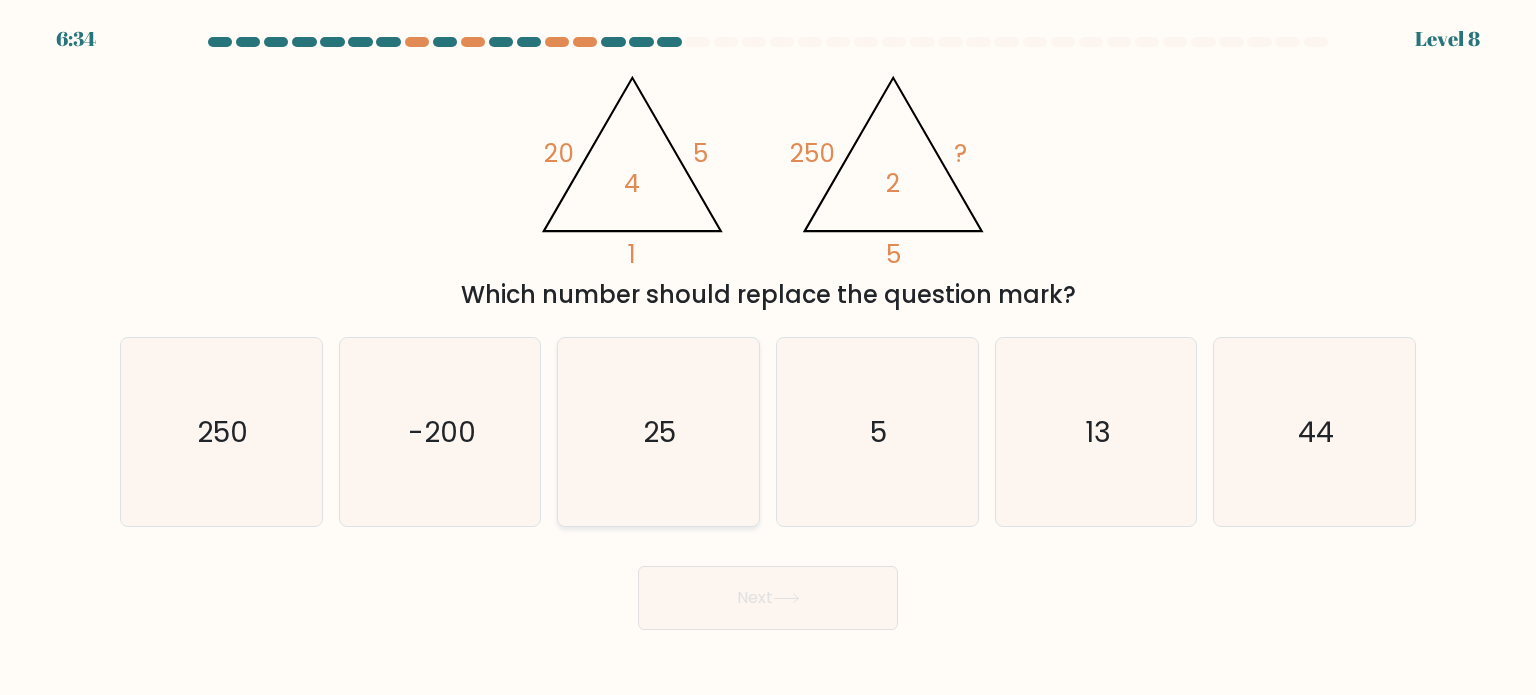click on "25" at bounding box center [658, 432] 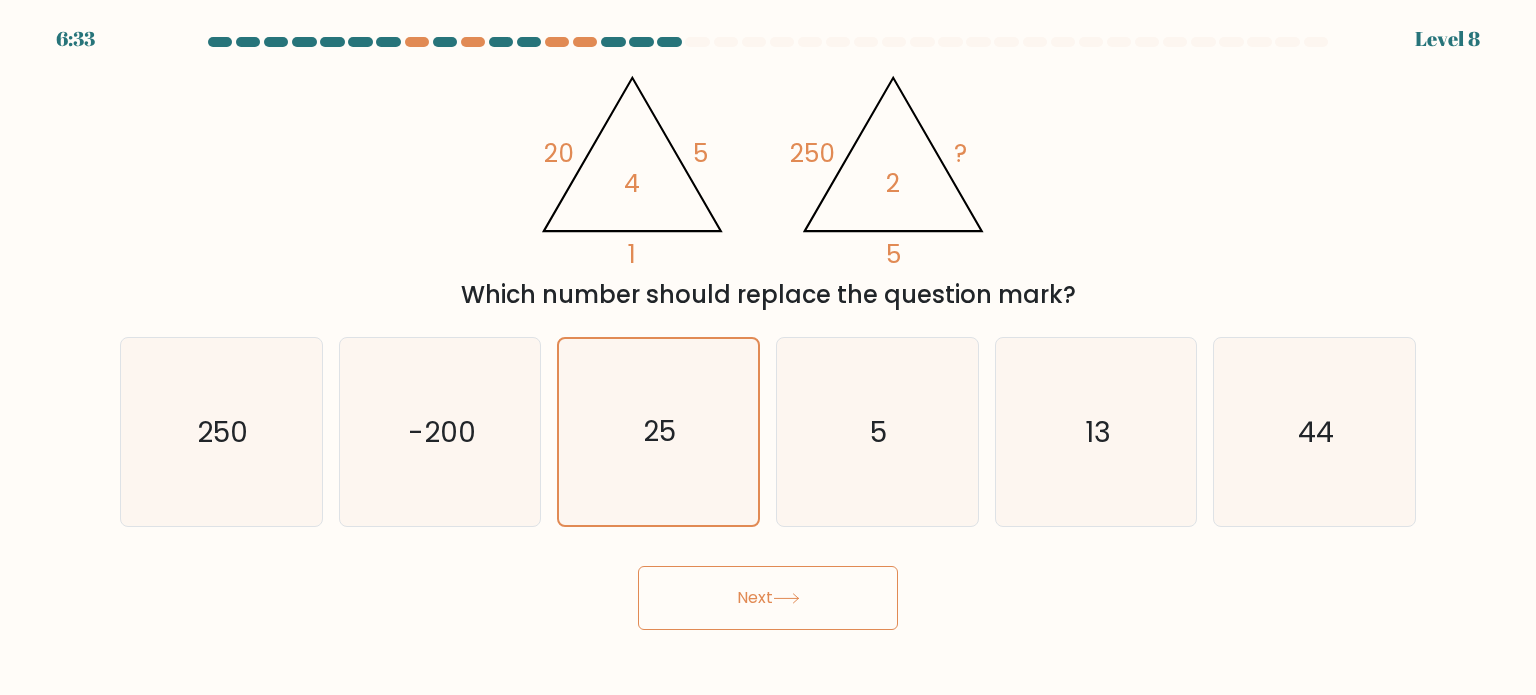 click on "Next" at bounding box center (768, 598) 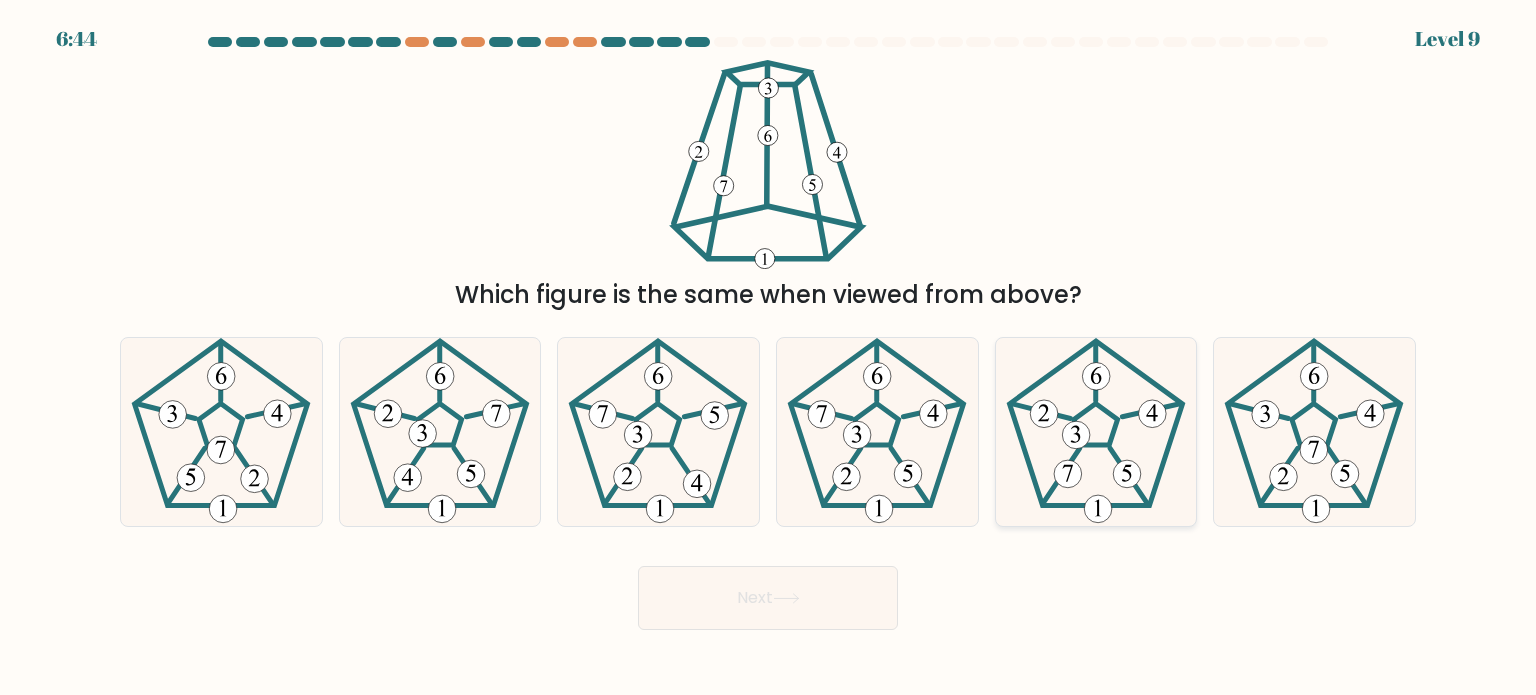 click at bounding box center [1127, 474] 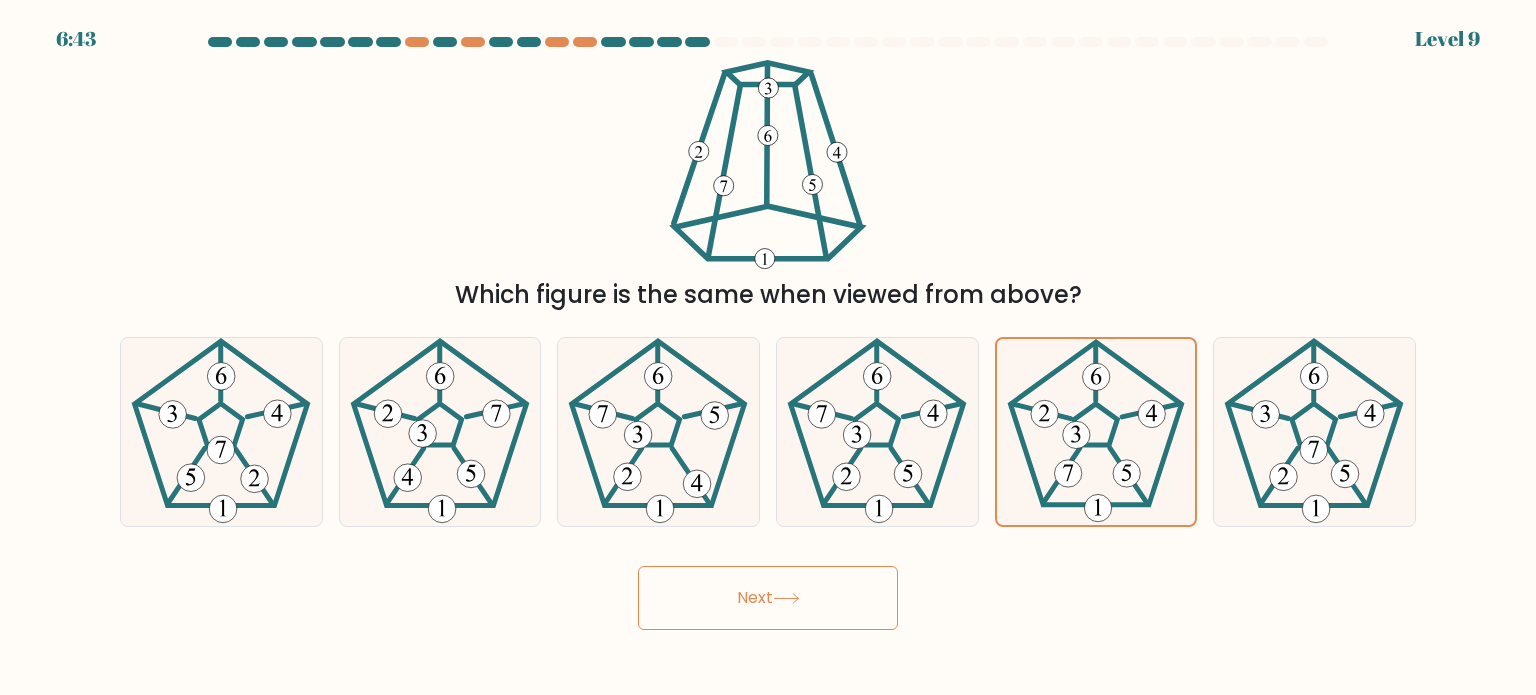 click on "Next" at bounding box center (768, 598) 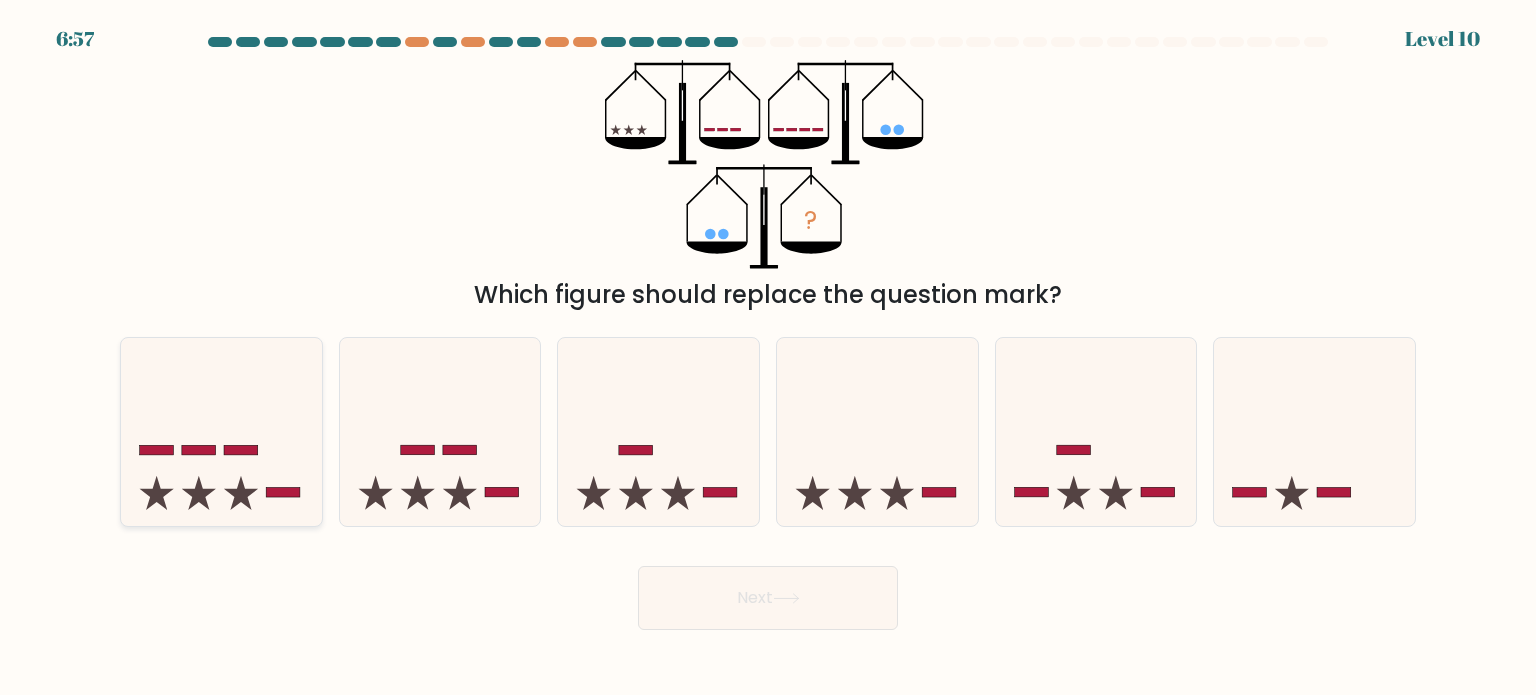 click at bounding box center (199, 493) 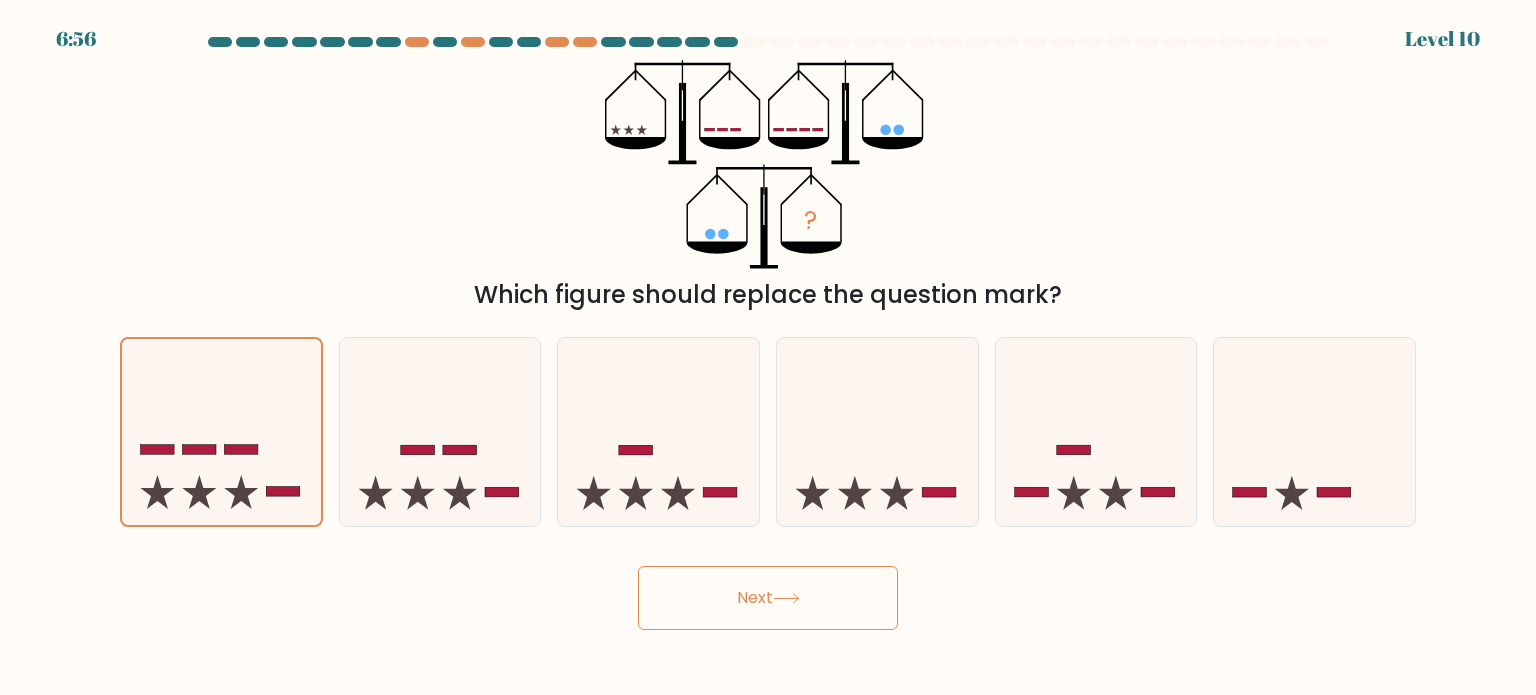 click on "Next" at bounding box center [768, 598] 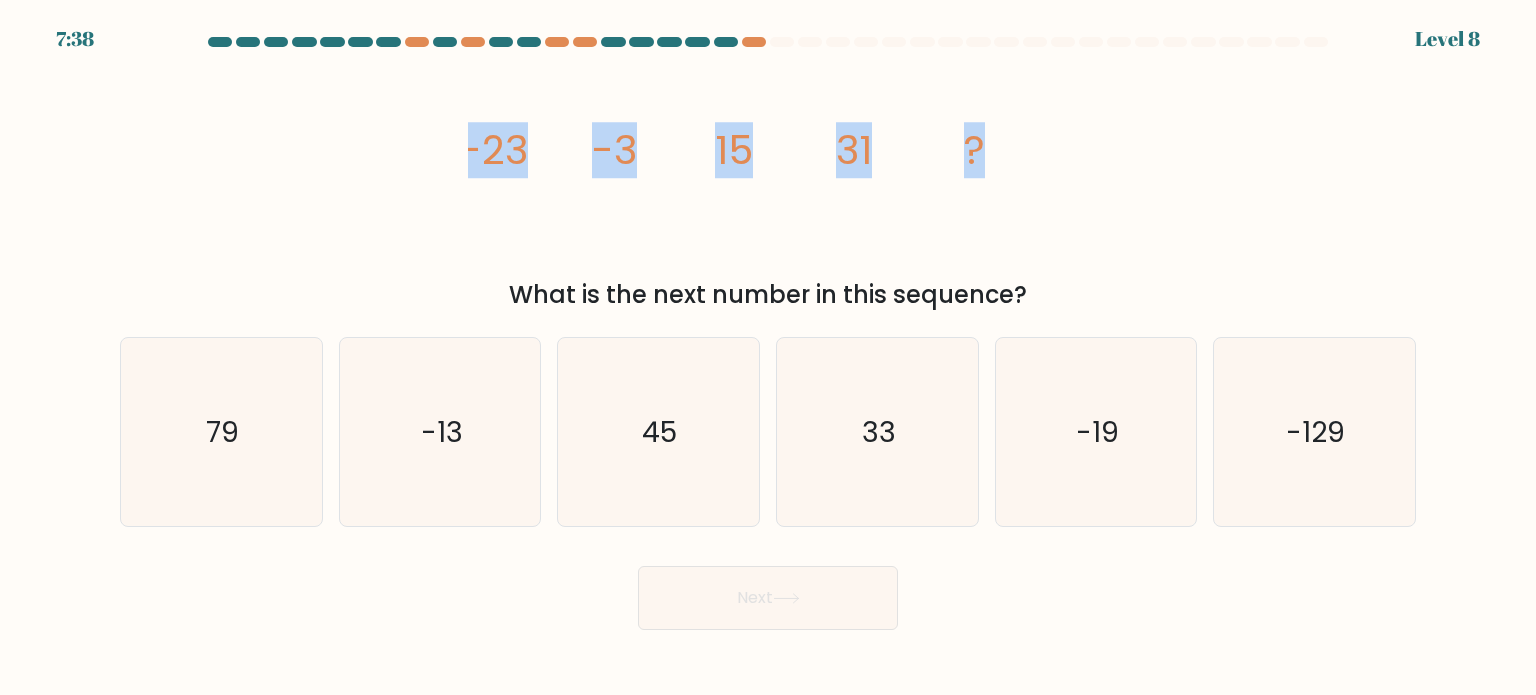 drag, startPoint x: 848, startPoint y: 145, endPoint x: 425, endPoint y: 156, distance: 423.143 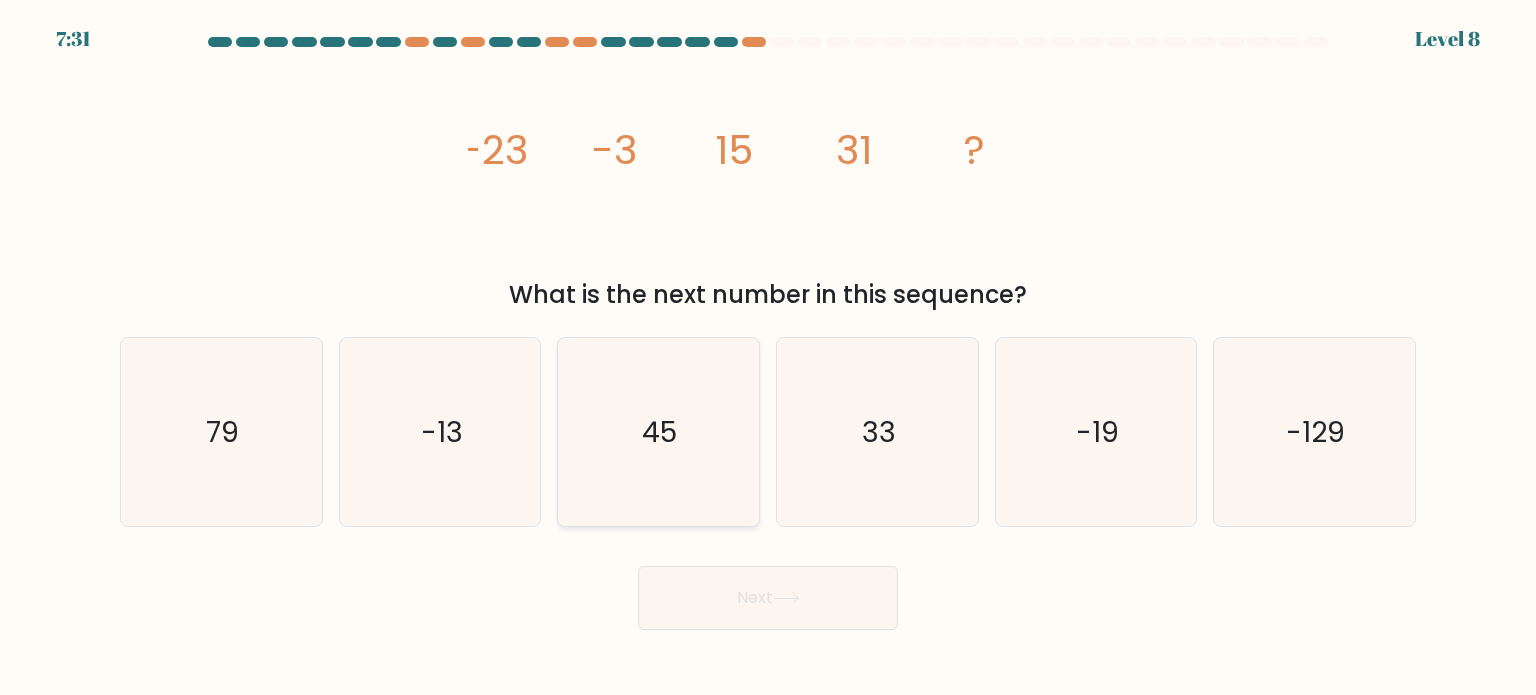 click on "45" at bounding box center [658, 432] 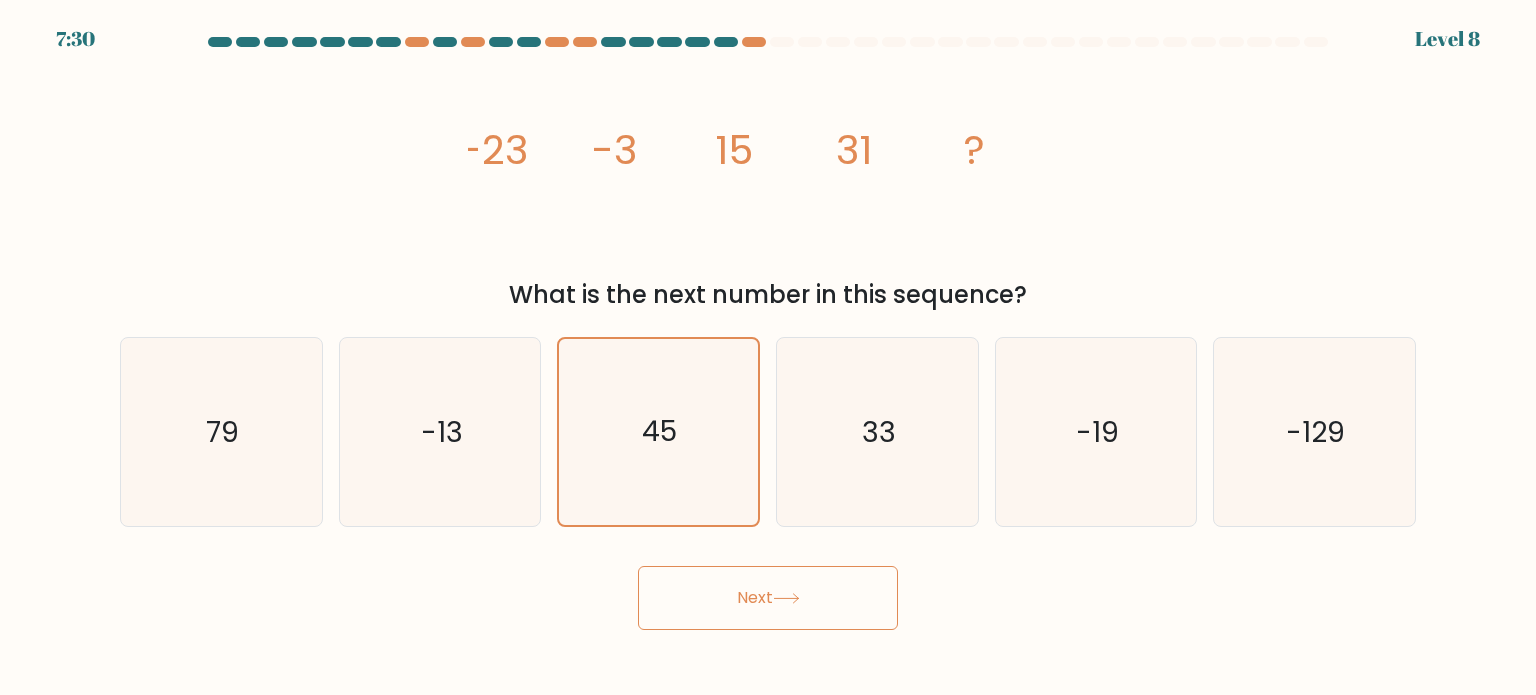 click on "Next" at bounding box center (768, 598) 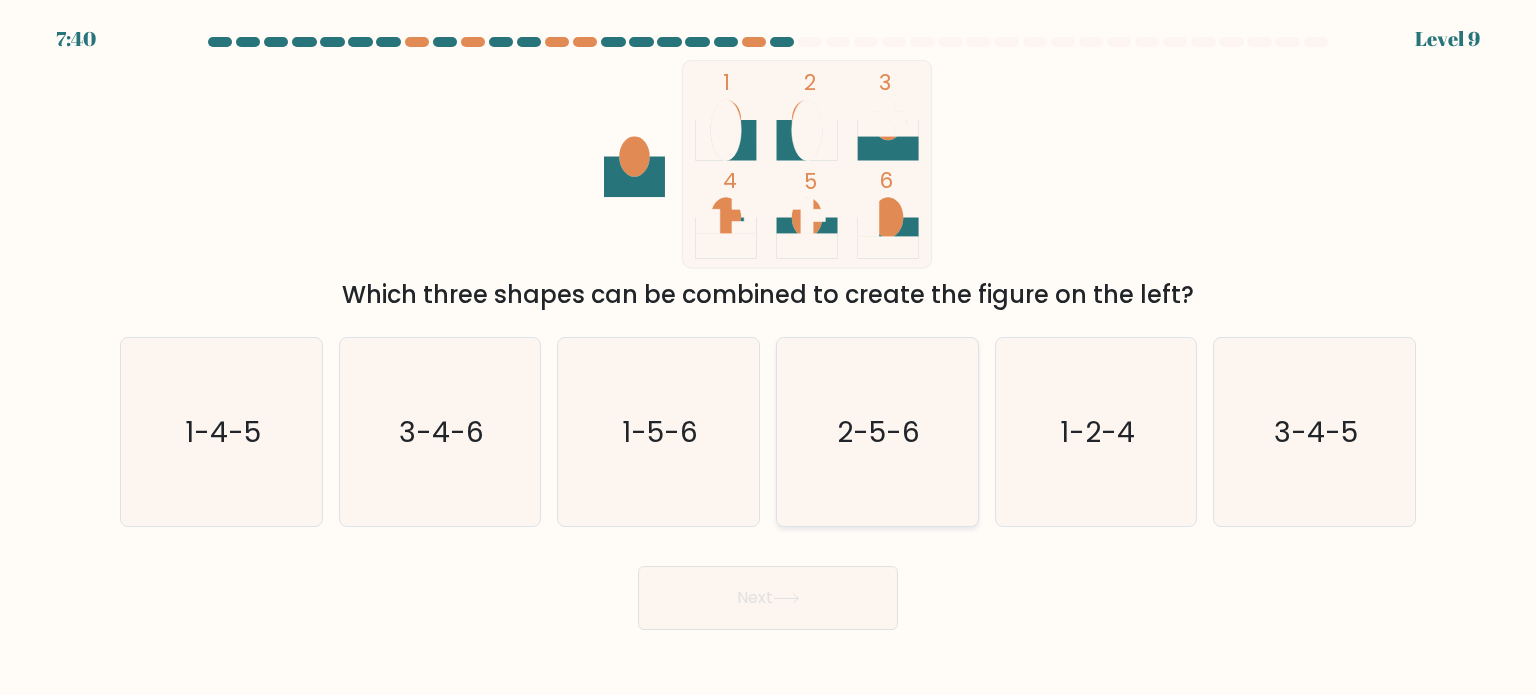 click on "2-5-6" at bounding box center [877, 432] 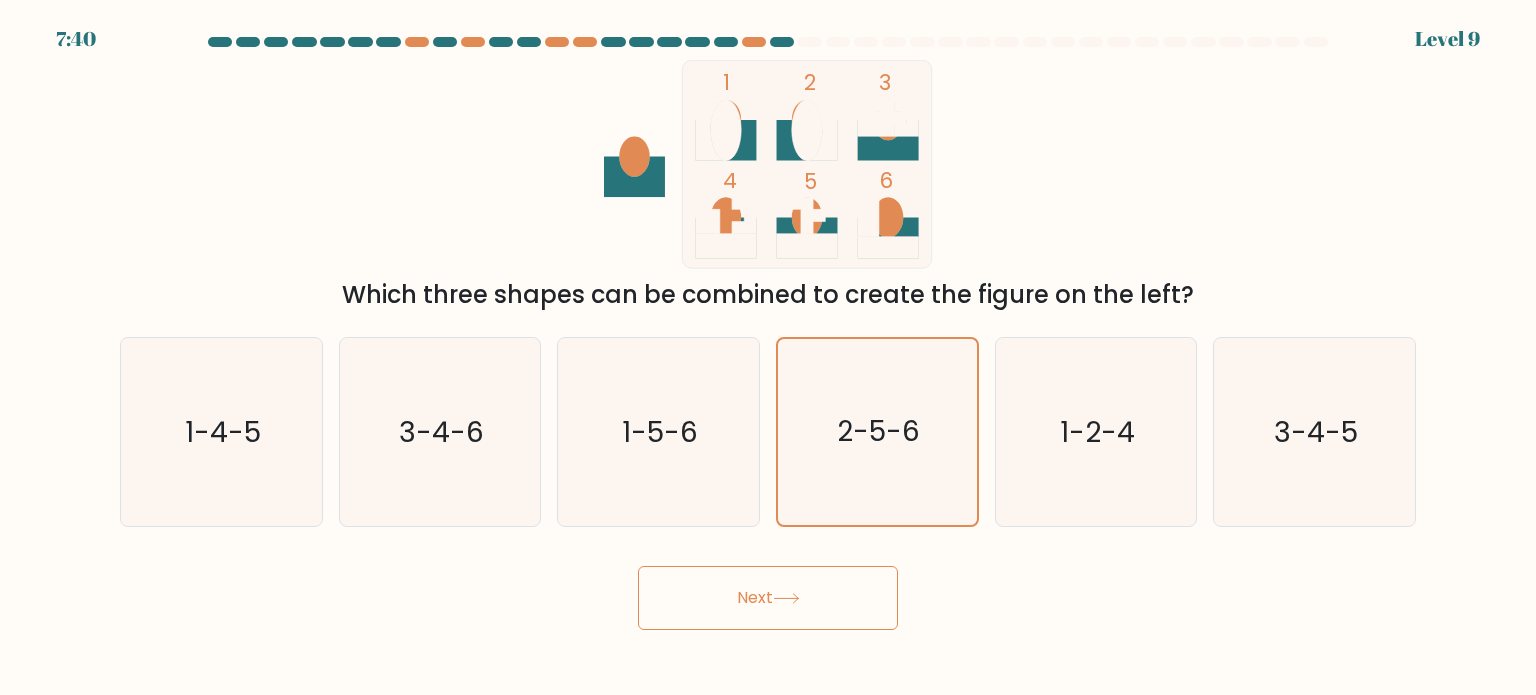 click on "Next" at bounding box center [768, 598] 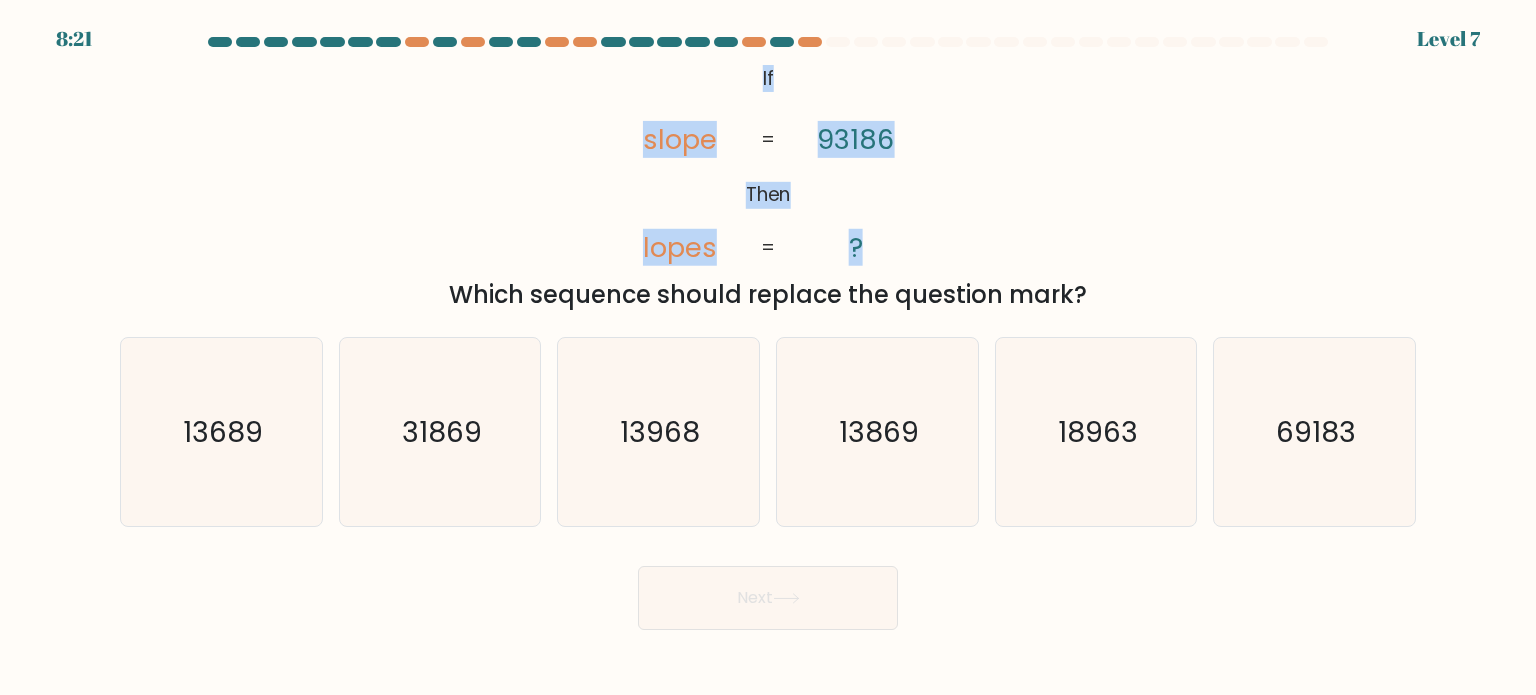 drag, startPoint x: 885, startPoint y: 251, endPoint x: 729, endPoint y: 54, distance: 251.28668 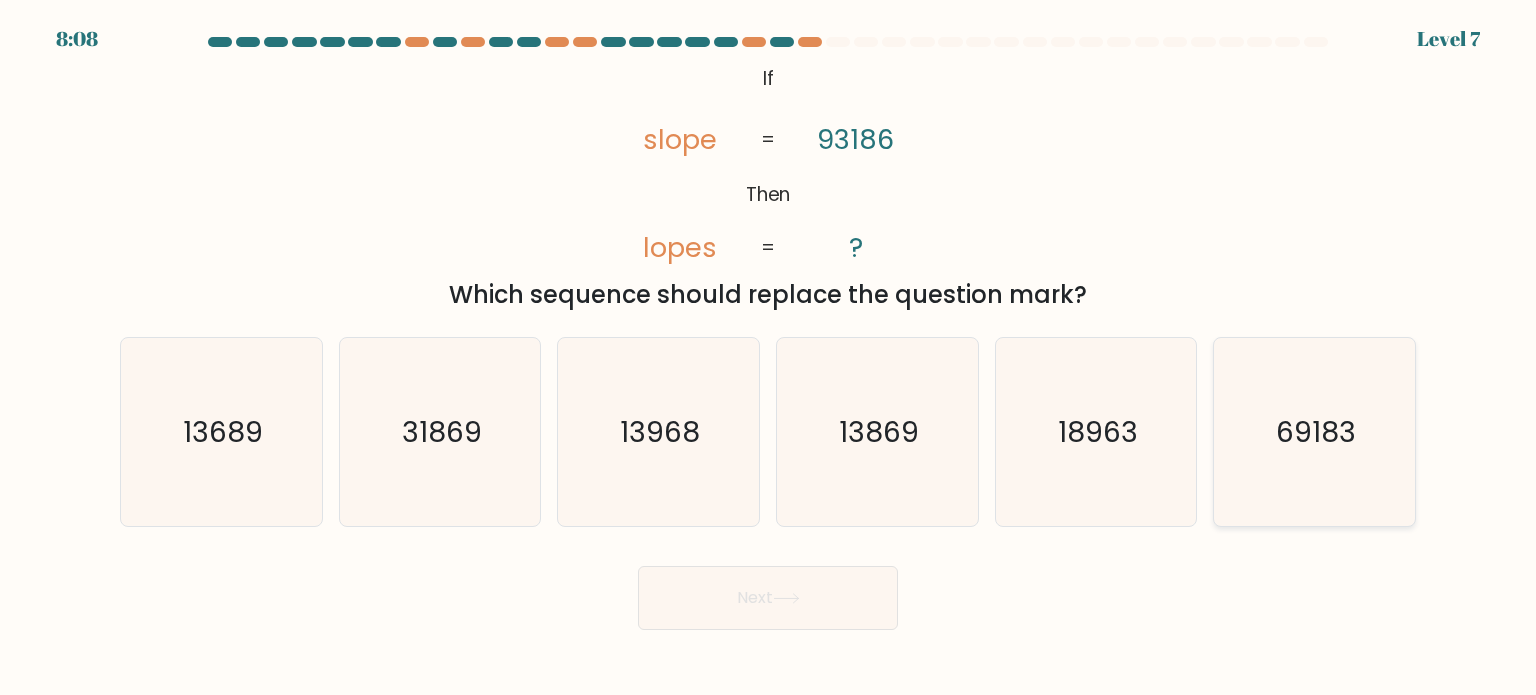 click on "69183" at bounding box center [1314, 432] 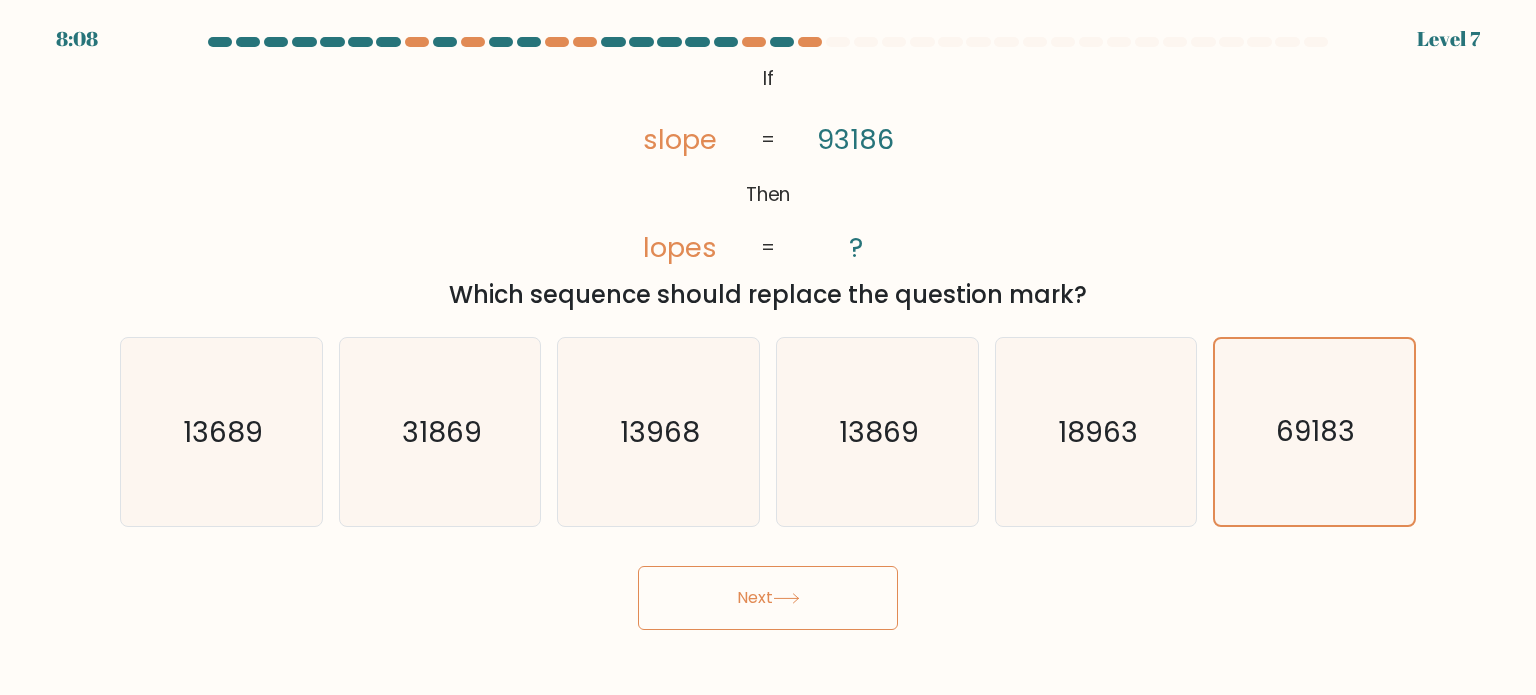 click on "Next" at bounding box center (768, 598) 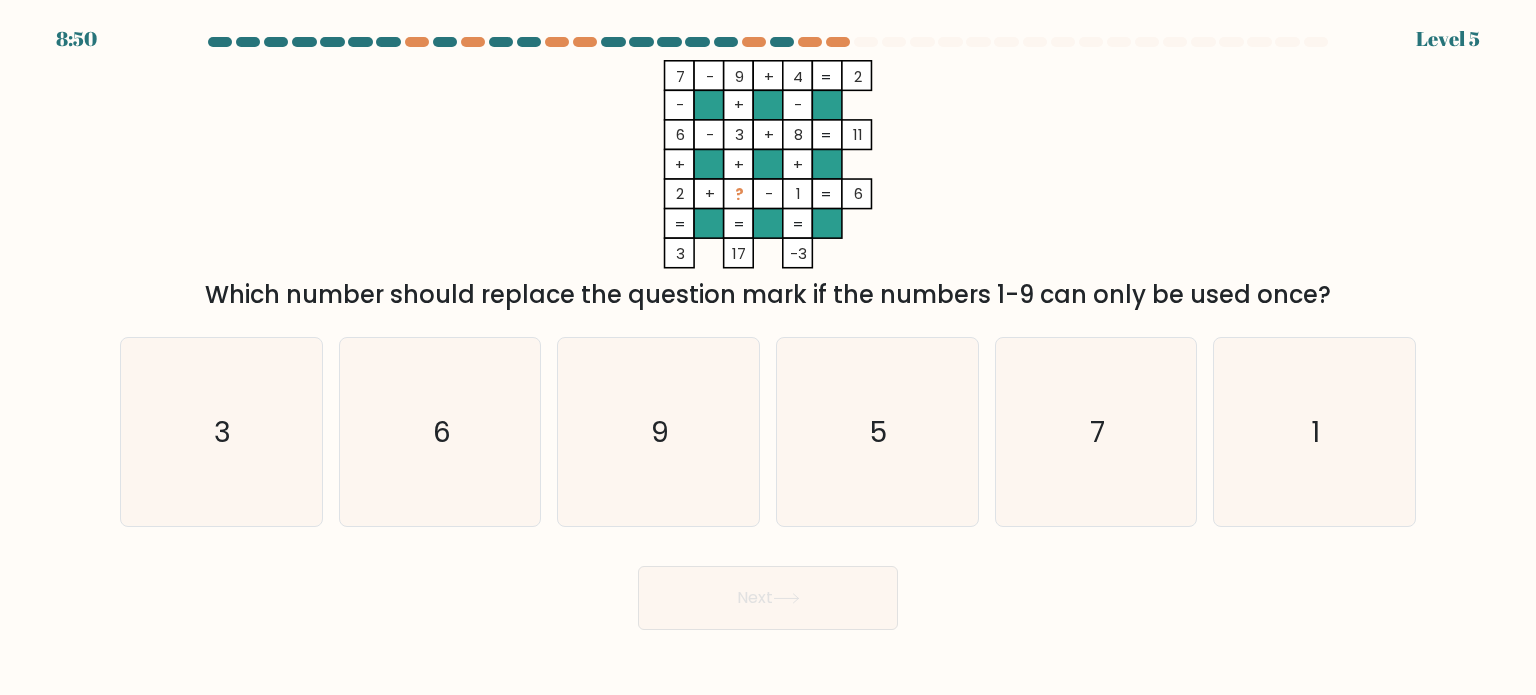 click on "0    -    1    +    1    4    -    +    -    8    -    7    +    0    58    +    +    +    8    +    ?    -    5    =   9    =   =   =   =   4    60    -2    =" at bounding box center [768, 164] 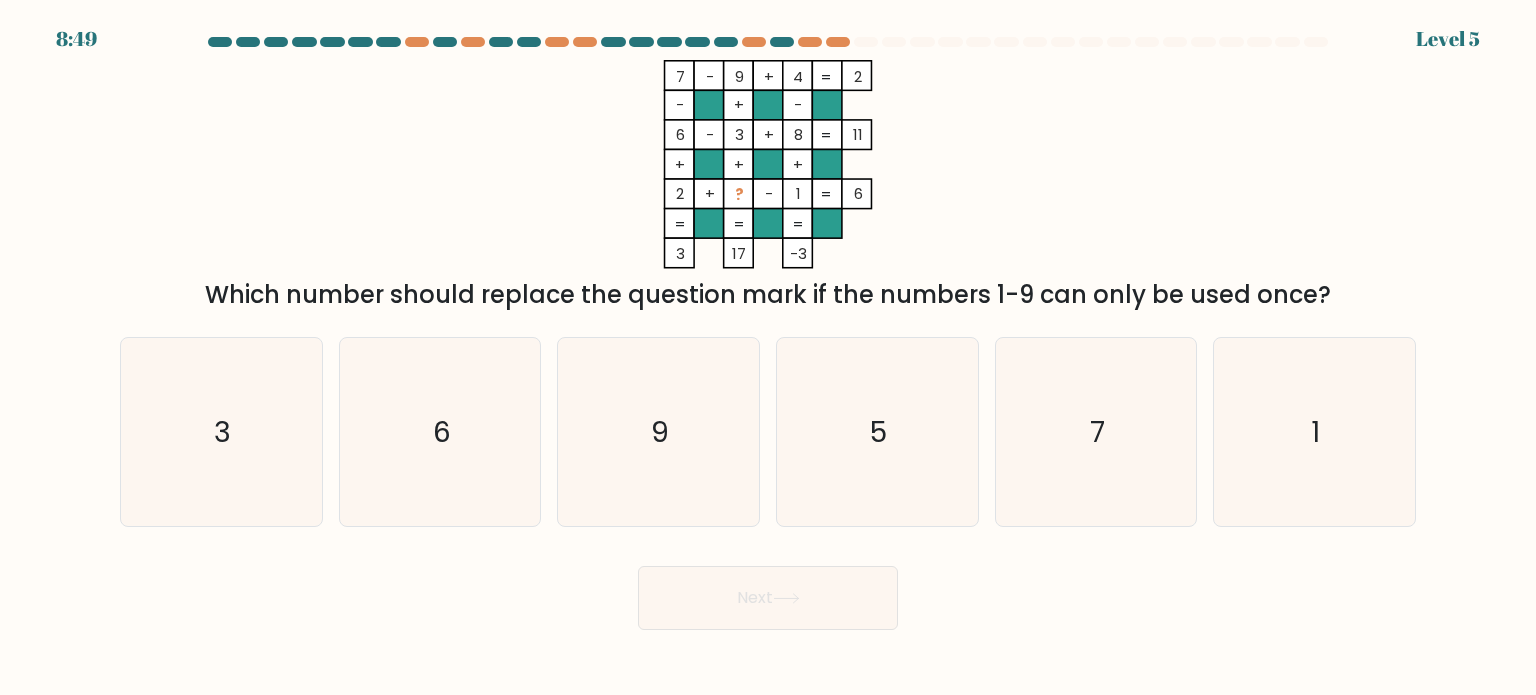 click on "6" at bounding box center [680, 76] 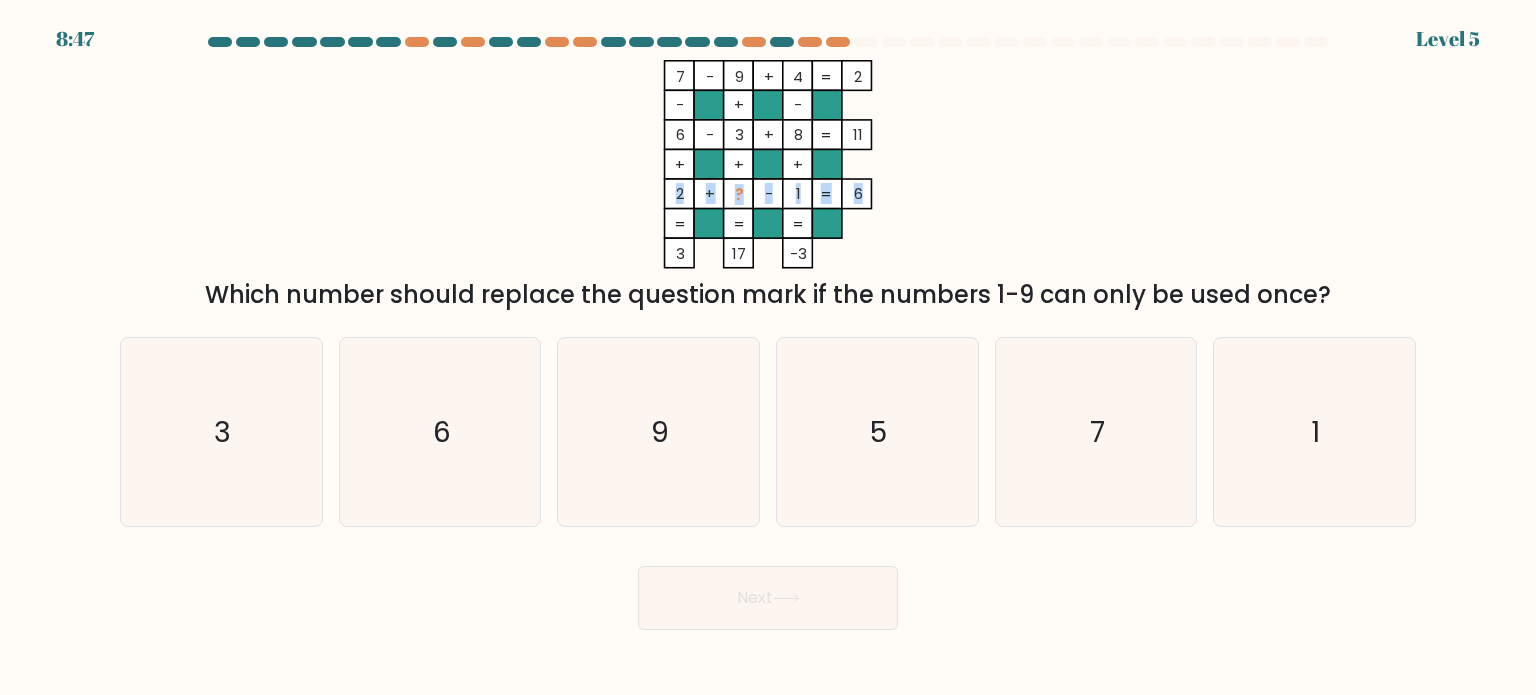 drag, startPoint x: 862, startPoint y: 191, endPoint x: 676, endPoint y: 192, distance: 186.00269 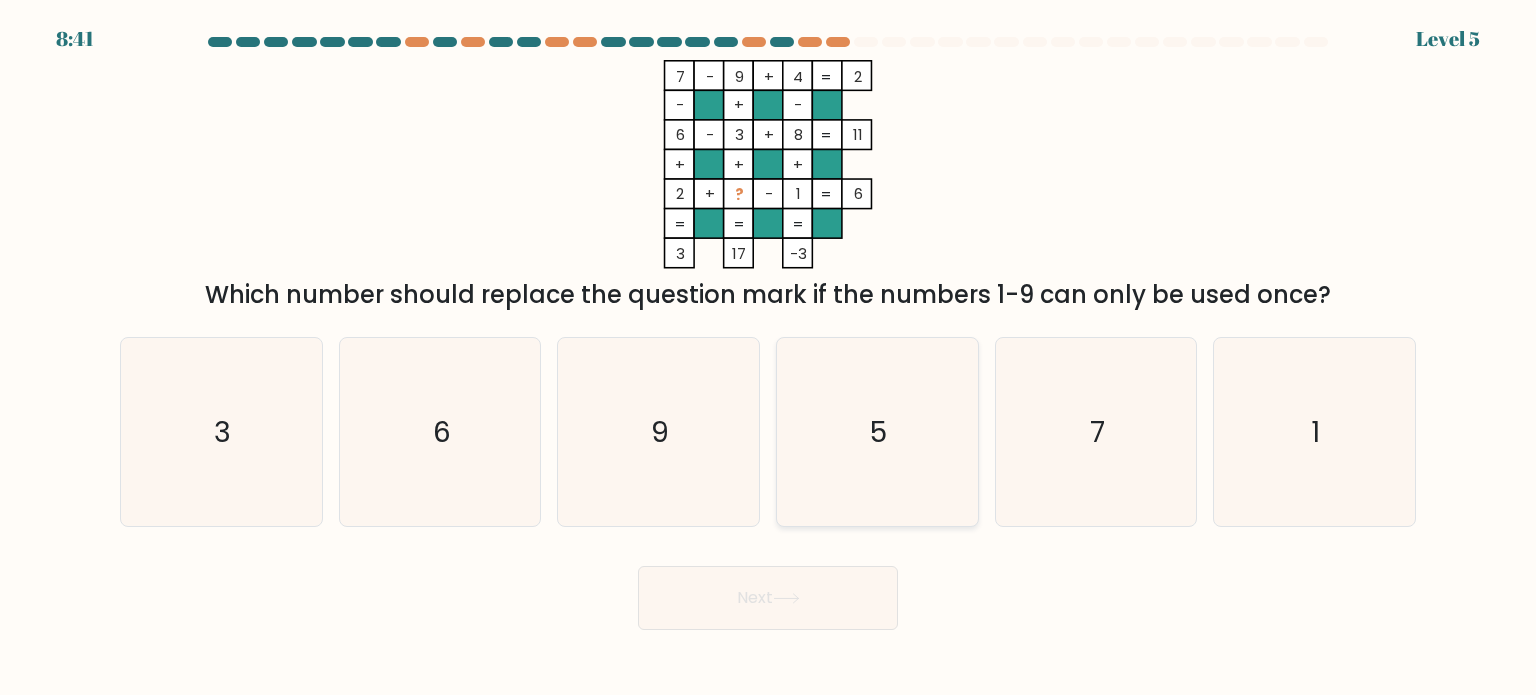 click on "5" at bounding box center [877, 432] 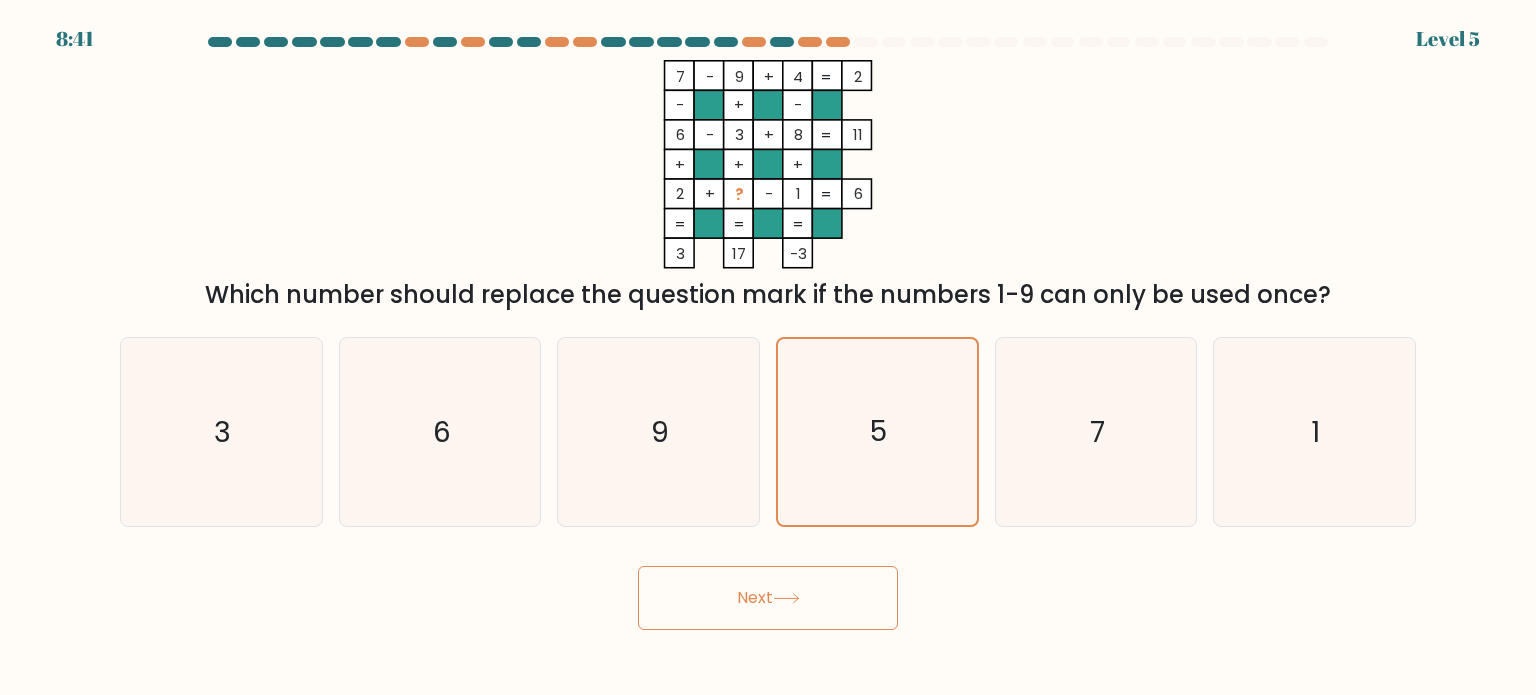 click on "Next" at bounding box center [768, 598] 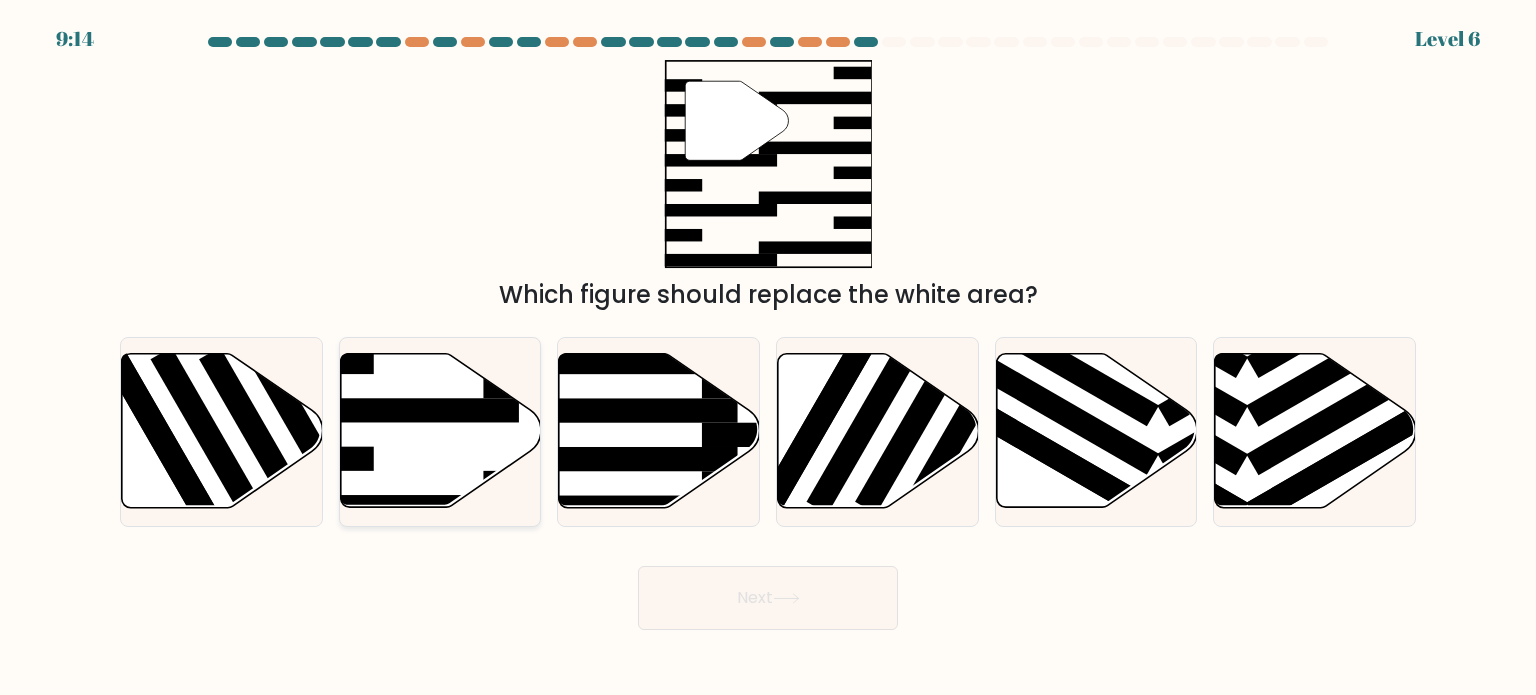 click at bounding box center [440, 431] 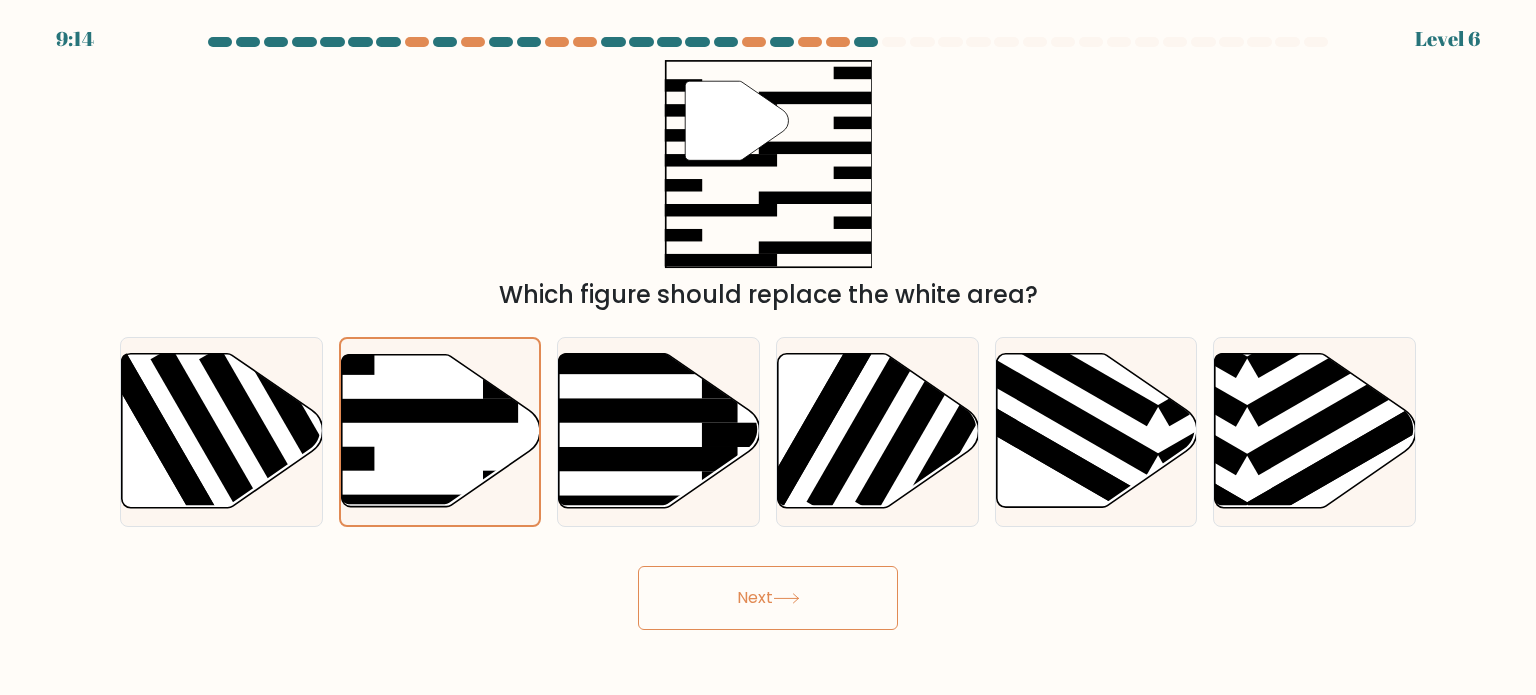 click on "Next" at bounding box center [768, 598] 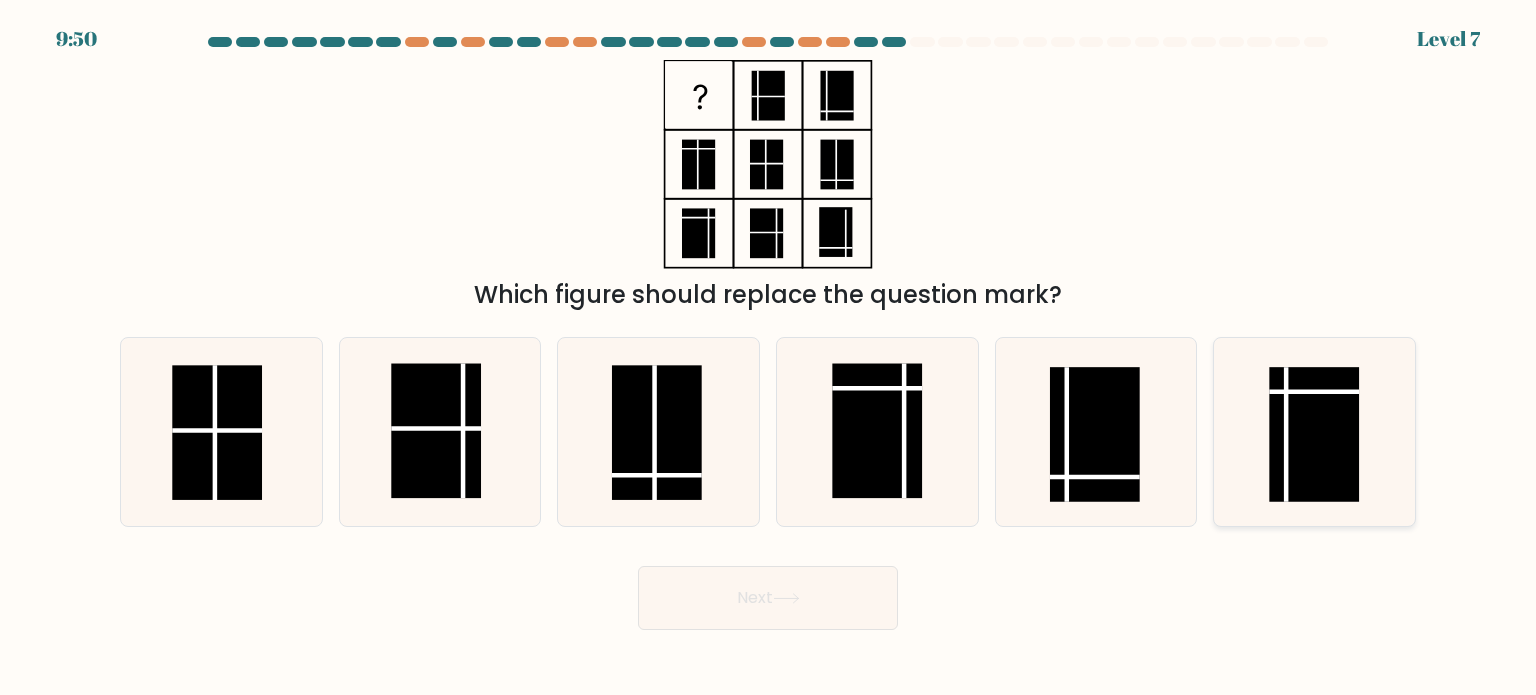 click at bounding box center [1315, 434] 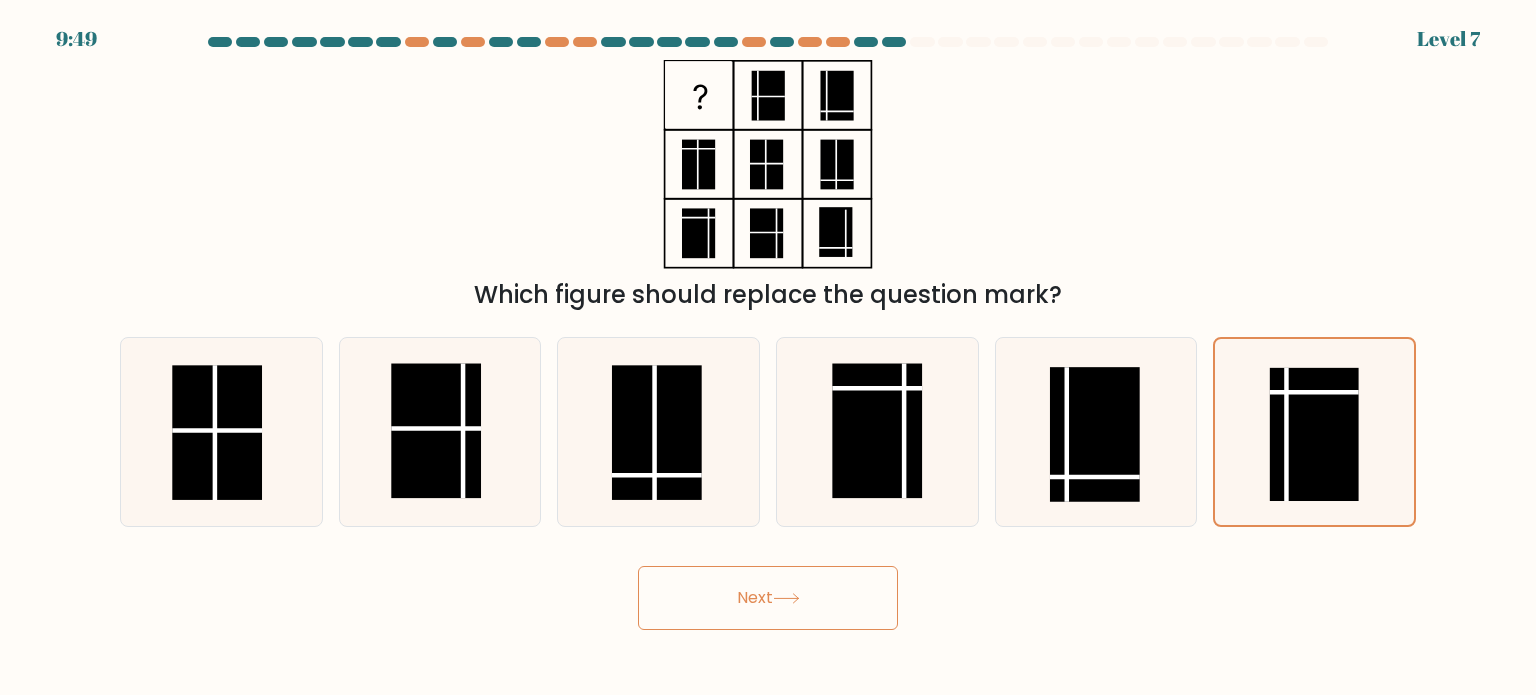 click on "Next" at bounding box center (768, 598) 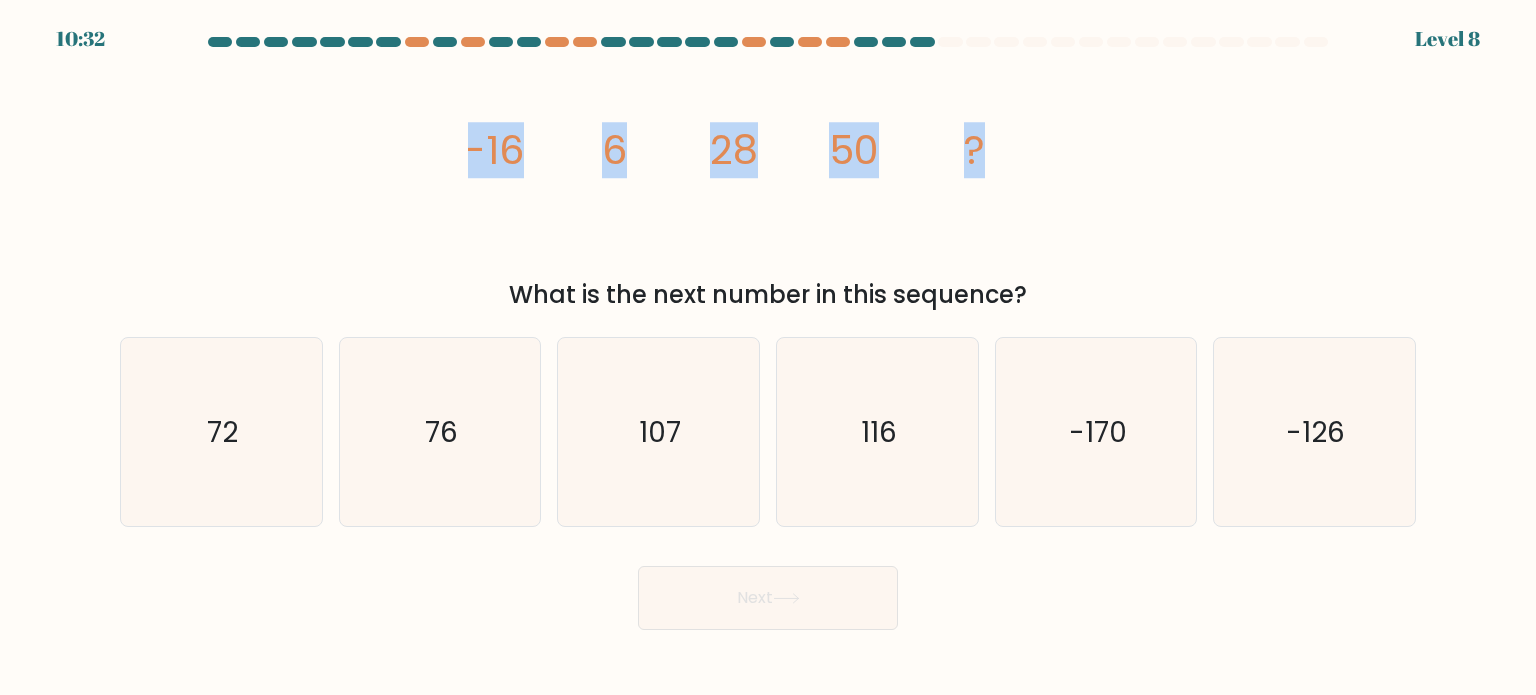 drag, startPoint x: 1001, startPoint y: 161, endPoint x: 432, endPoint y: 155, distance: 569.0316 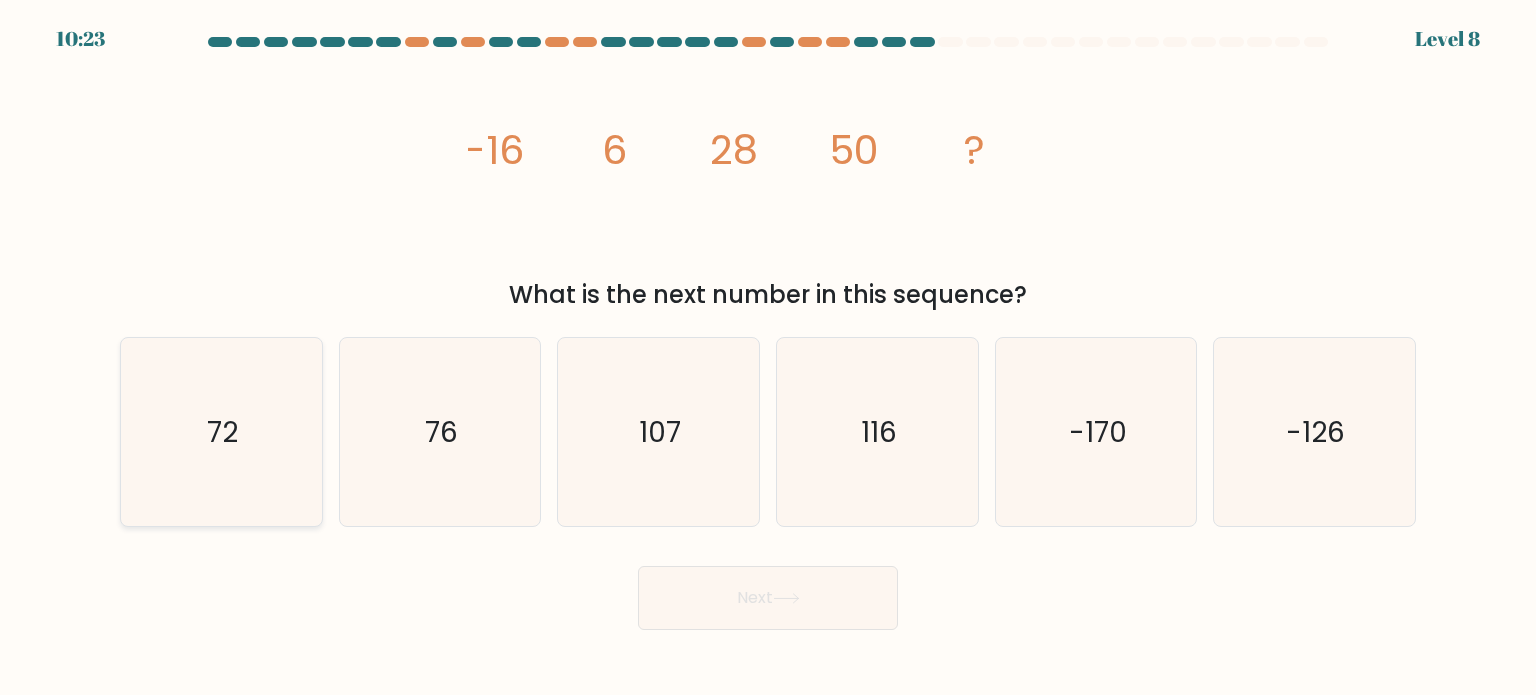 click on "72" at bounding box center (223, 431) 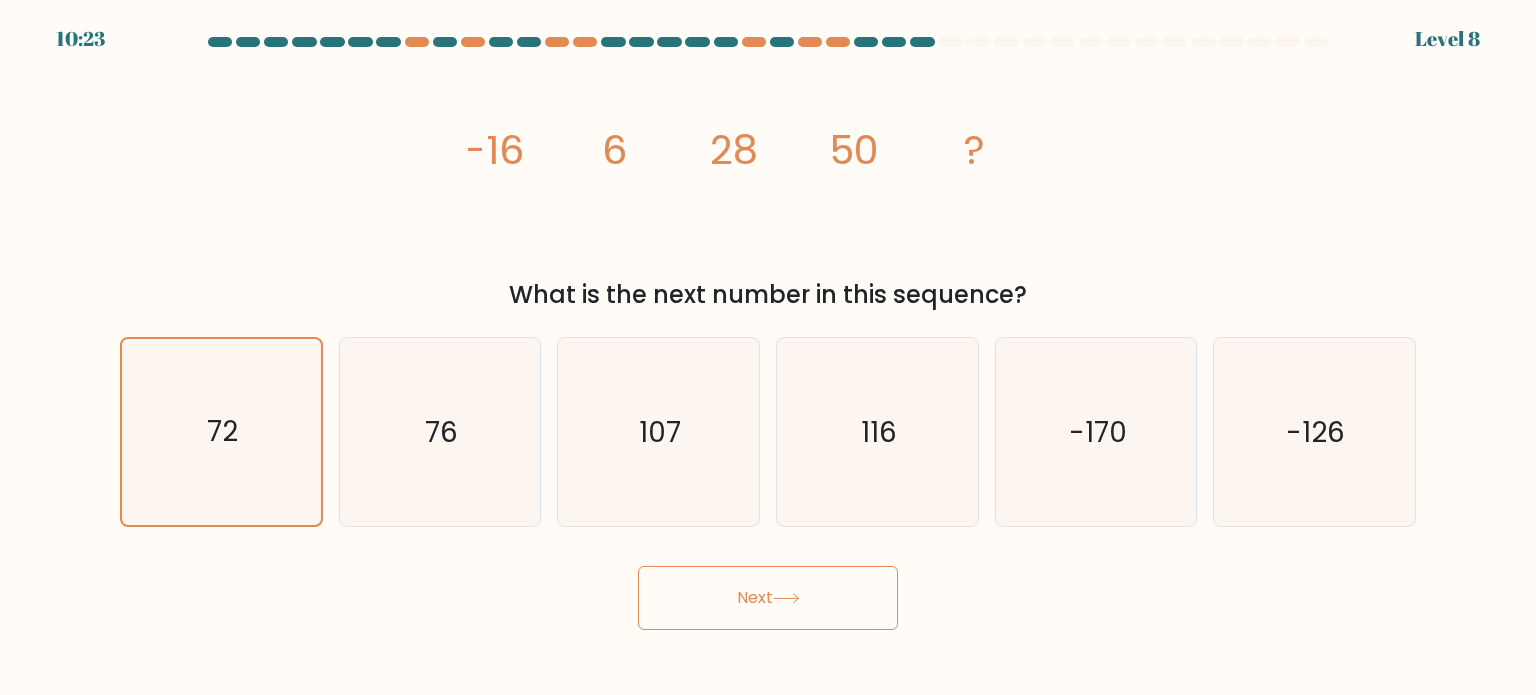 click on "Next" at bounding box center (768, 598) 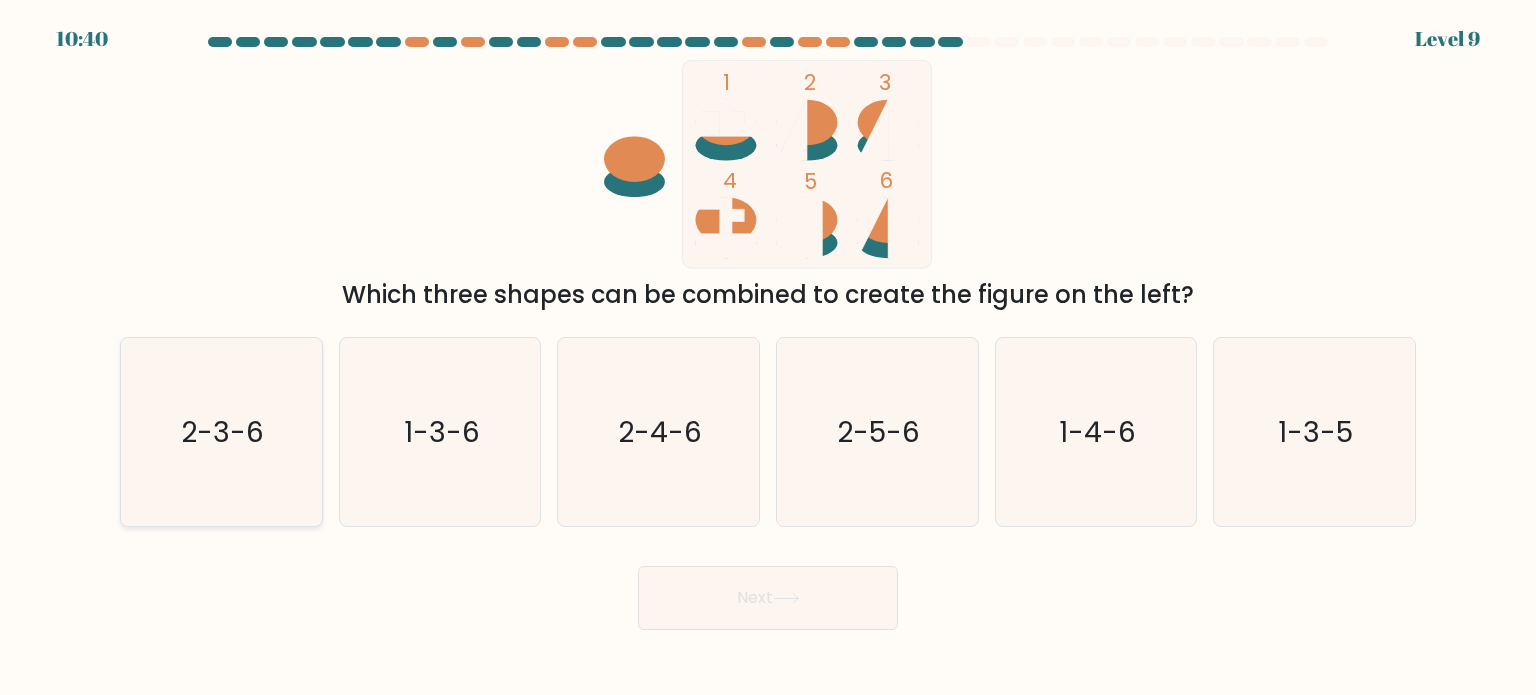 click on "2-3-6" at bounding box center [221, 432] 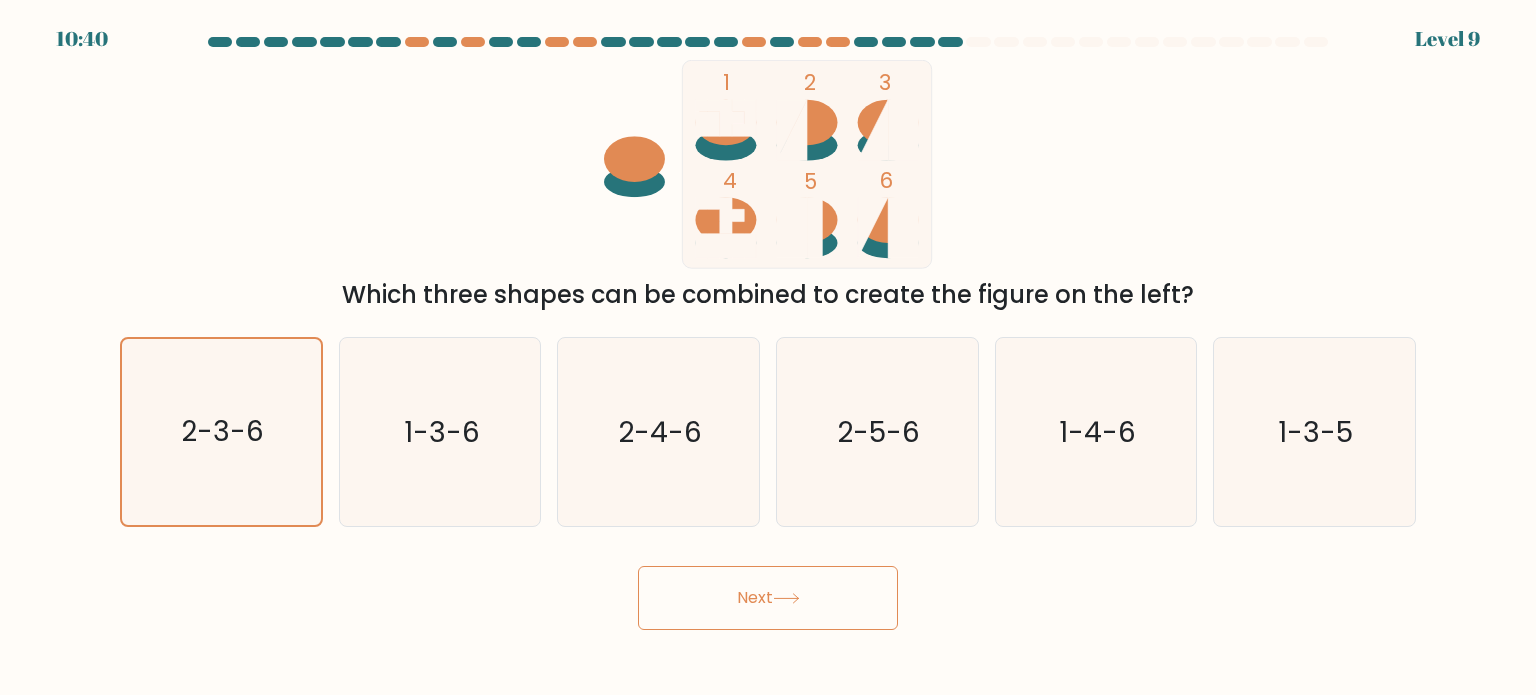 click on "Next" at bounding box center (768, 598) 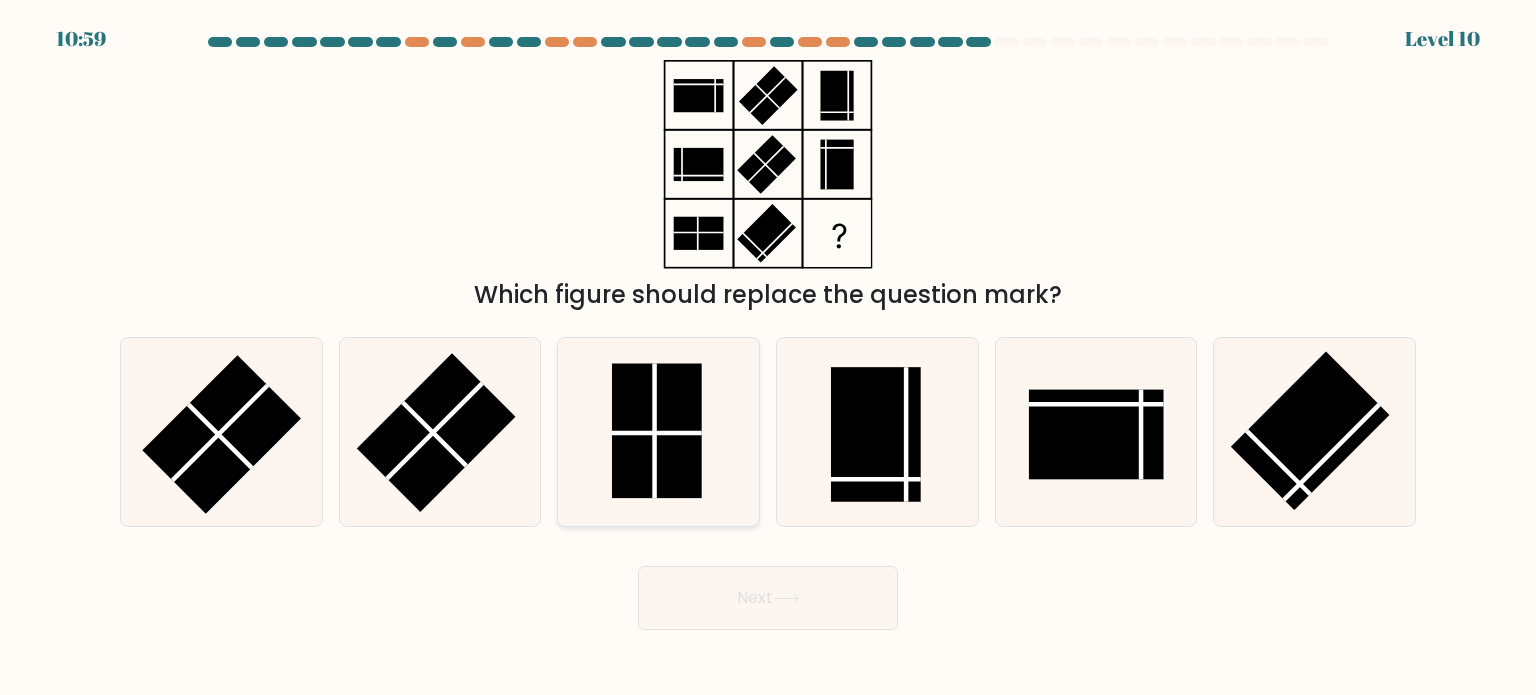 click at bounding box center (657, 430) 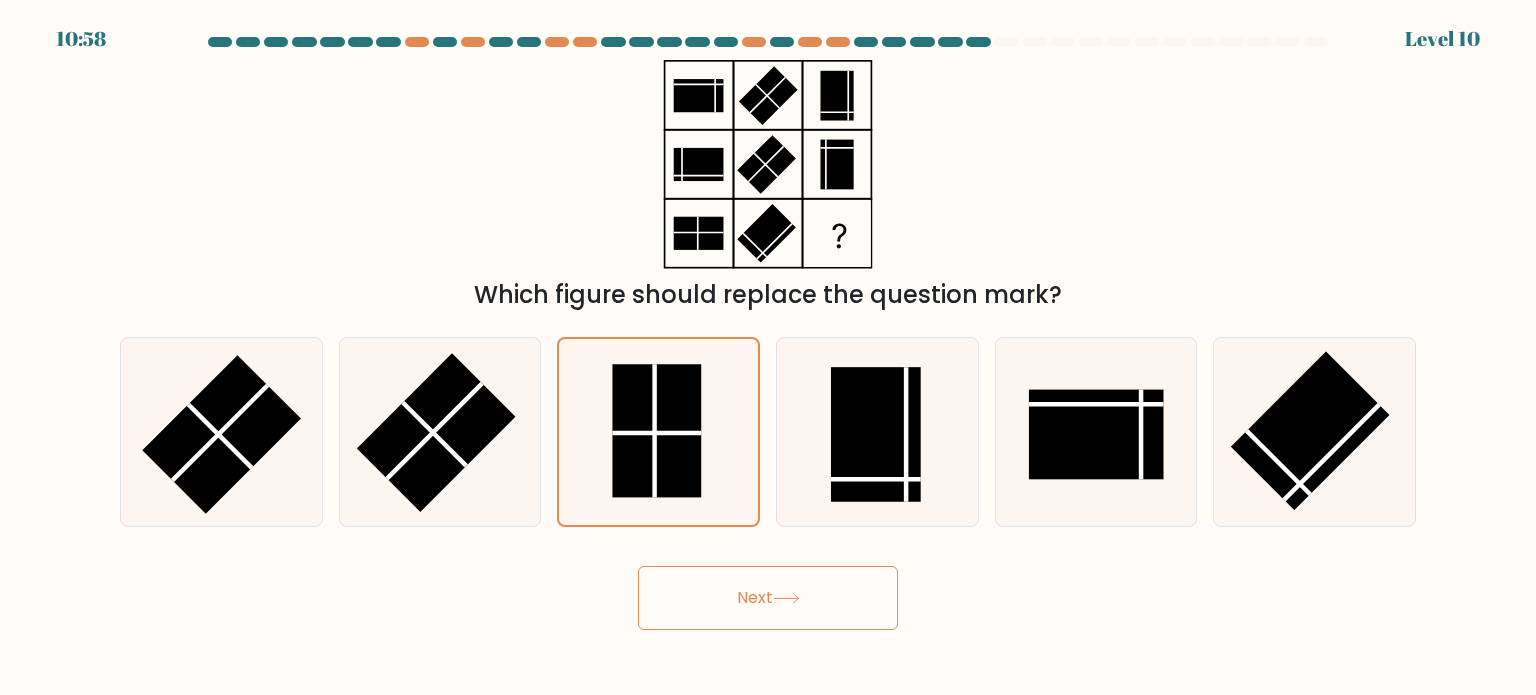 click on "Next" at bounding box center (768, 598) 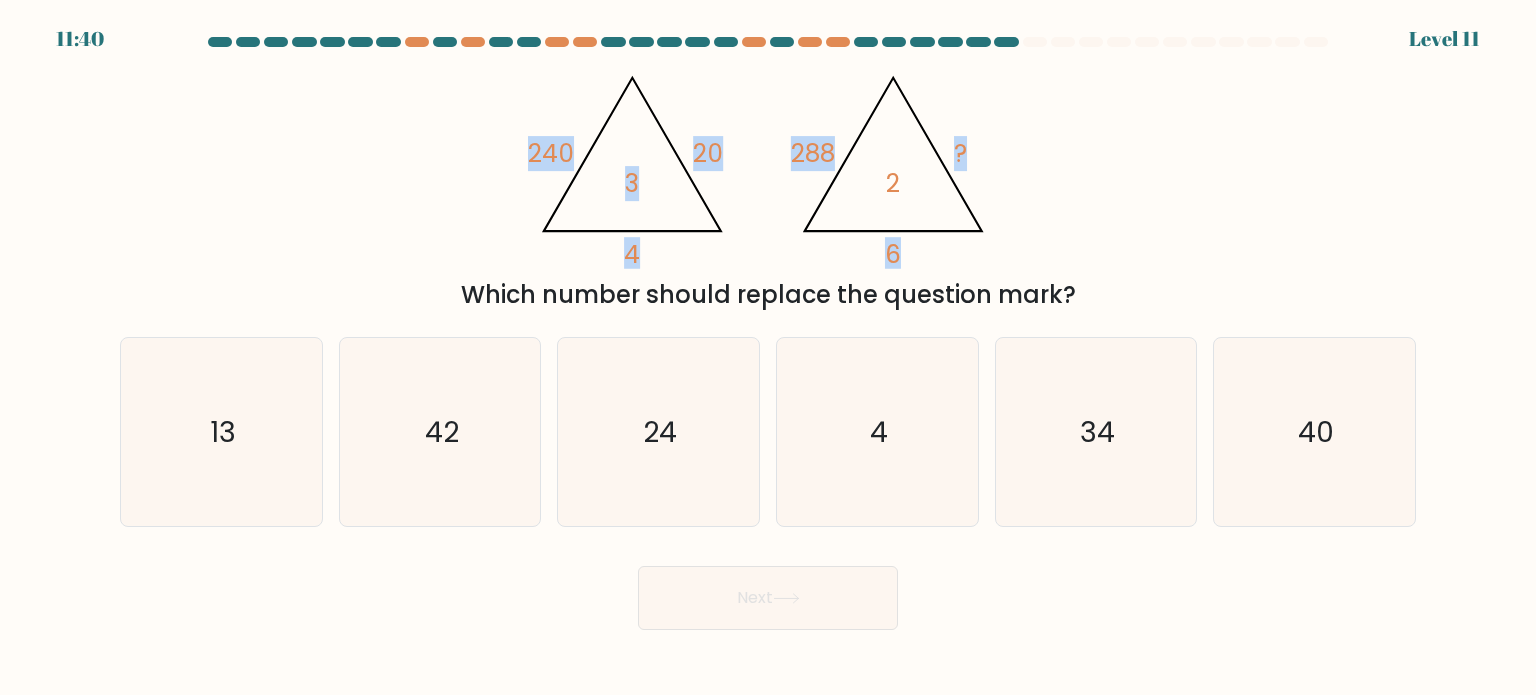 drag, startPoint x: 925, startPoint y: 258, endPoint x: 502, endPoint y: 170, distance: 432.0567 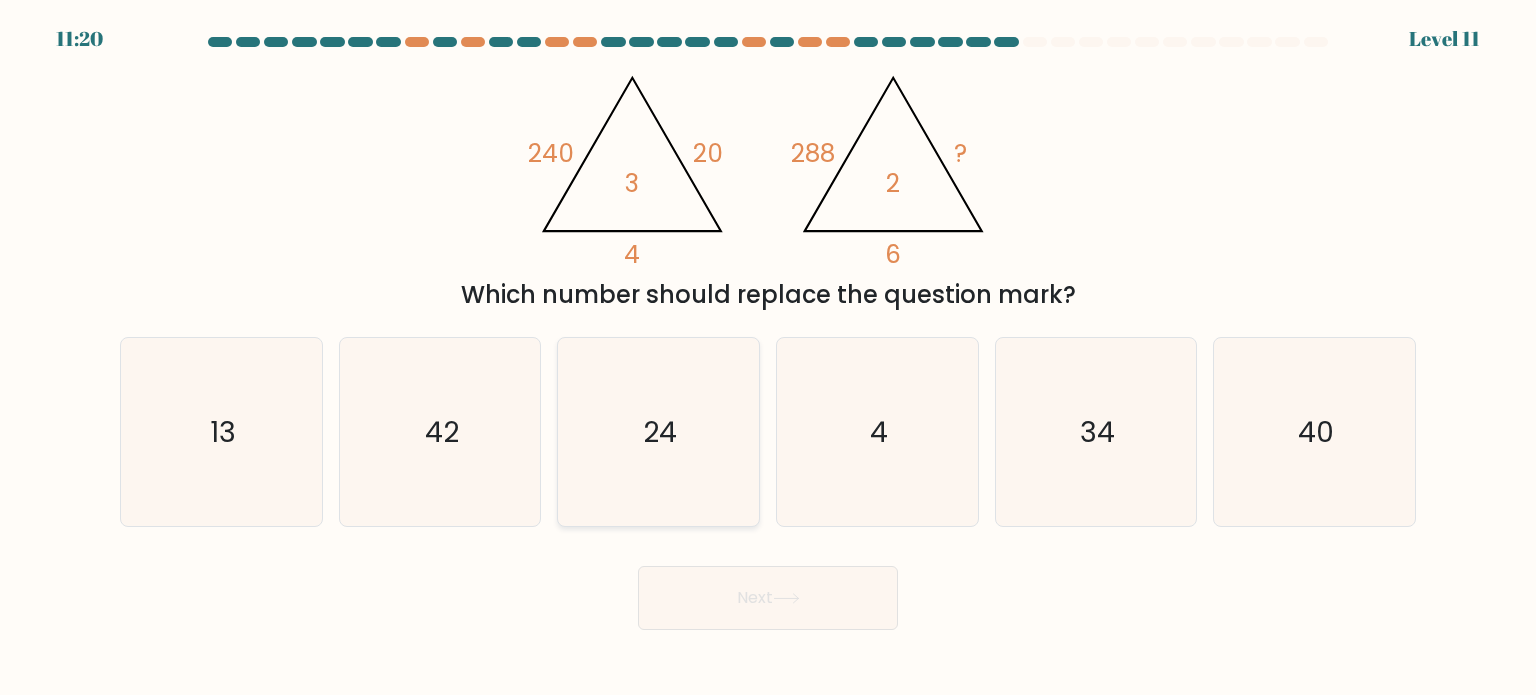 click on "24" at bounding box center (658, 432) 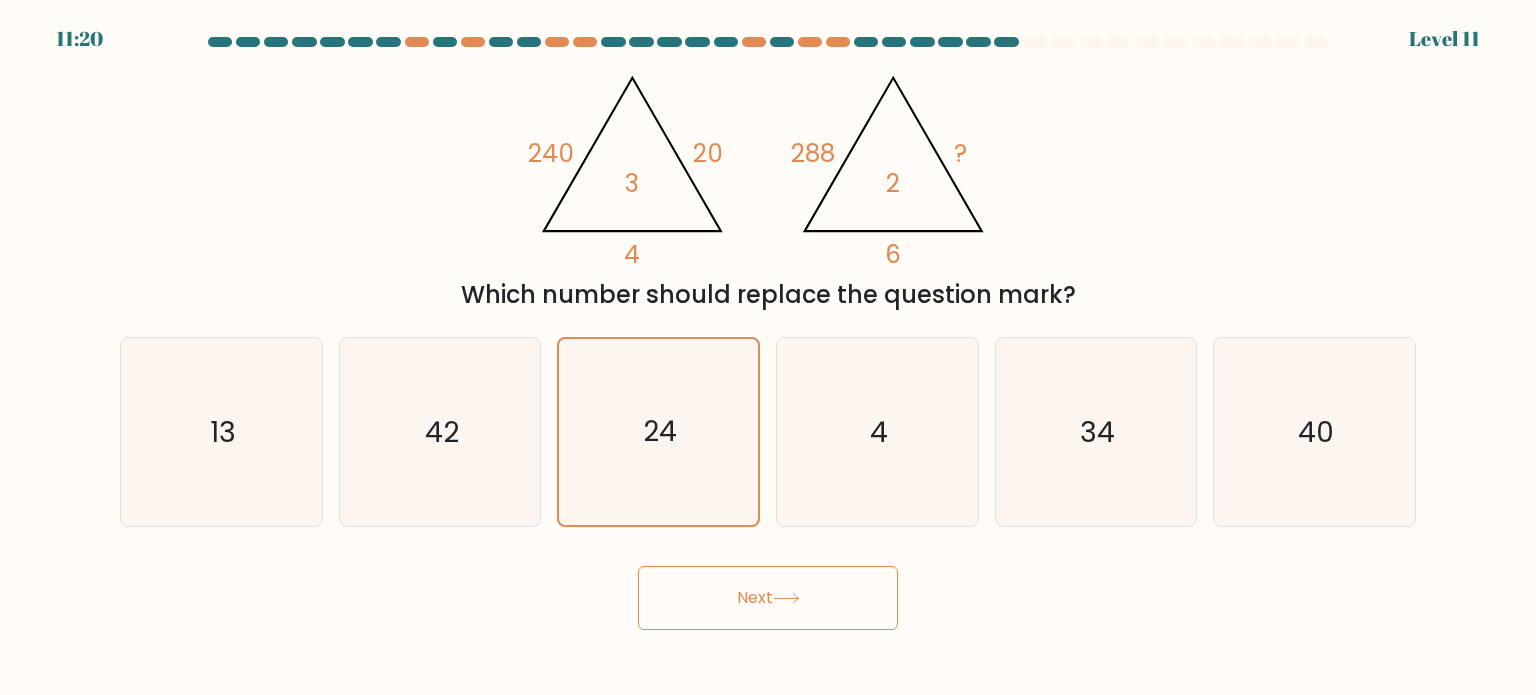 click on "Next" at bounding box center [768, 598] 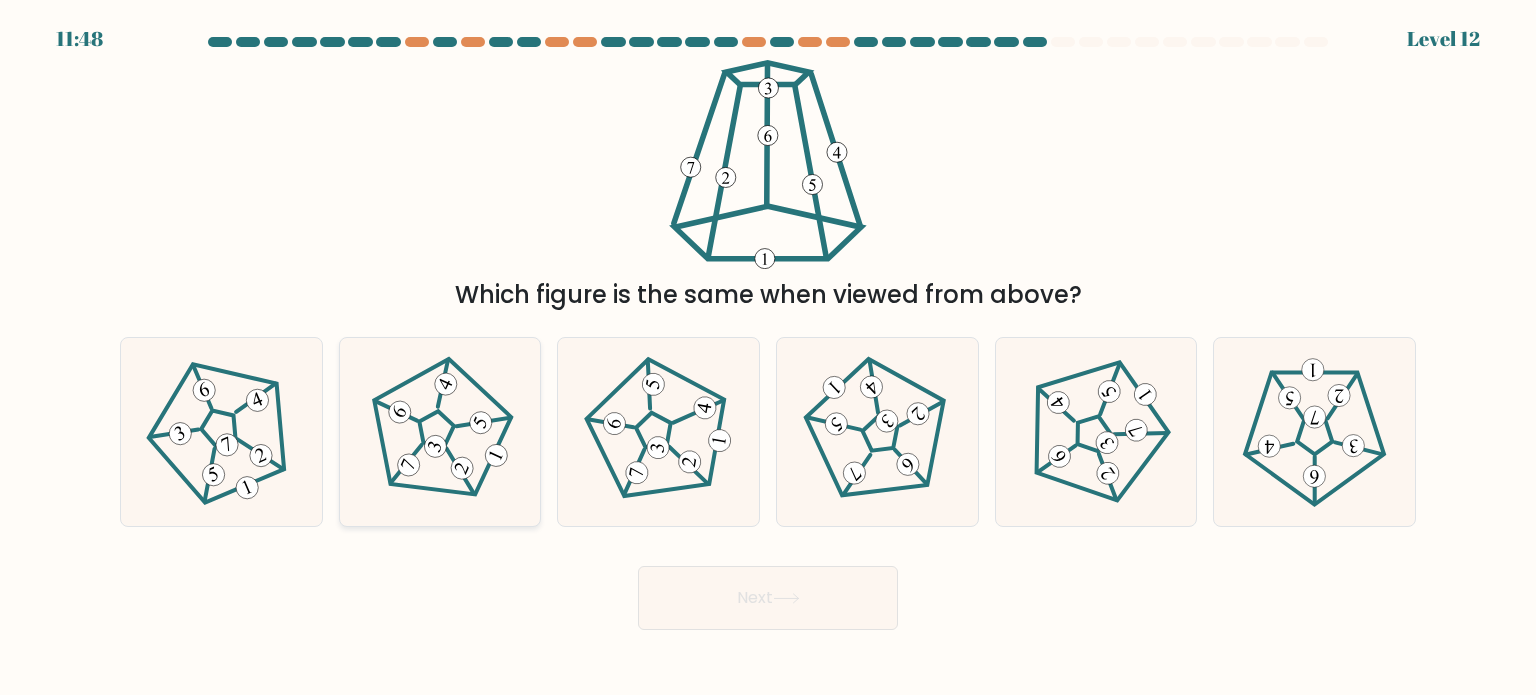 click at bounding box center [440, 431] 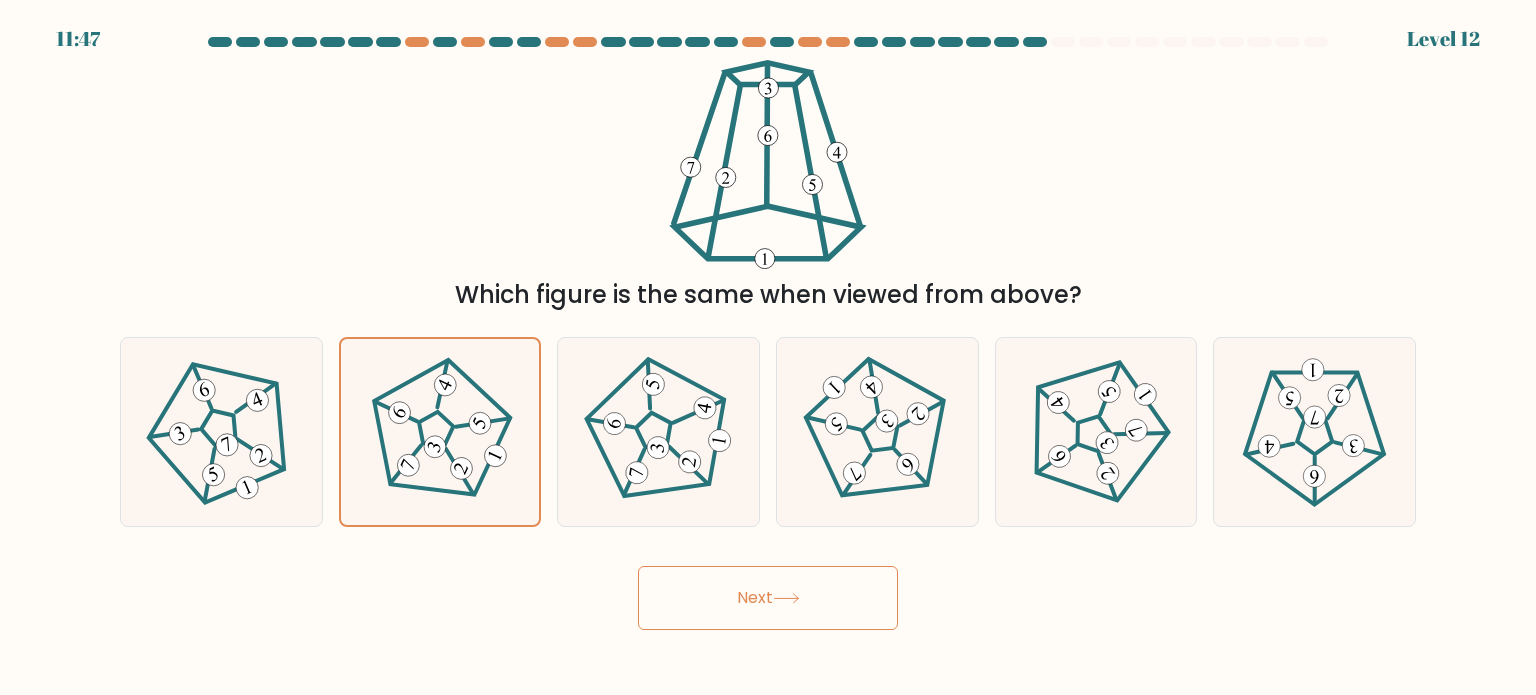 click on "Next" at bounding box center [768, 598] 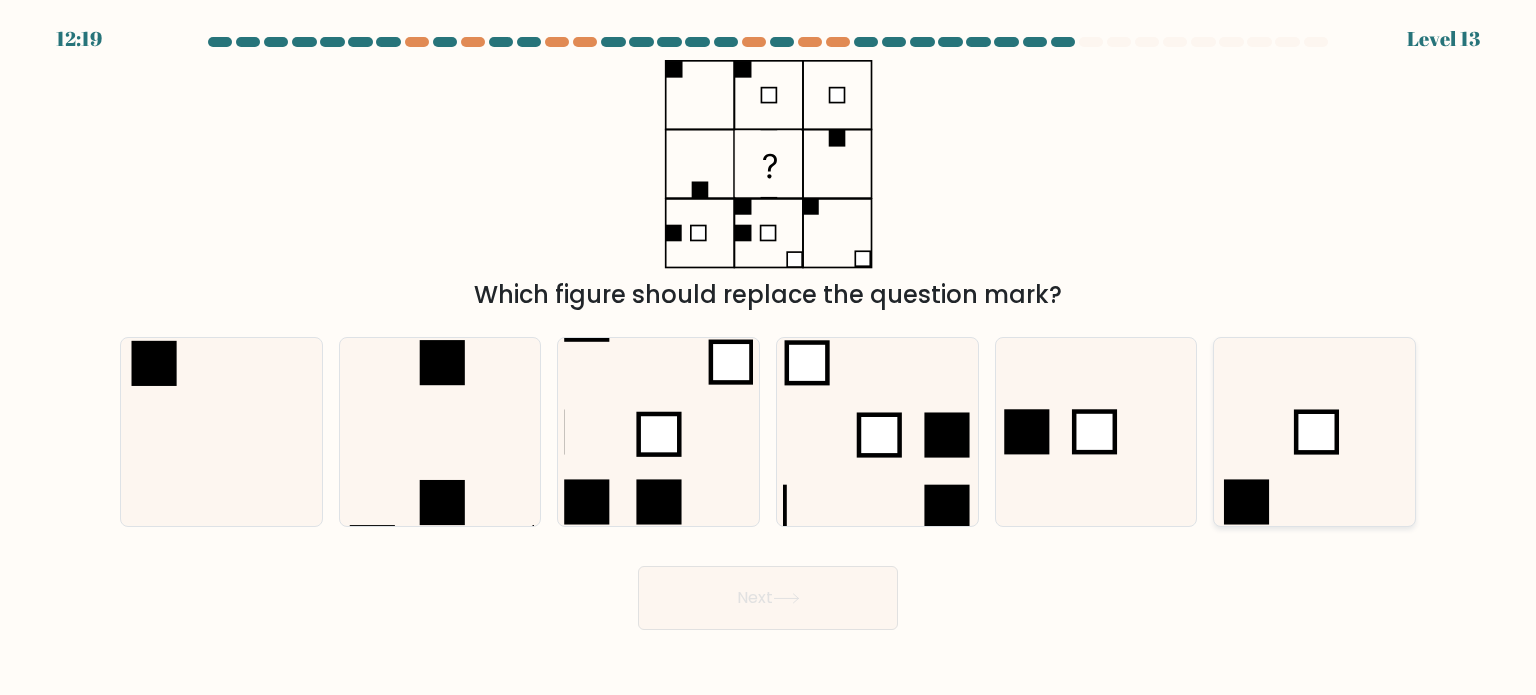 click at bounding box center [1314, 432] 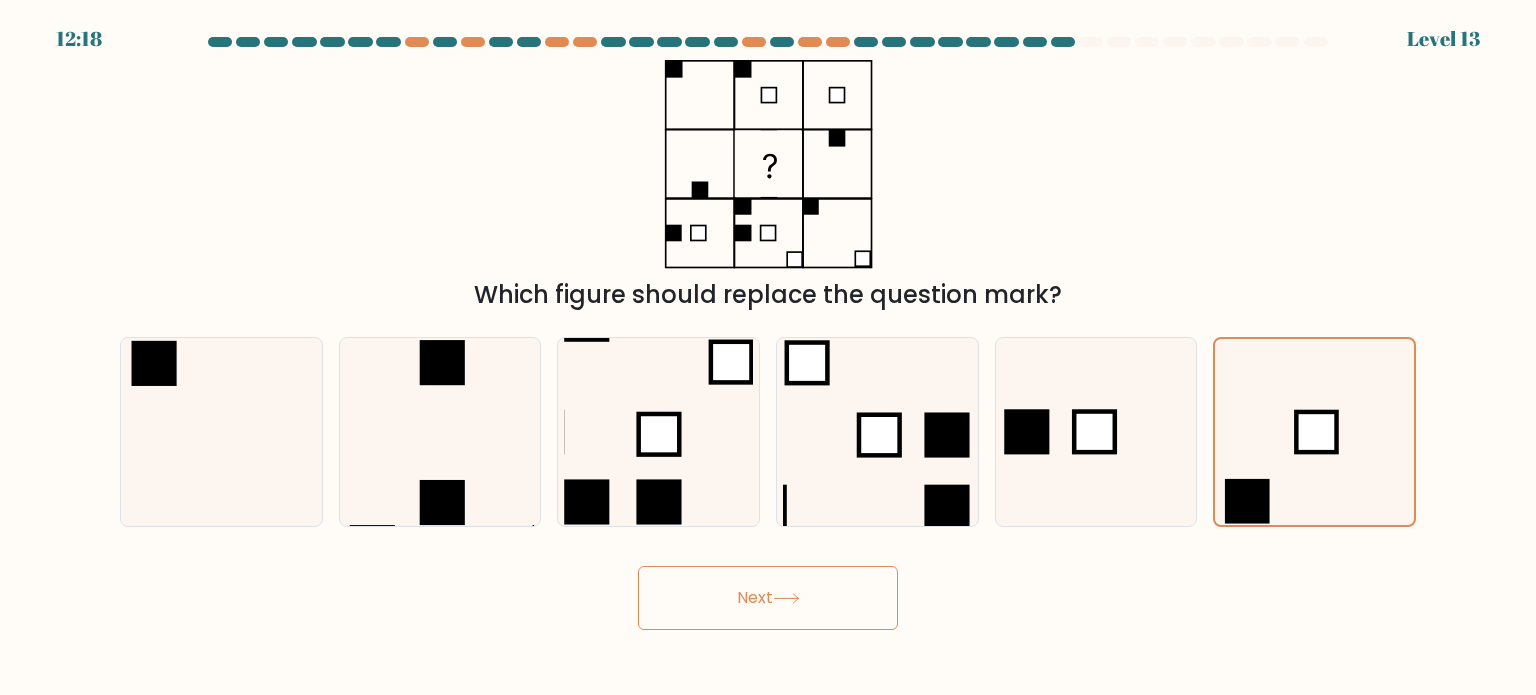click on "Next" at bounding box center (768, 598) 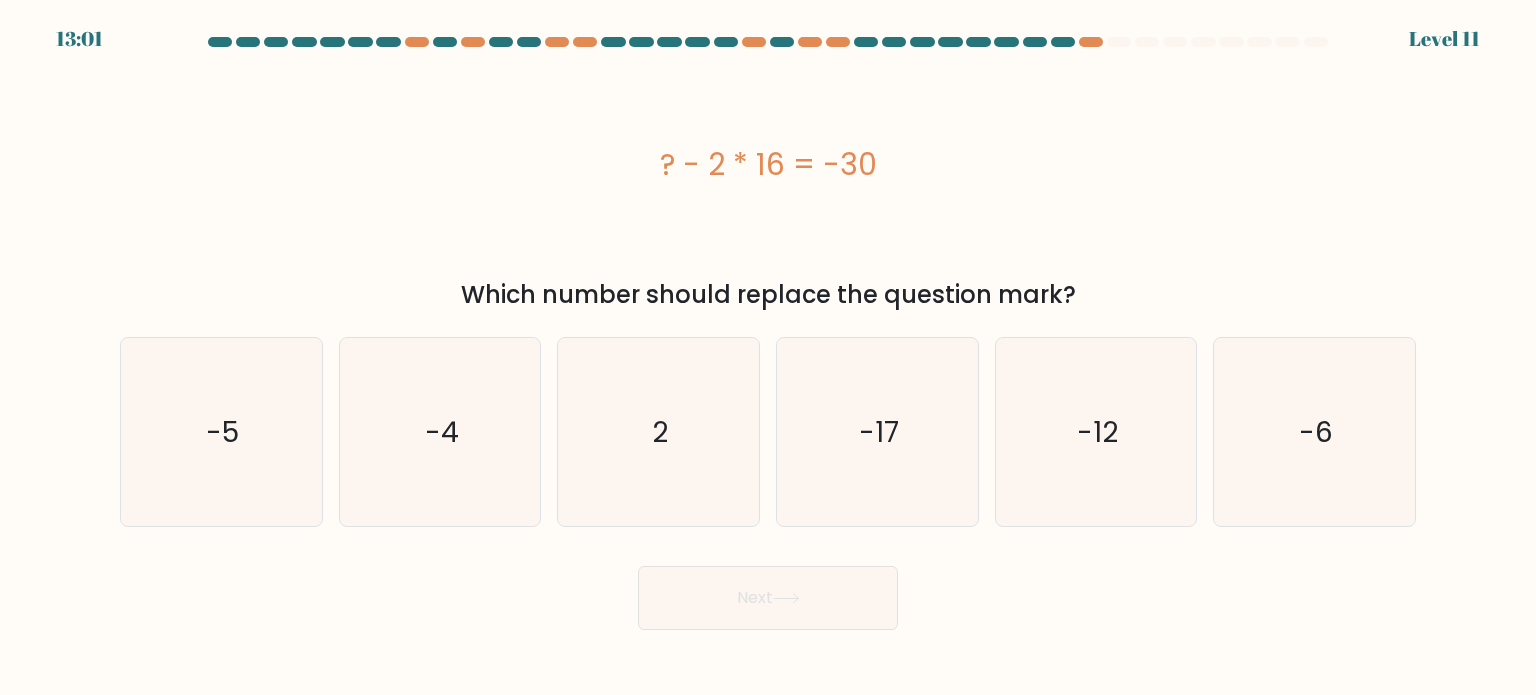 drag, startPoint x: 889, startPoint y: 185, endPoint x: 660, endPoint y: 181, distance: 229.03493 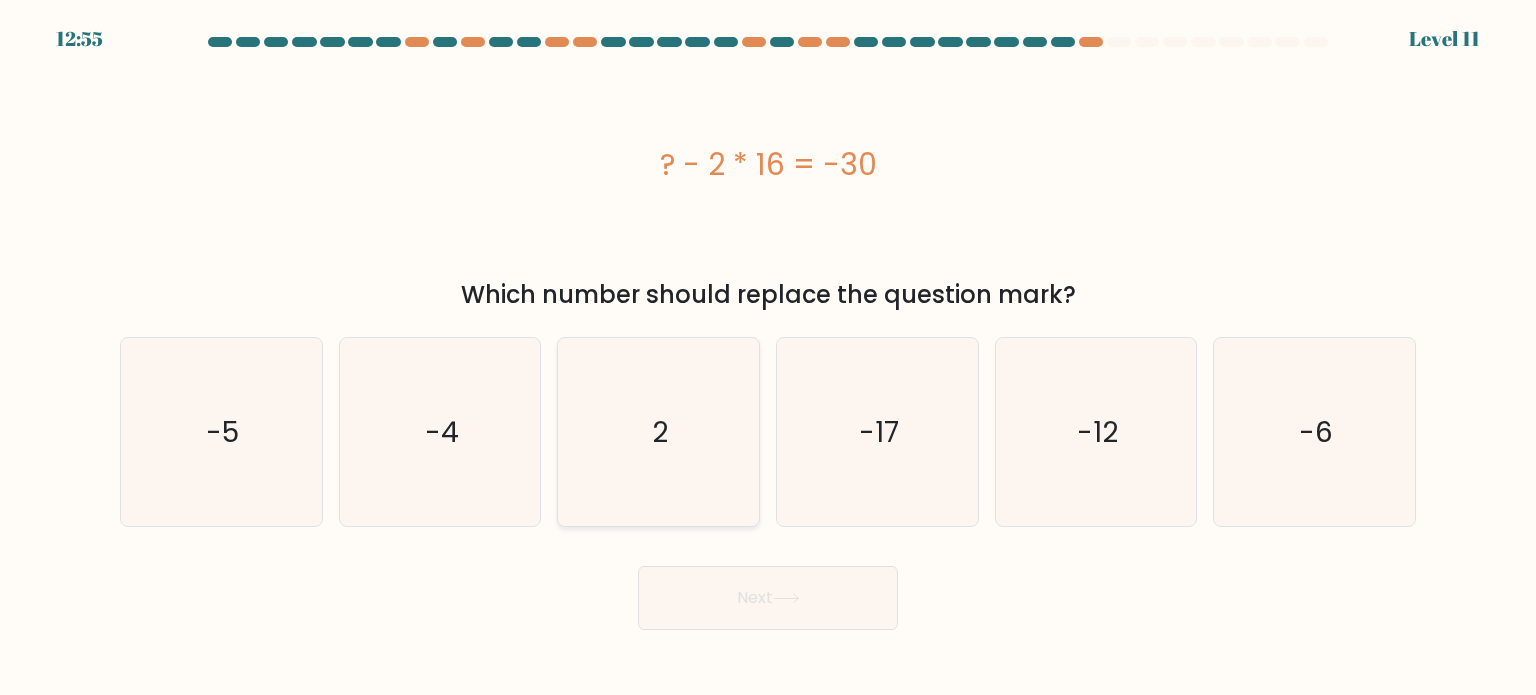 click on "2" at bounding box center (658, 432) 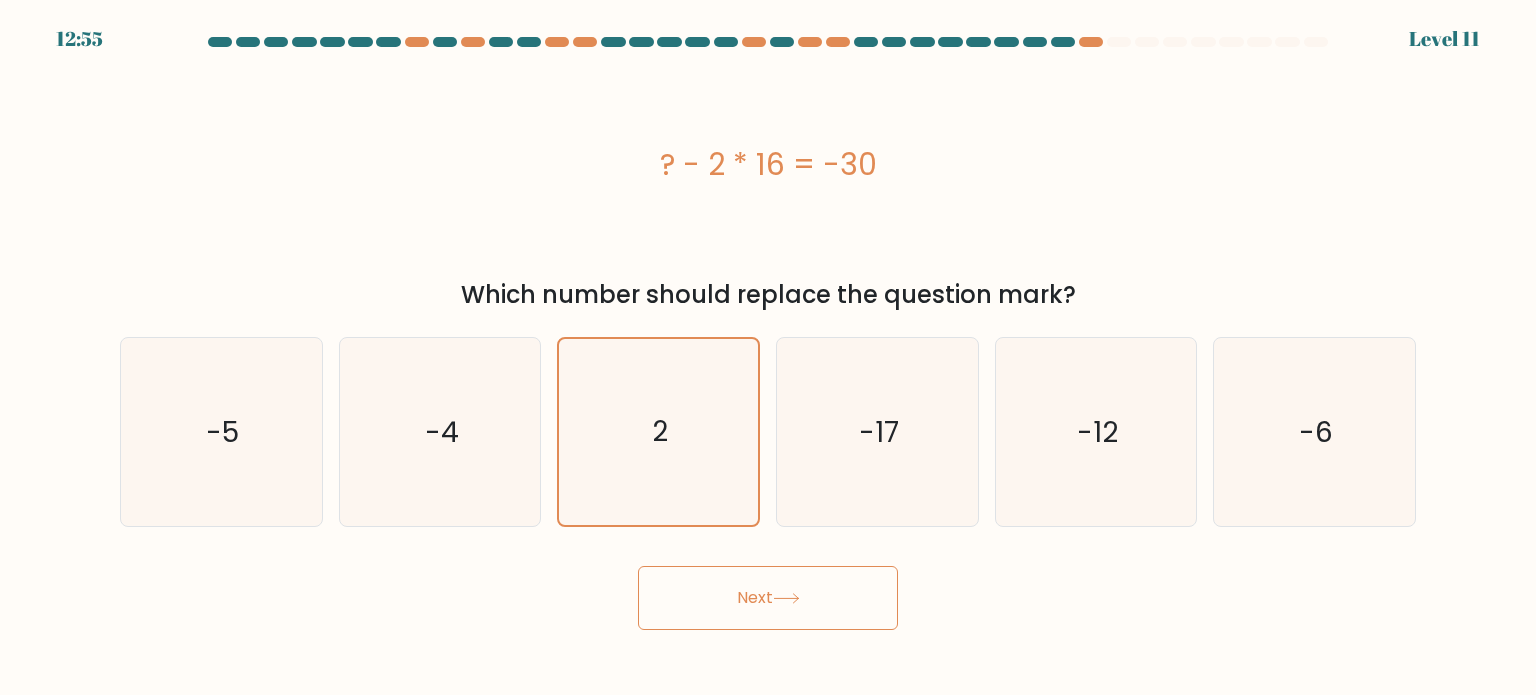 click on "Next" at bounding box center [768, 598] 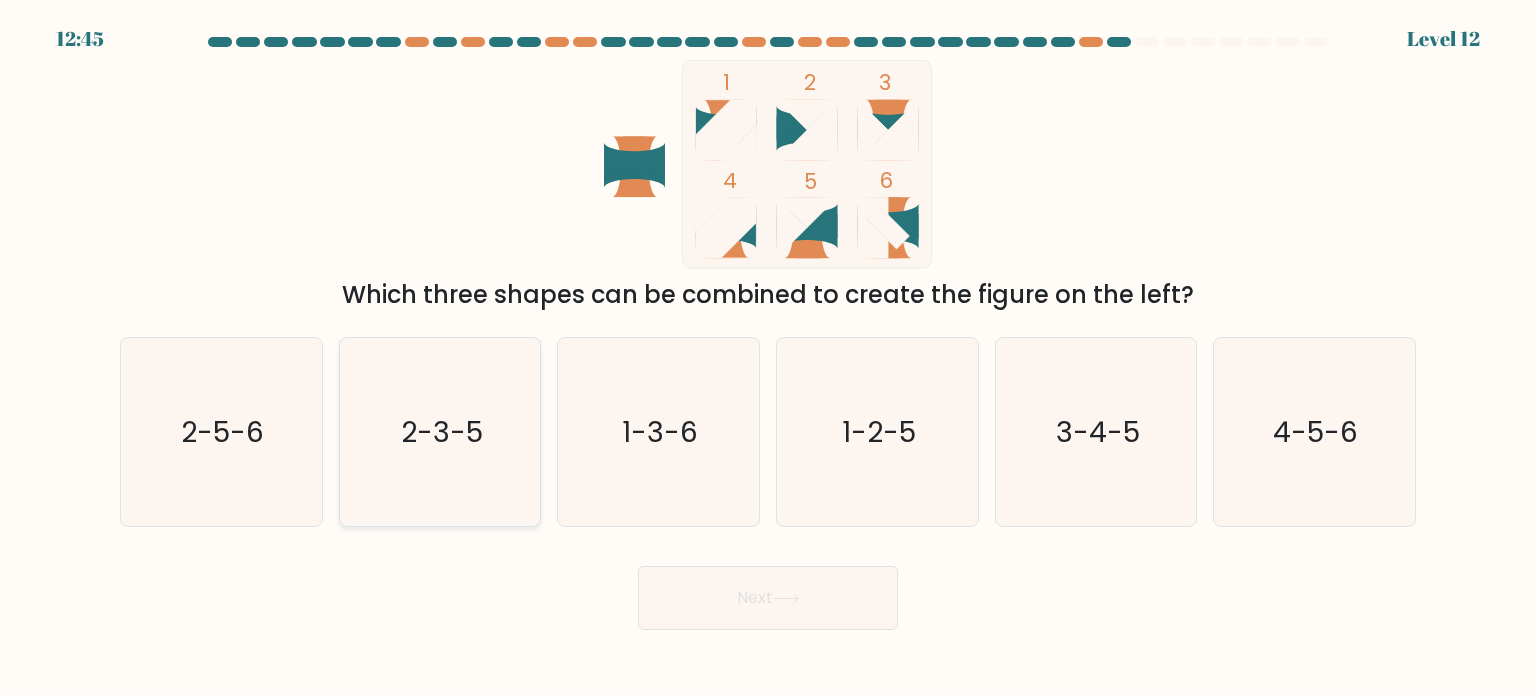 click on "2-3-5" at bounding box center [440, 432] 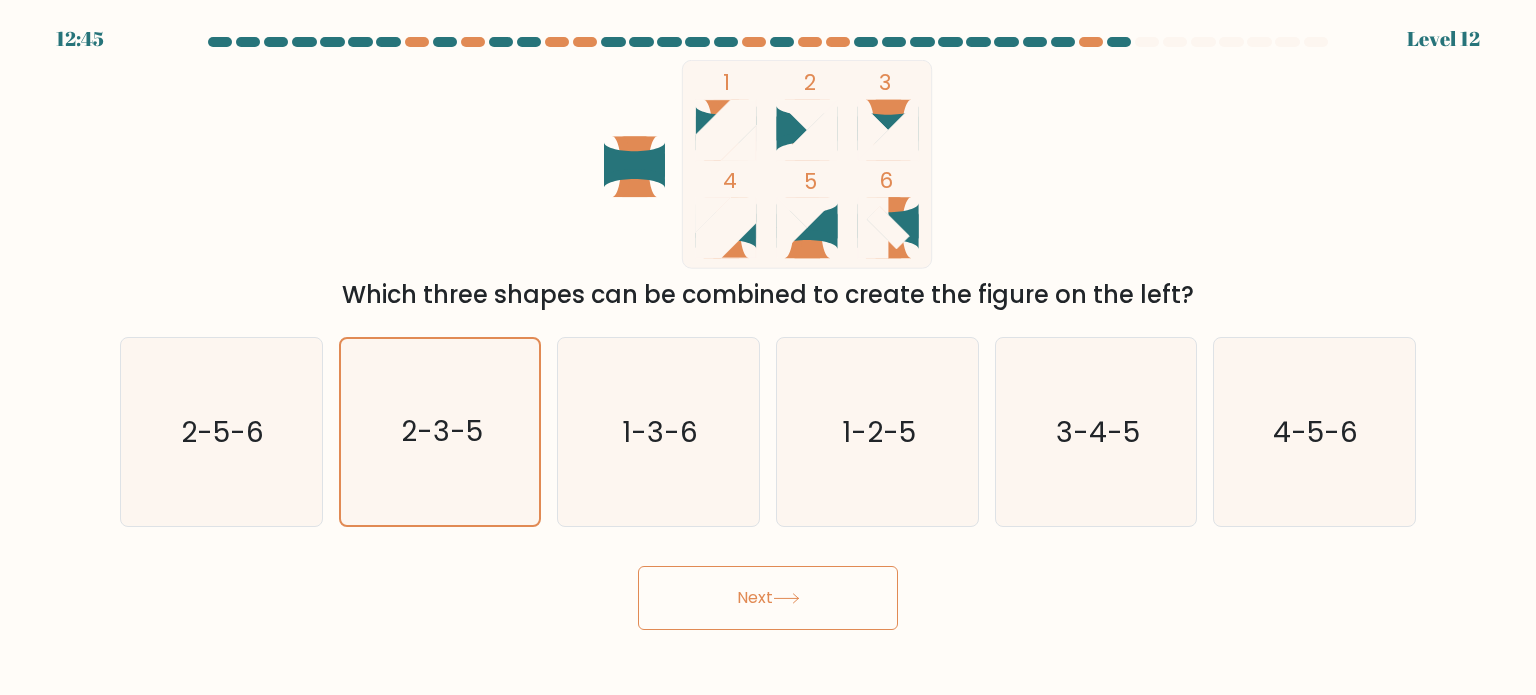 click on "Next" at bounding box center [768, 598] 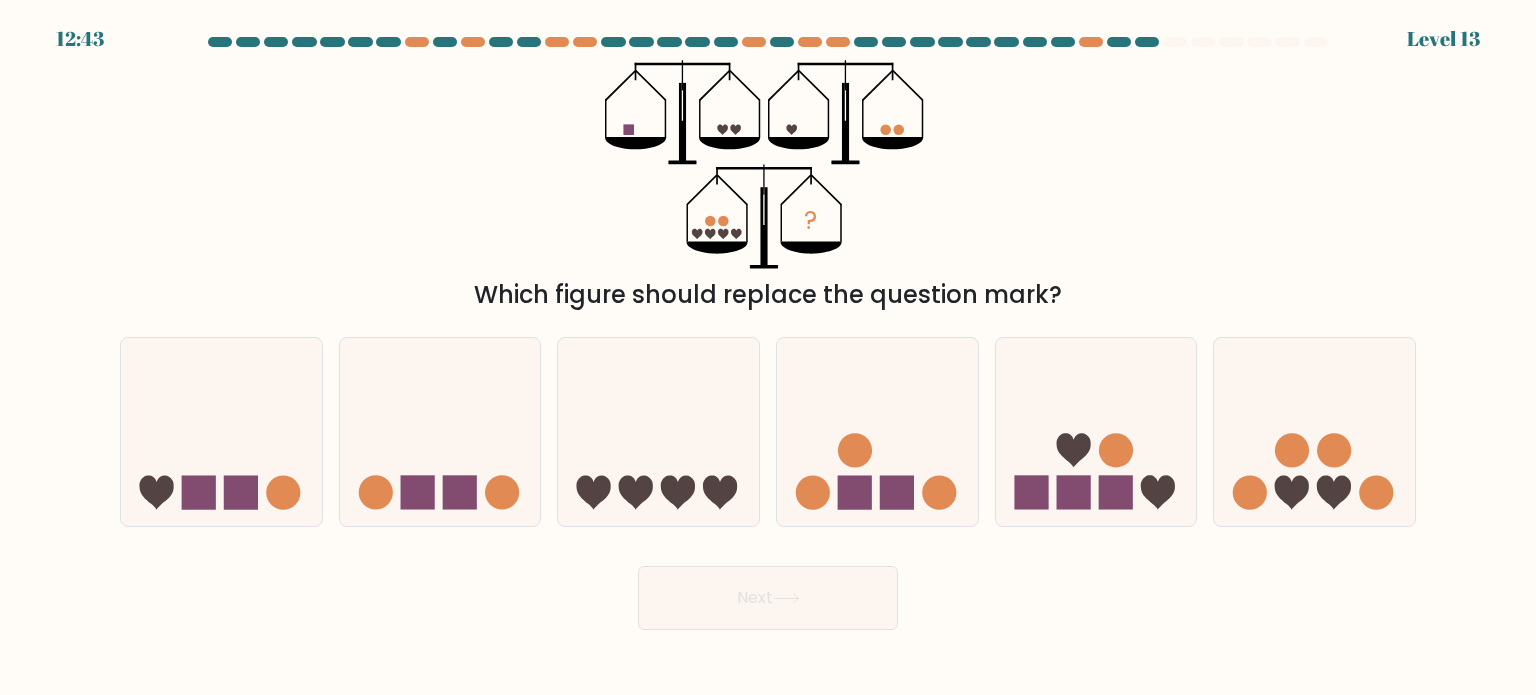 click on "Next" at bounding box center (768, 598) 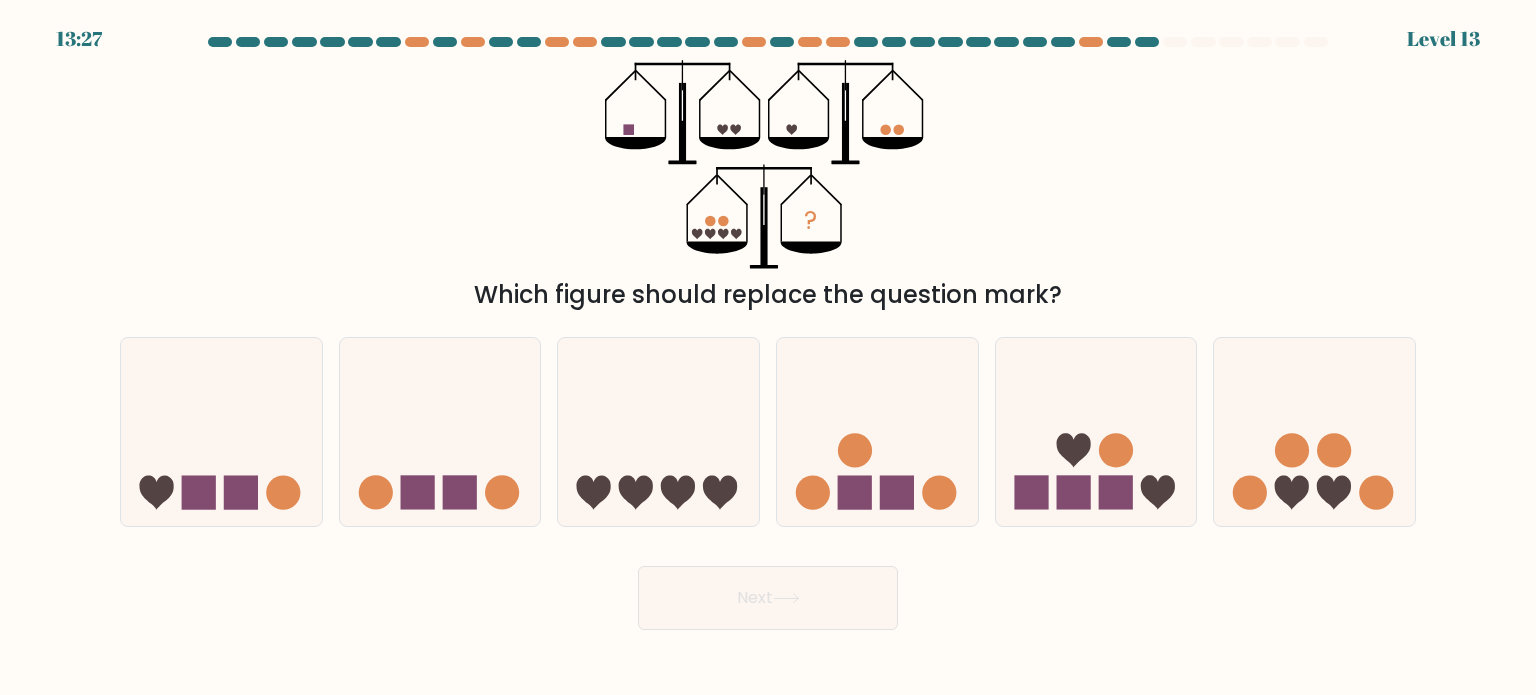 click on "?
Which figure should replace the question mark?" at bounding box center (768, 186) 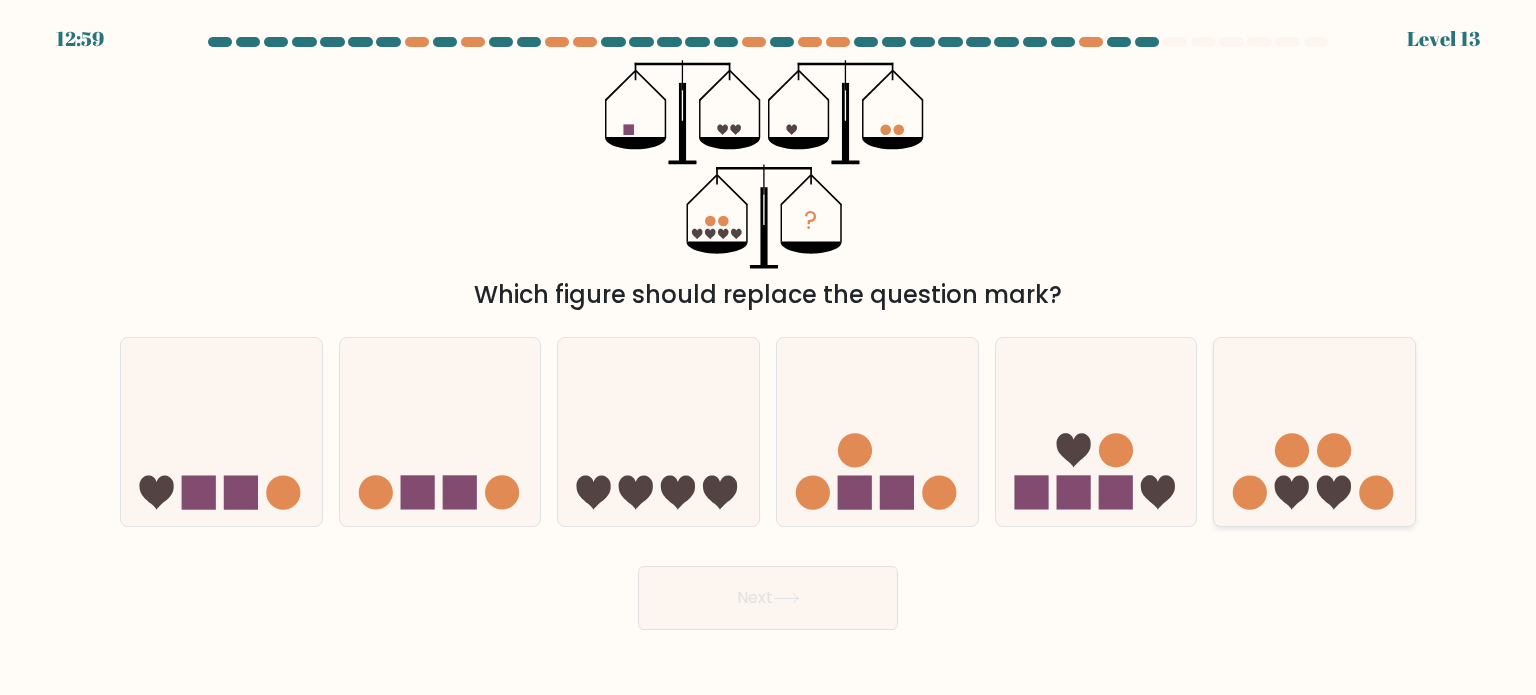 click at bounding box center (1292, 492) 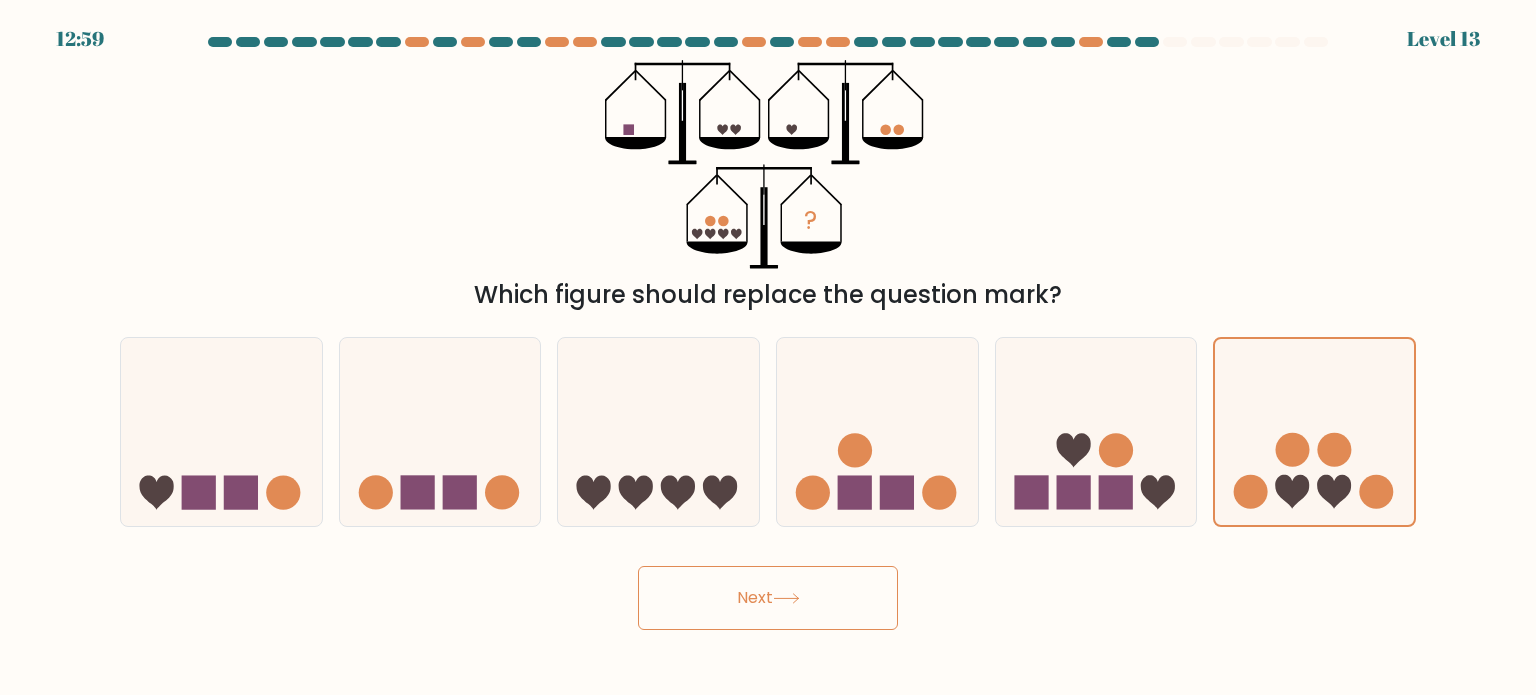 click on "Next" at bounding box center (768, 598) 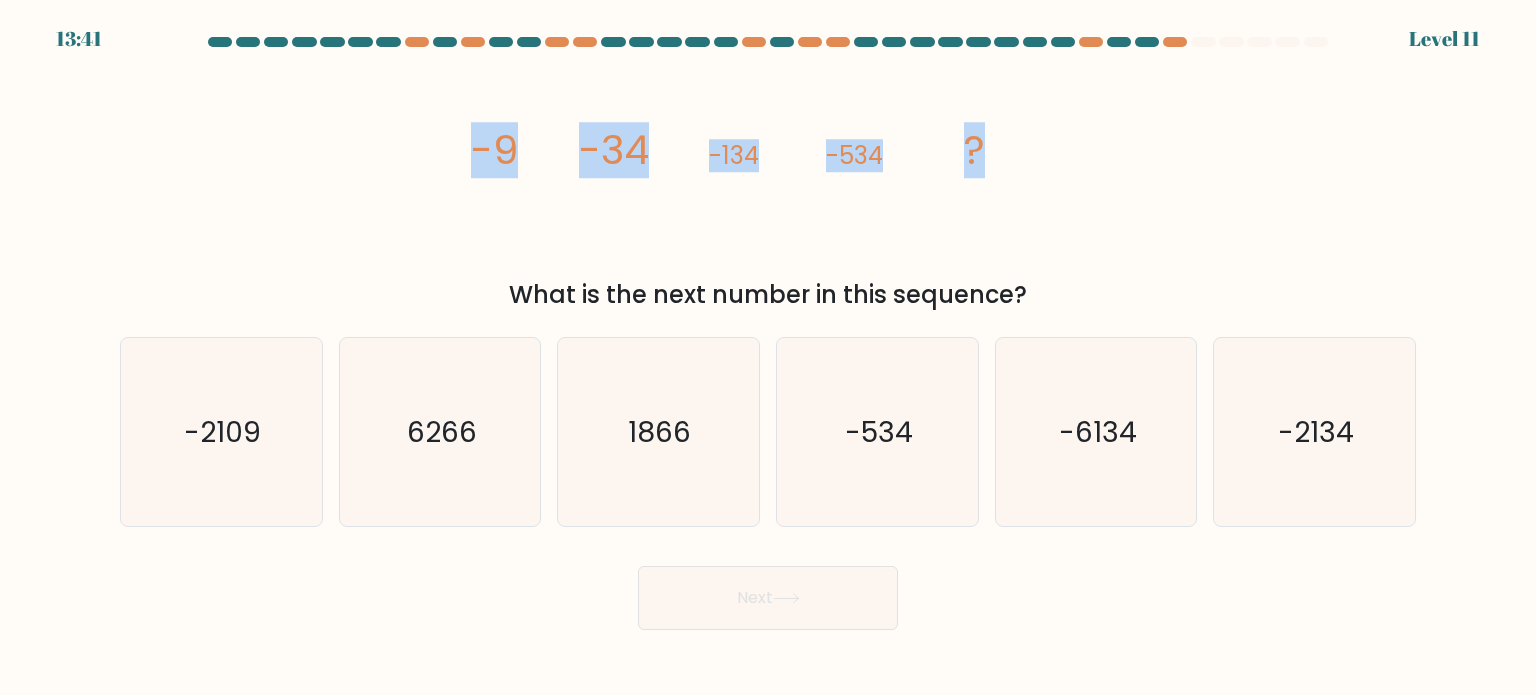 drag, startPoint x: 1008, startPoint y: 142, endPoint x: 393, endPoint y: 154, distance: 615.11707 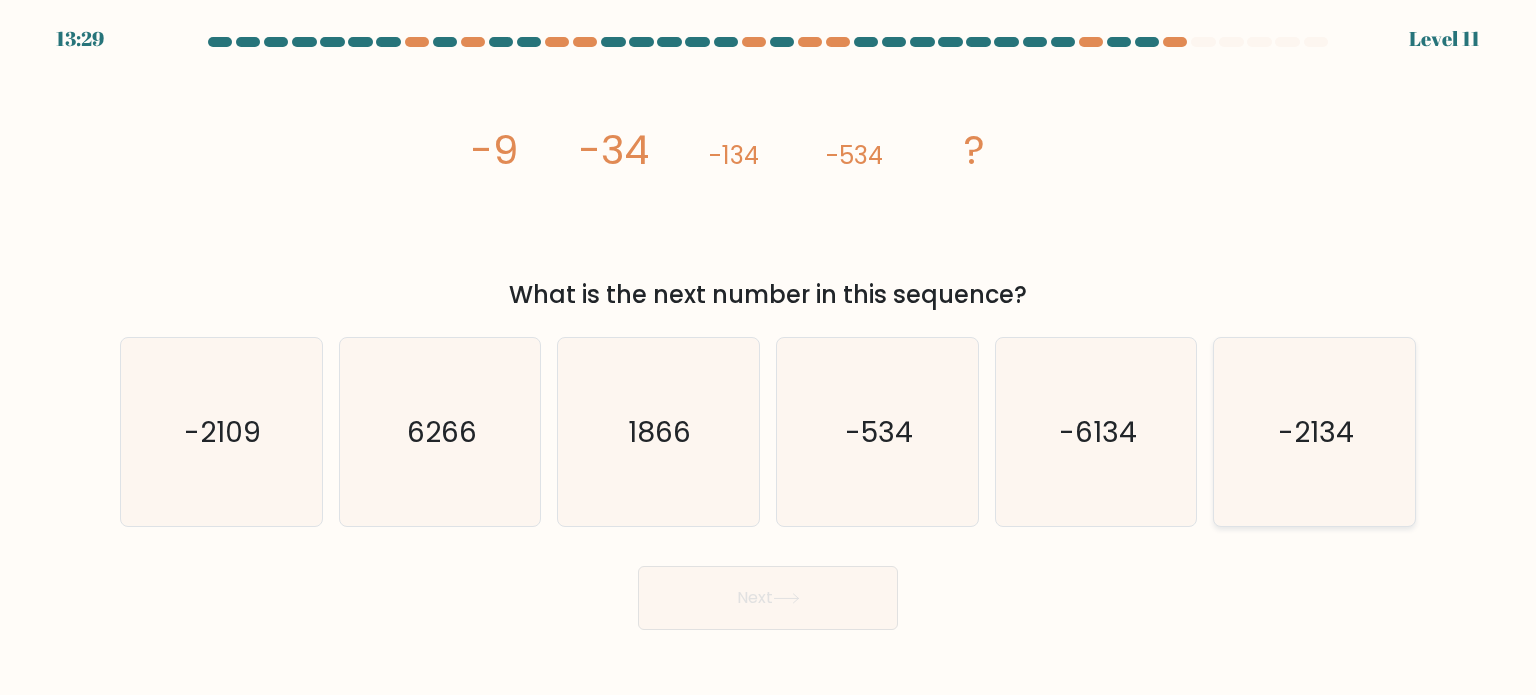 click on "-2134" at bounding box center [1314, 432] 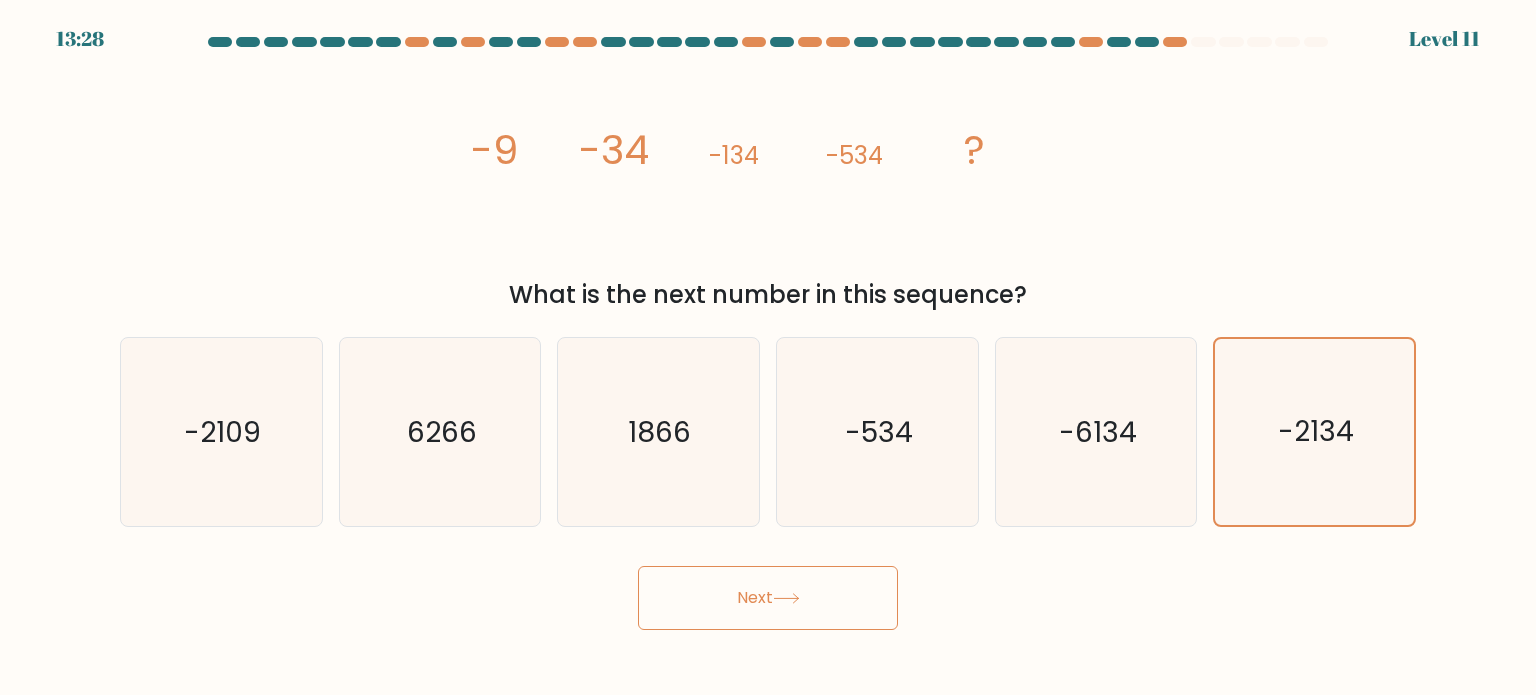 click on "Next" at bounding box center [768, 598] 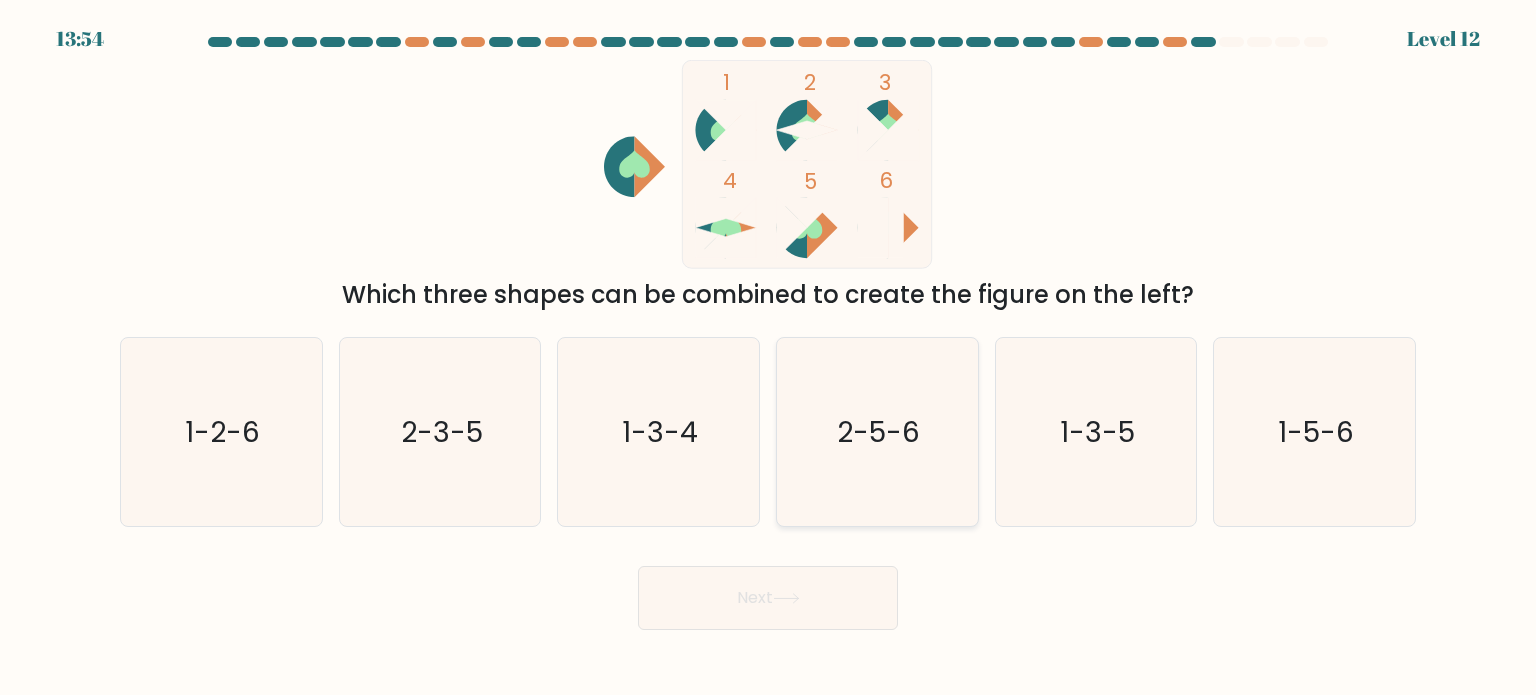 click on "2-5-6" at bounding box center [877, 432] 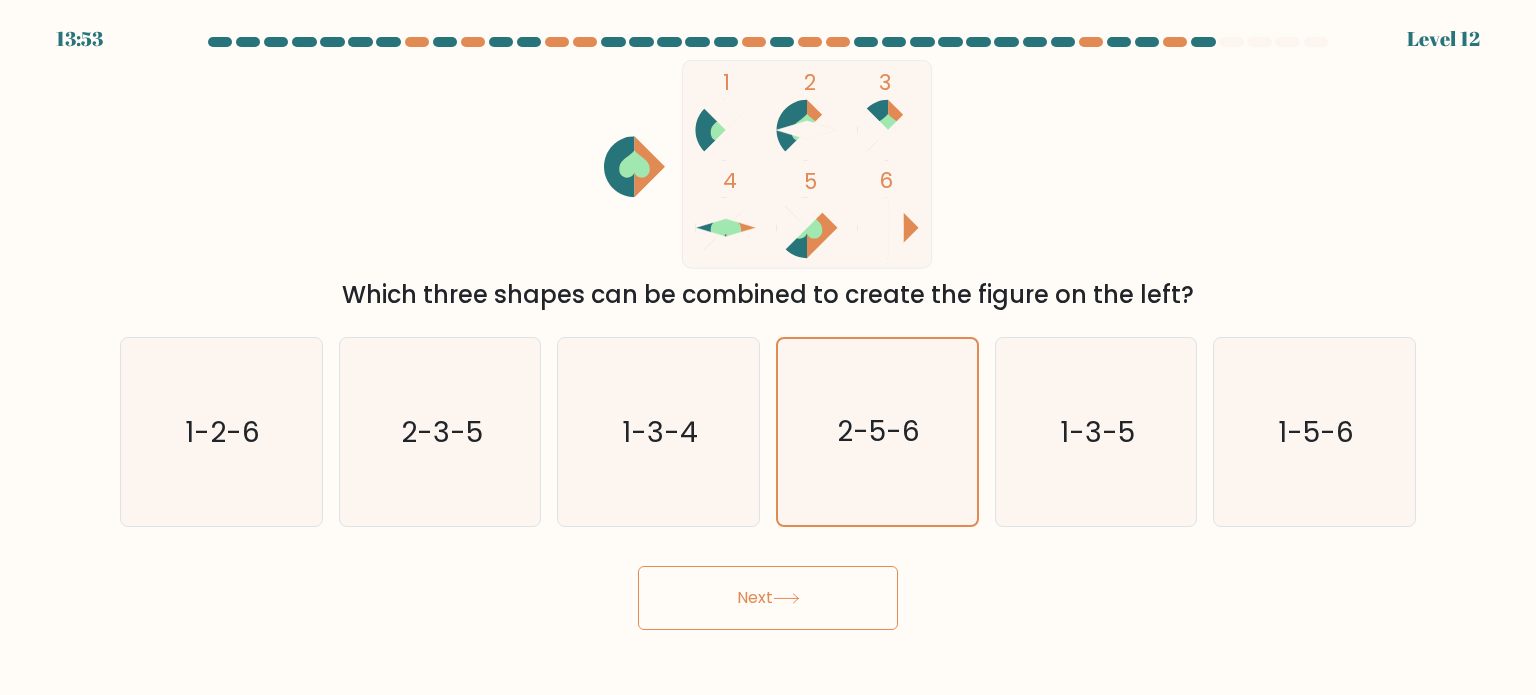 click on "Next" at bounding box center [768, 598] 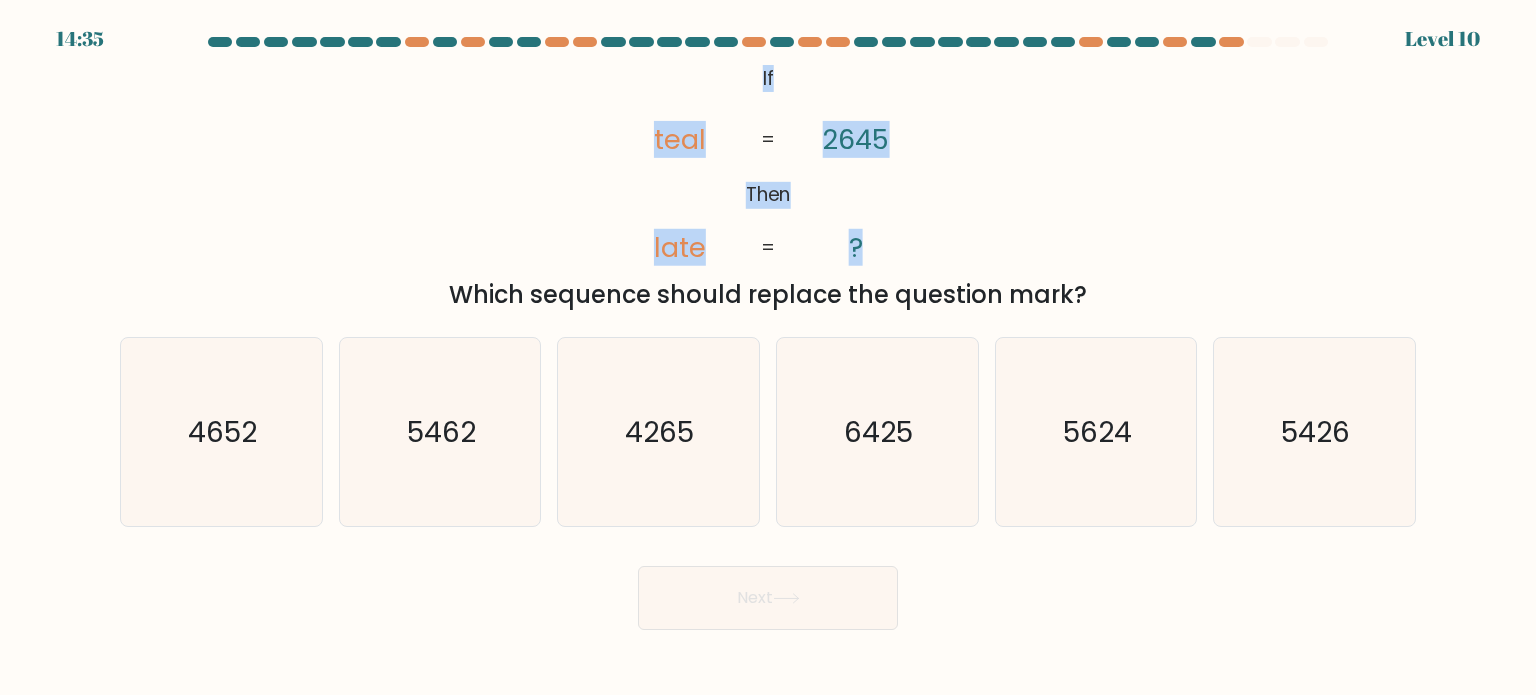 drag, startPoint x: 894, startPoint y: 255, endPoint x: 760, endPoint y: 88, distance: 214.11446 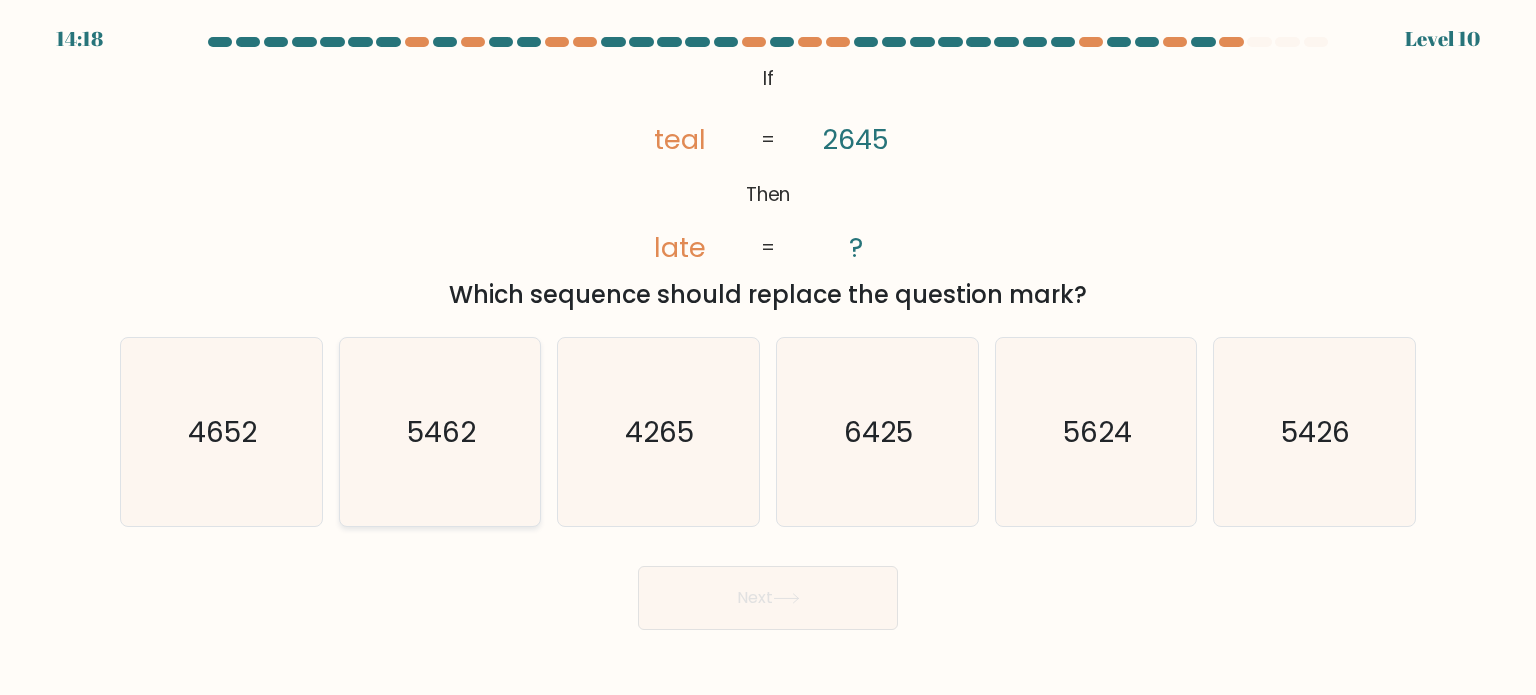 click on "5462" at bounding box center [440, 432] 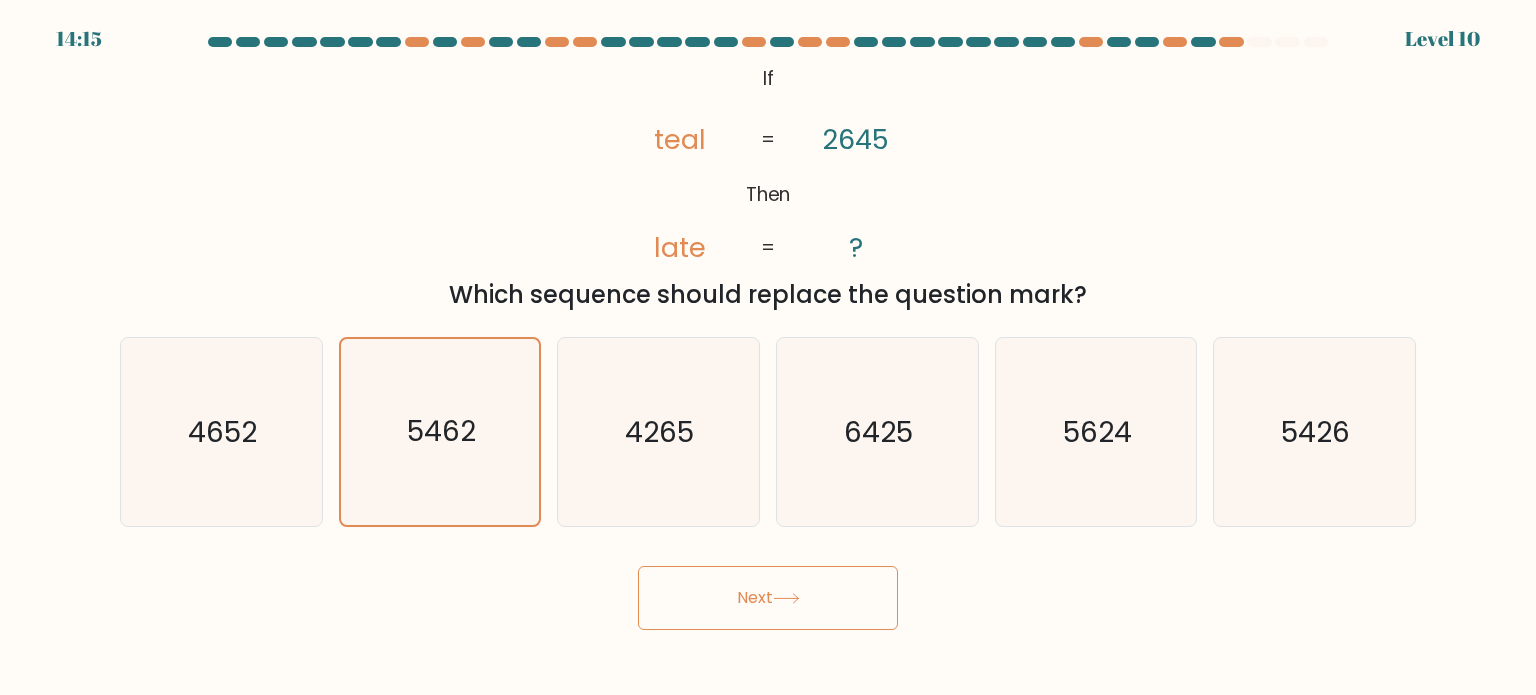 click at bounding box center (786, 598) 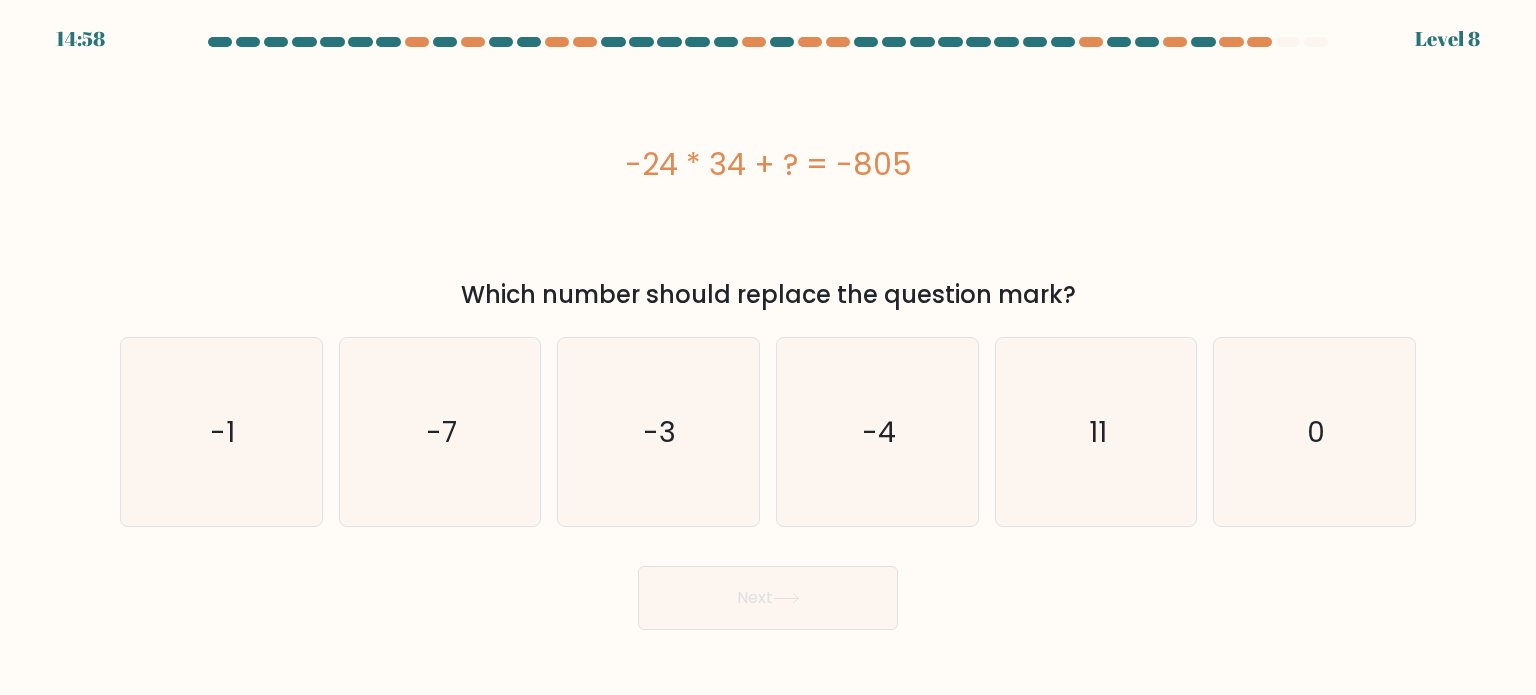drag, startPoint x: 926, startPoint y: 159, endPoint x: 622, endPoint y: 163, distance: 304.0263 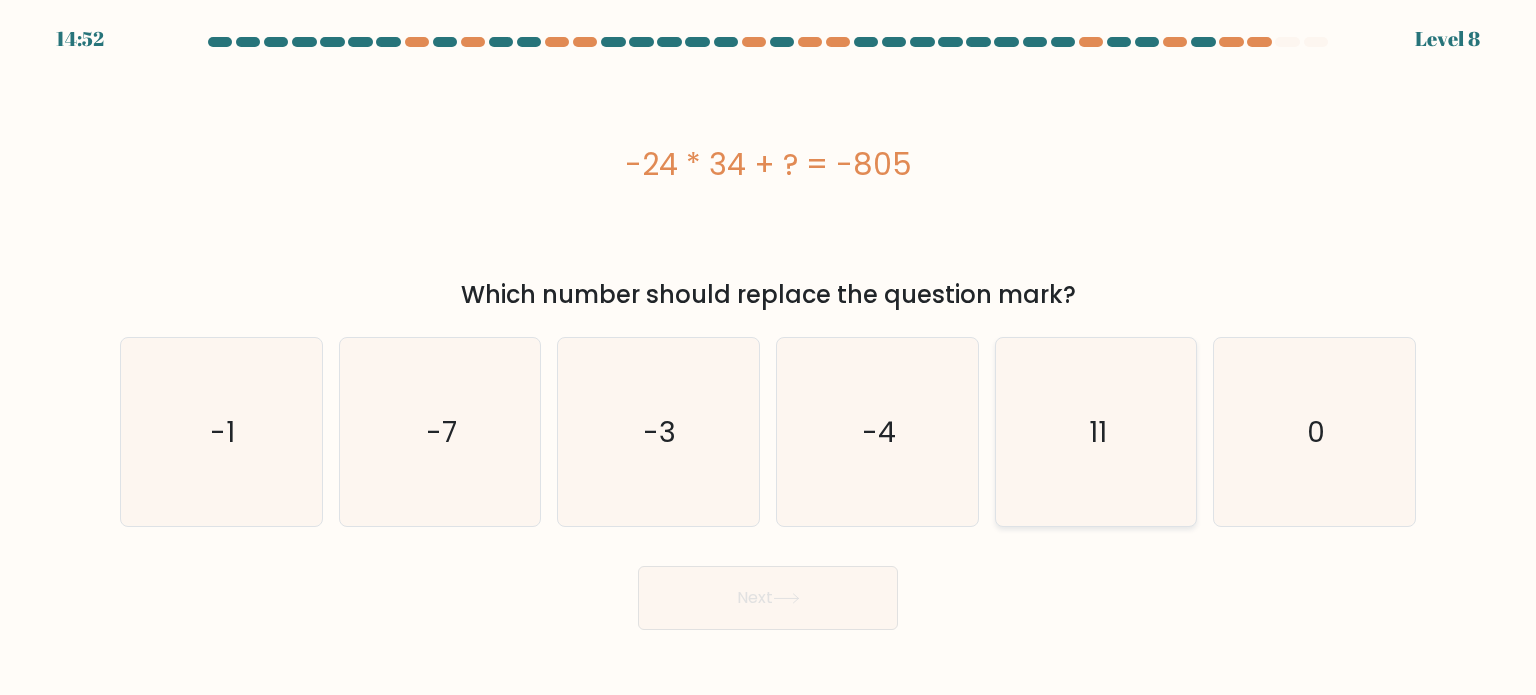 click on "11" at bounding box center (1096, 432) 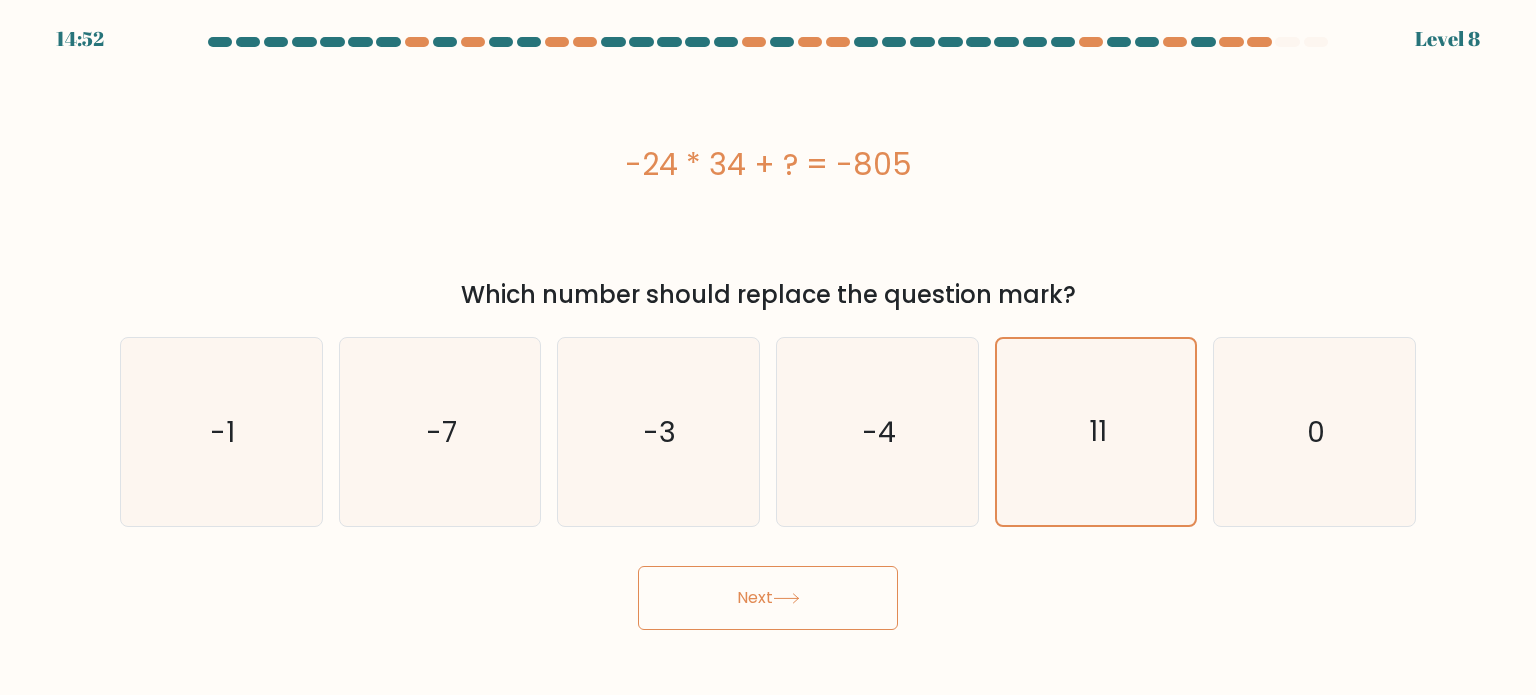 click on "Next" at bounding box center (768, 598) 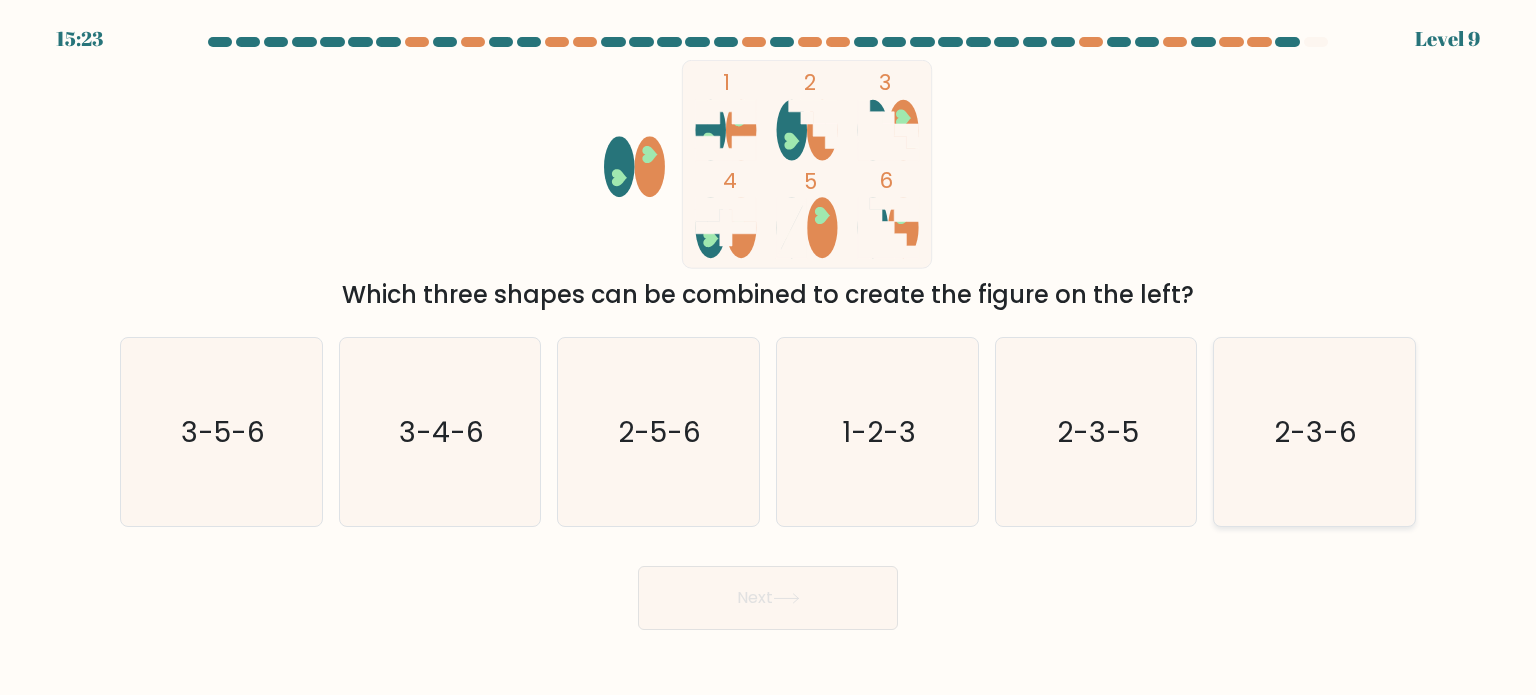 click on "2-3-6" at bounding box center (1314, 432) 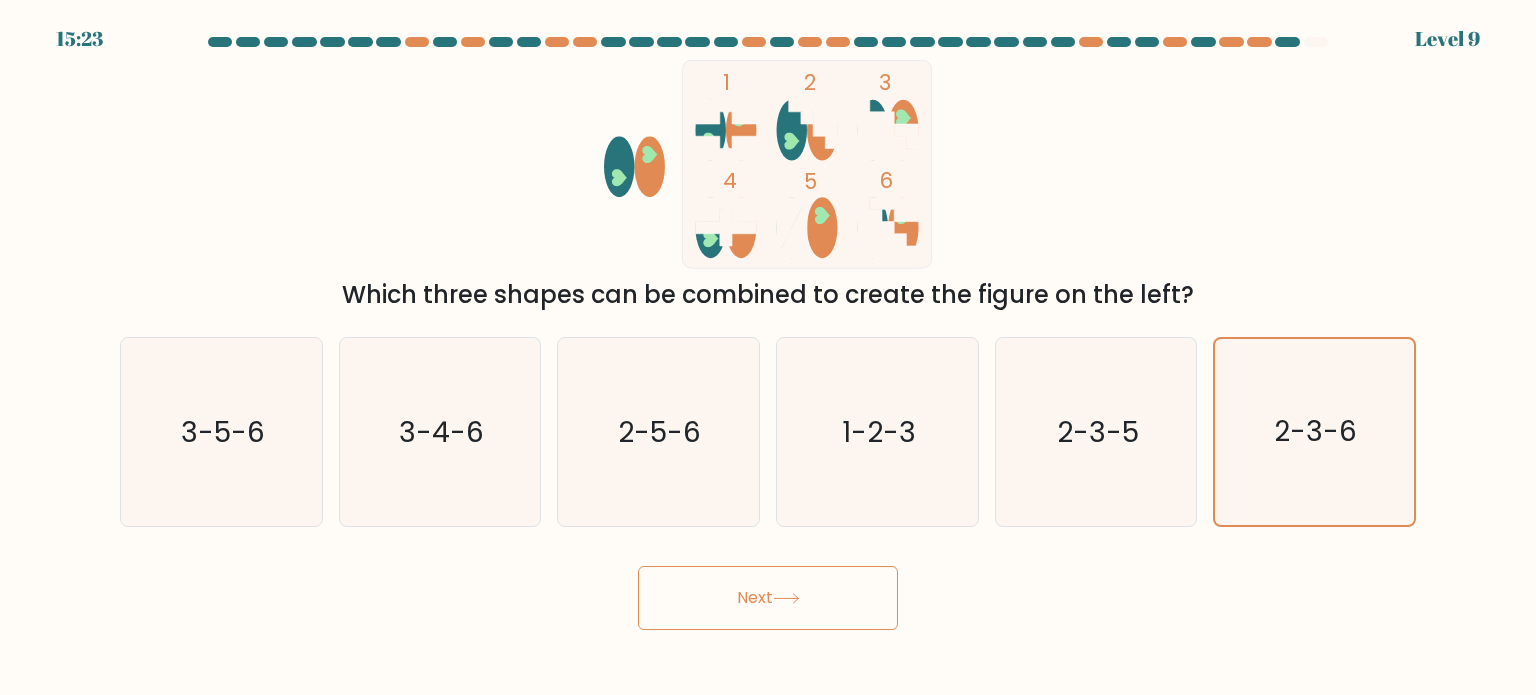 click on "Next" at bounding box center [768, 598] 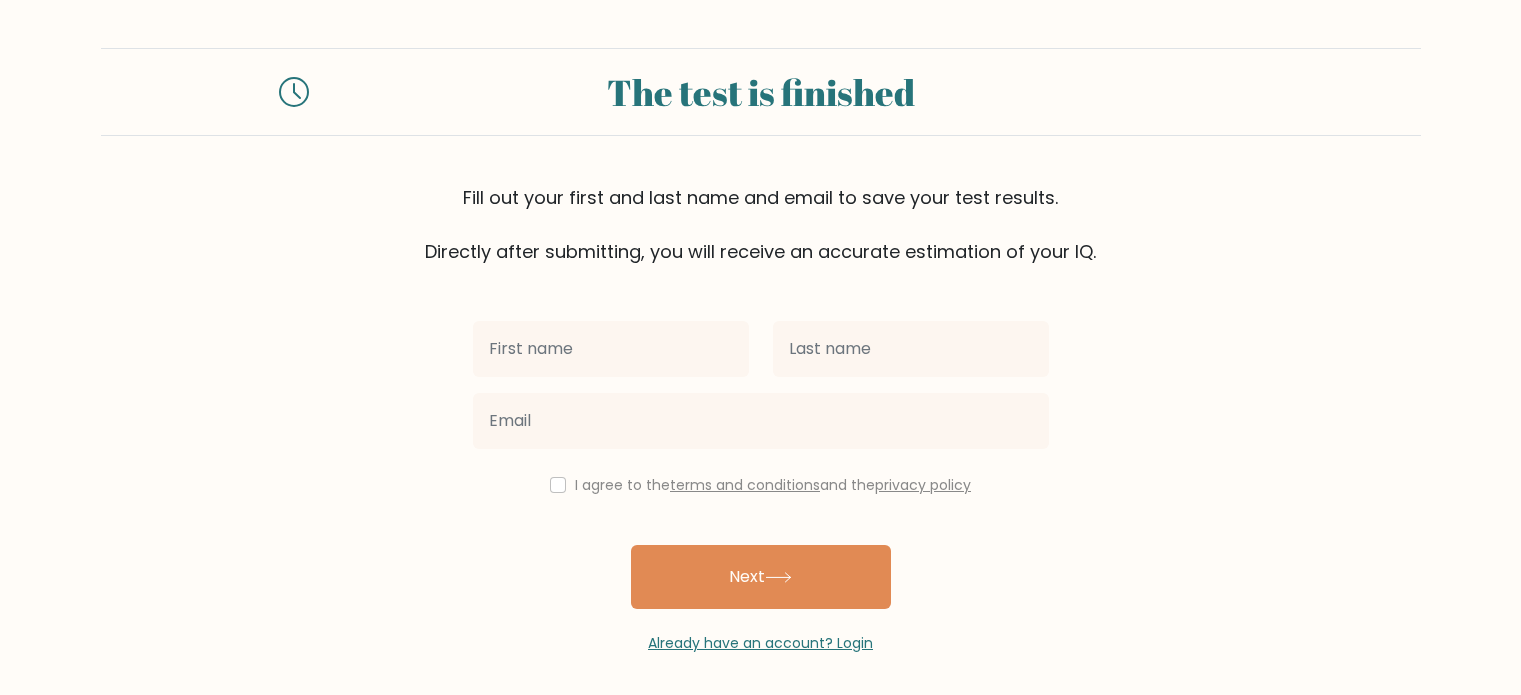 scroll, scrollTop: 0, scrollLeft: 0, axis: both 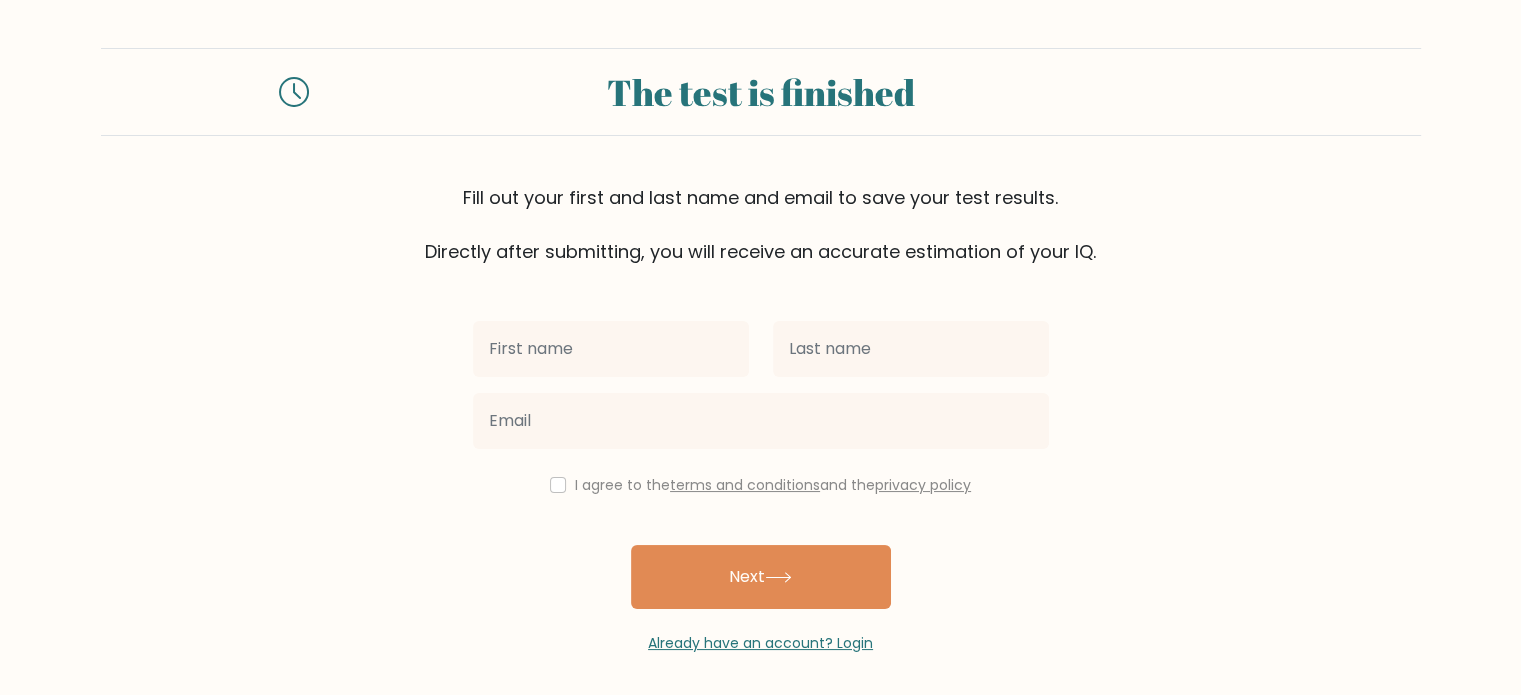 click at bounding box center (611, 349) 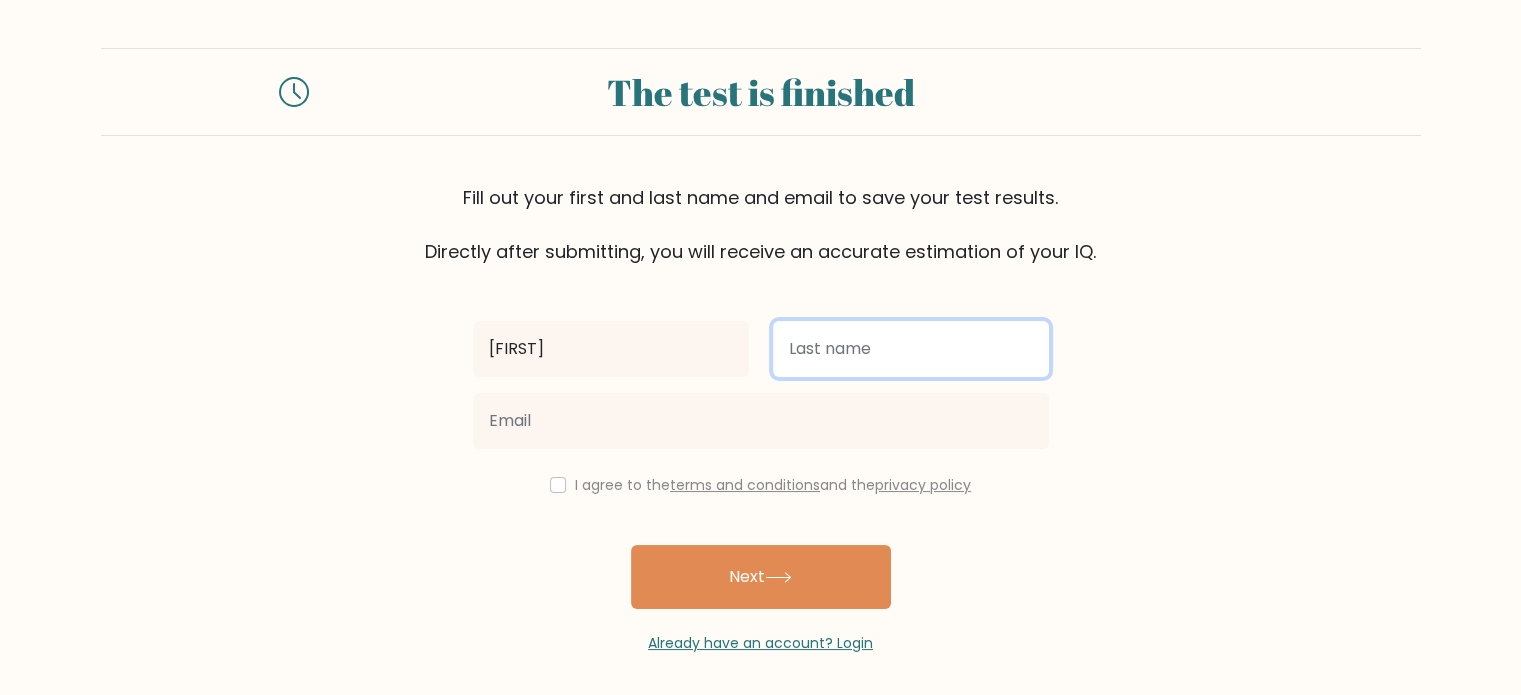 click at bounding box center [911, 349] 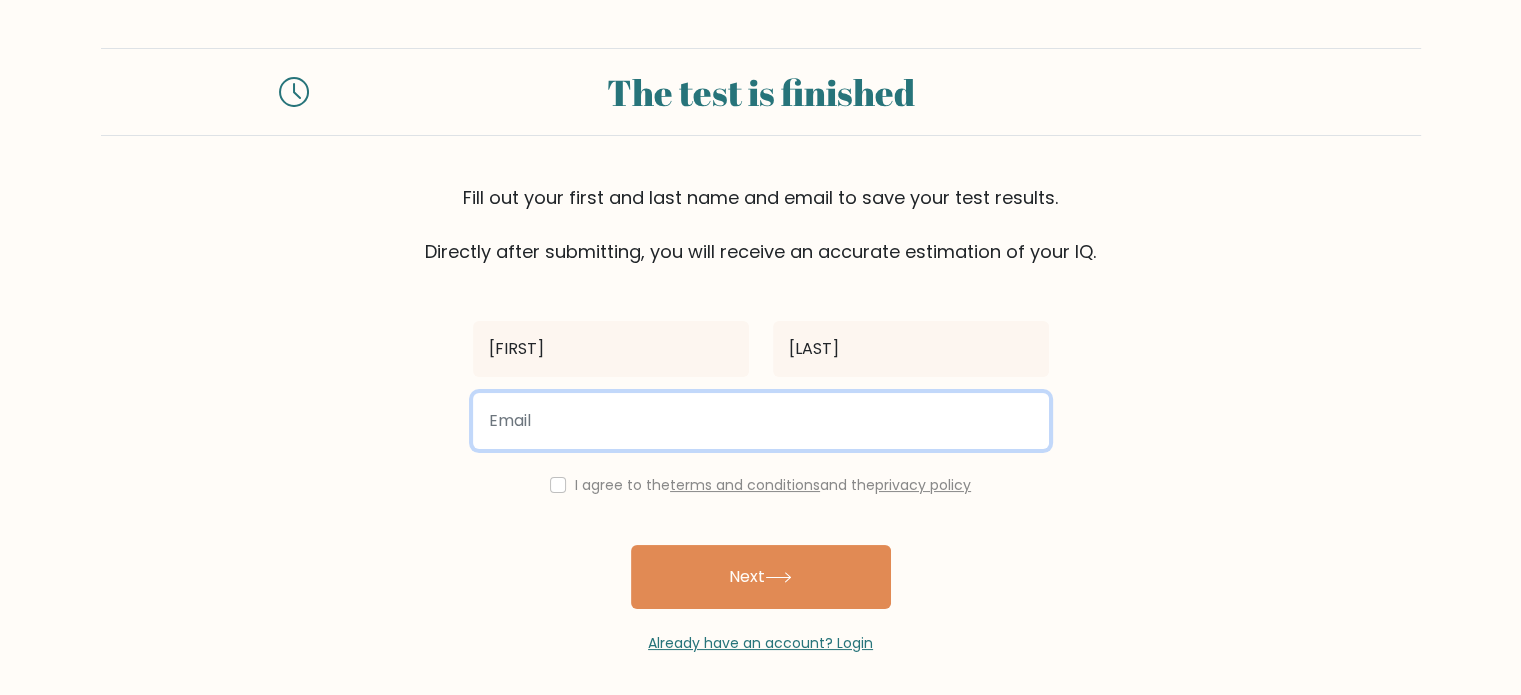 click at bounding box center [761, 421] 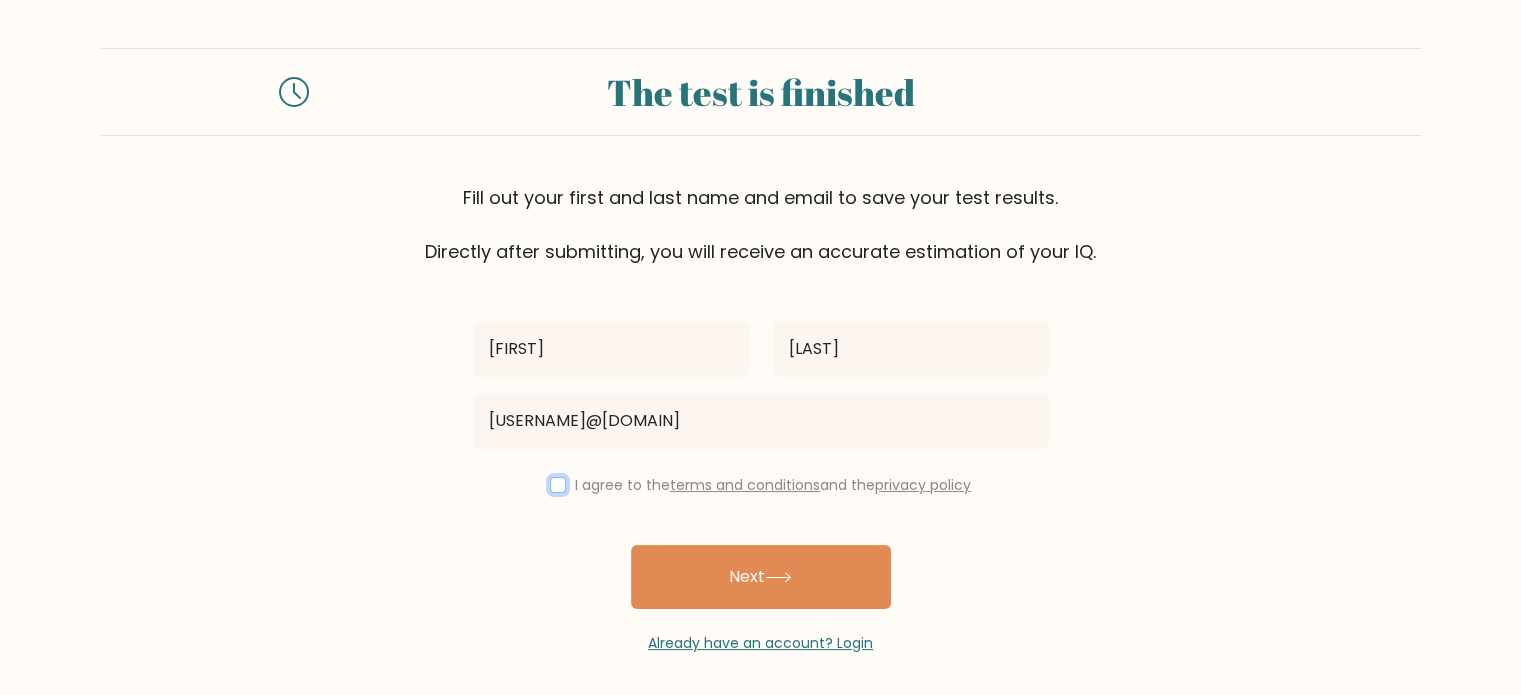 click at bounding box center [558, 485] 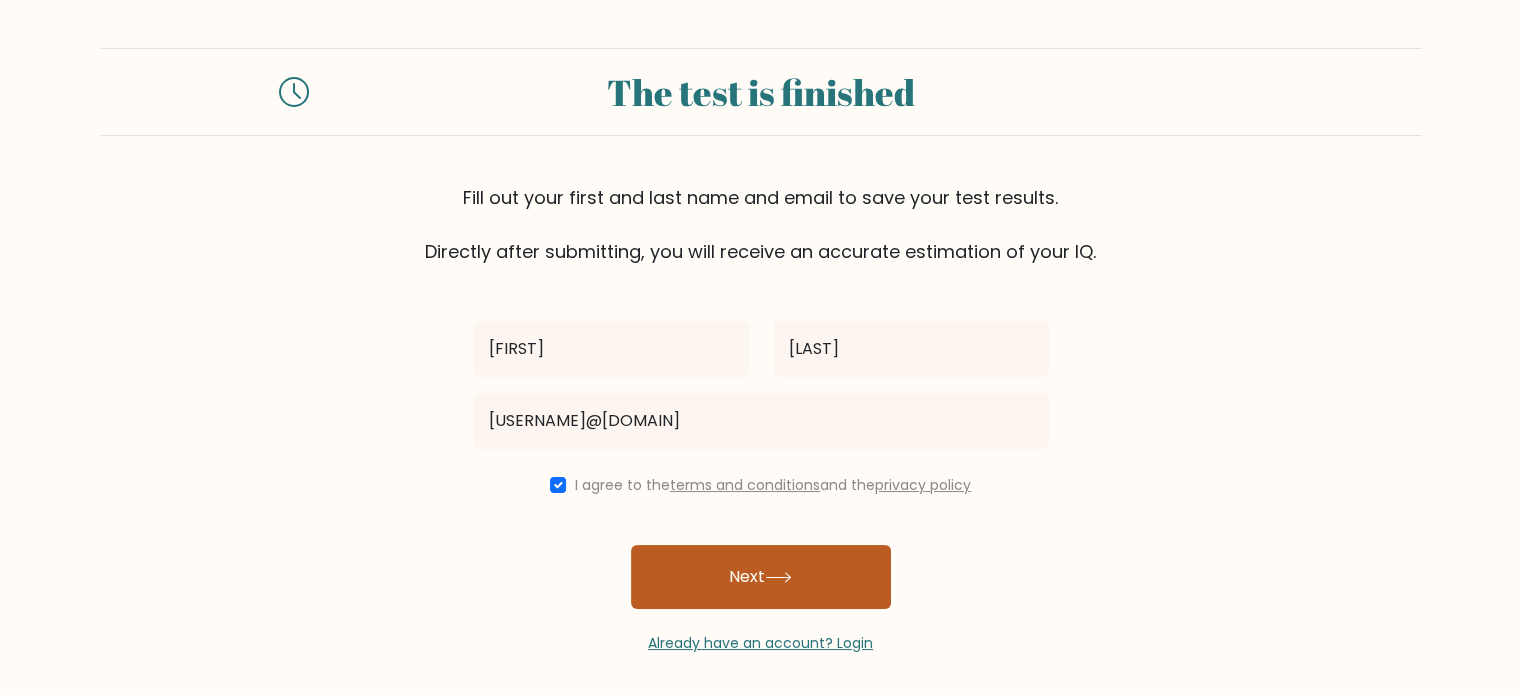 click on "Next" at bounding box center [761, 577] 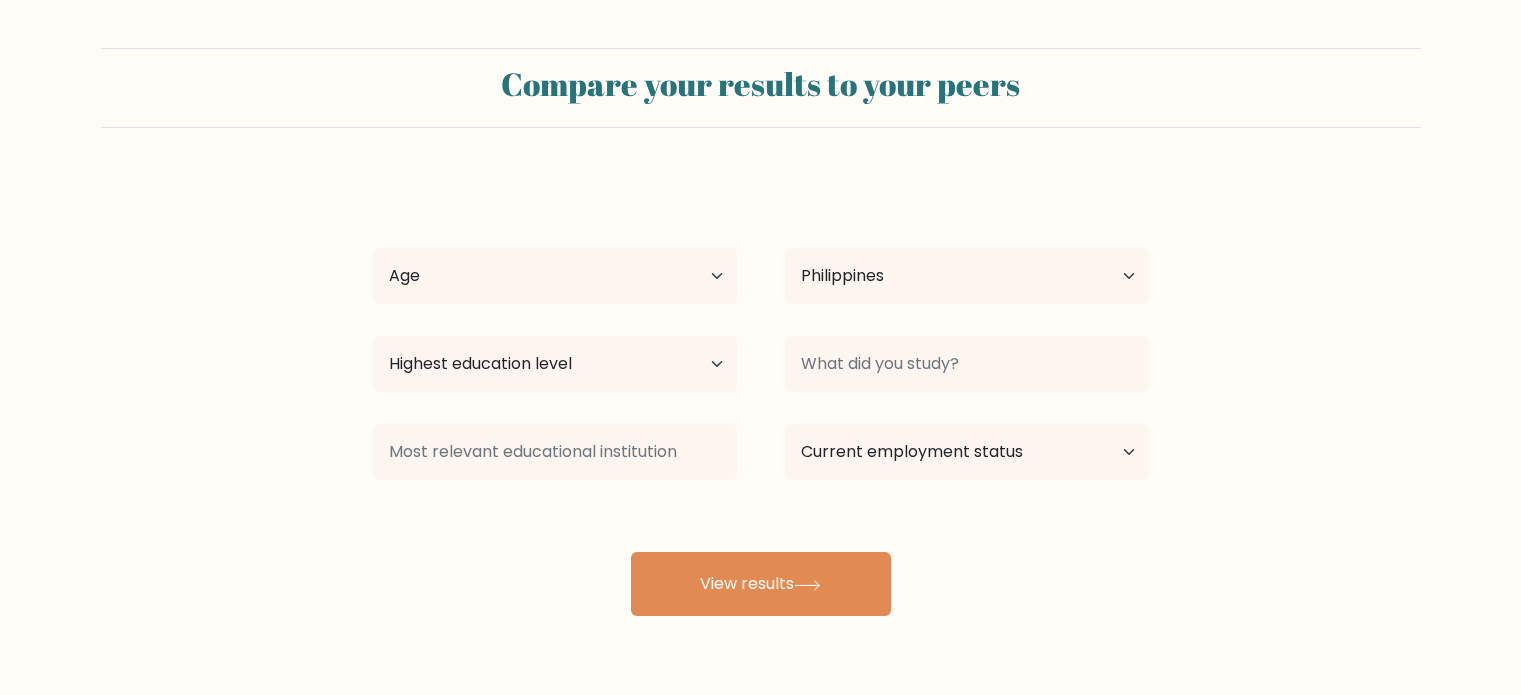 scroll, scrollTop: 0, scrollLeft: 0, axis: both 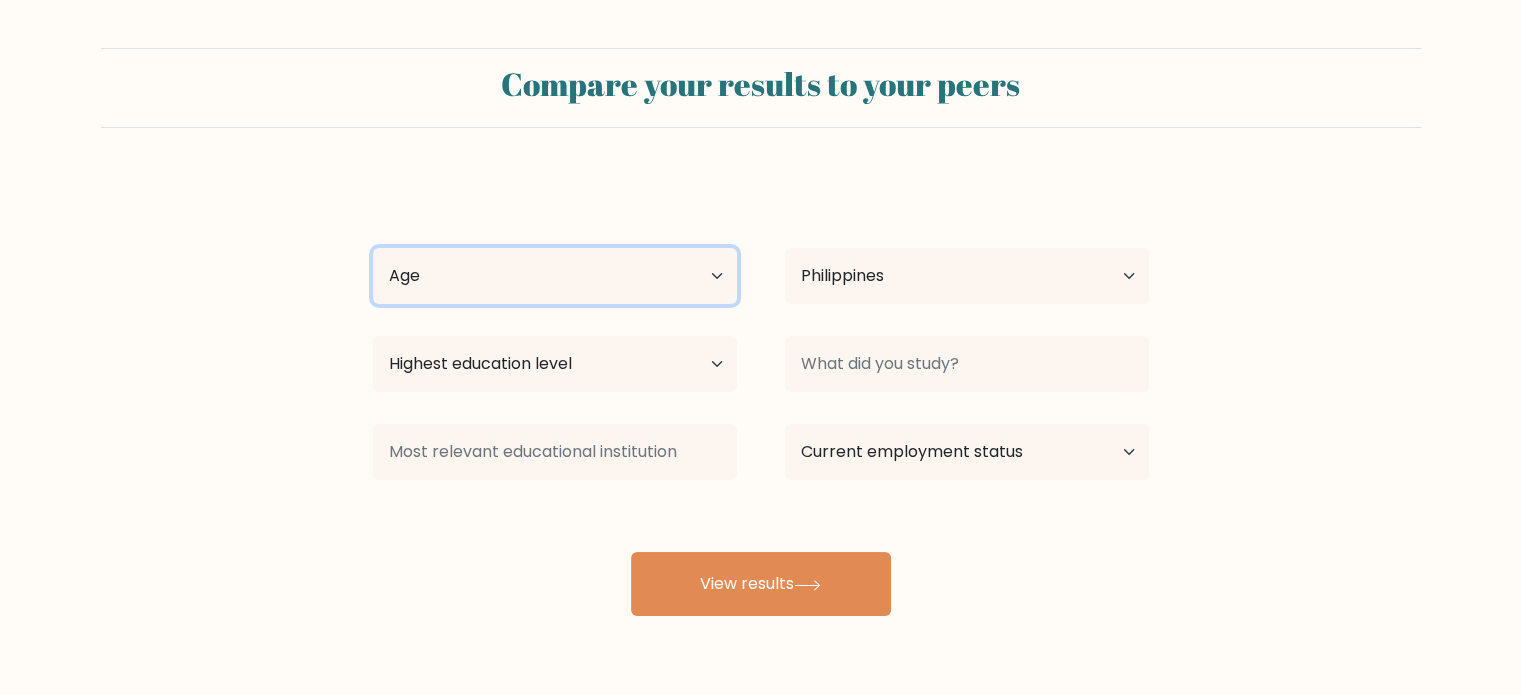 click on "Age
Under 18 years old
18-24 years old
25-34 years old
35-44 years old
45-54 years old
55-64 years old
65 years old and above" at bounding box center (555, 276) 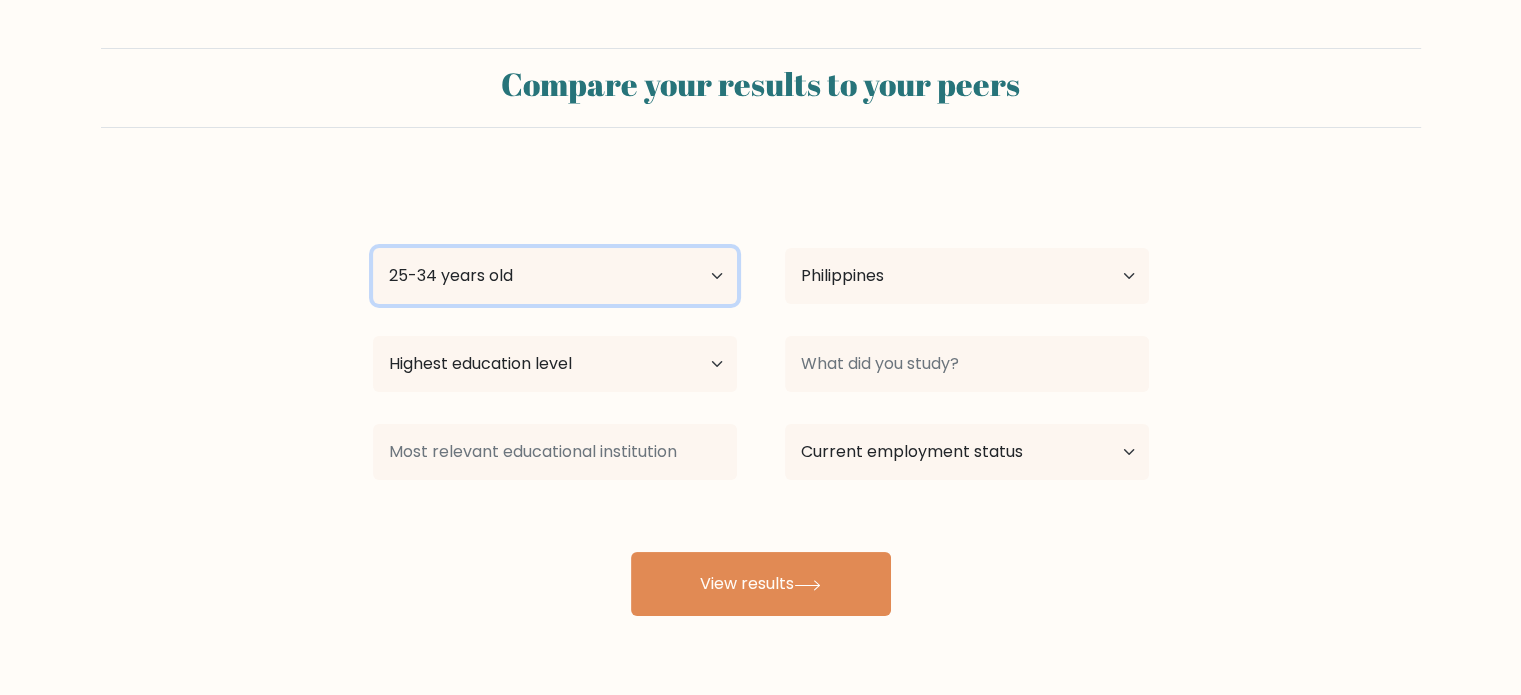 click on "Age
Under 18 years old
18-24 years old
25-34 years old
35-44 years old
45-54 years old
55-64 years old
65 years old and above" at bounding box center (555, 276) 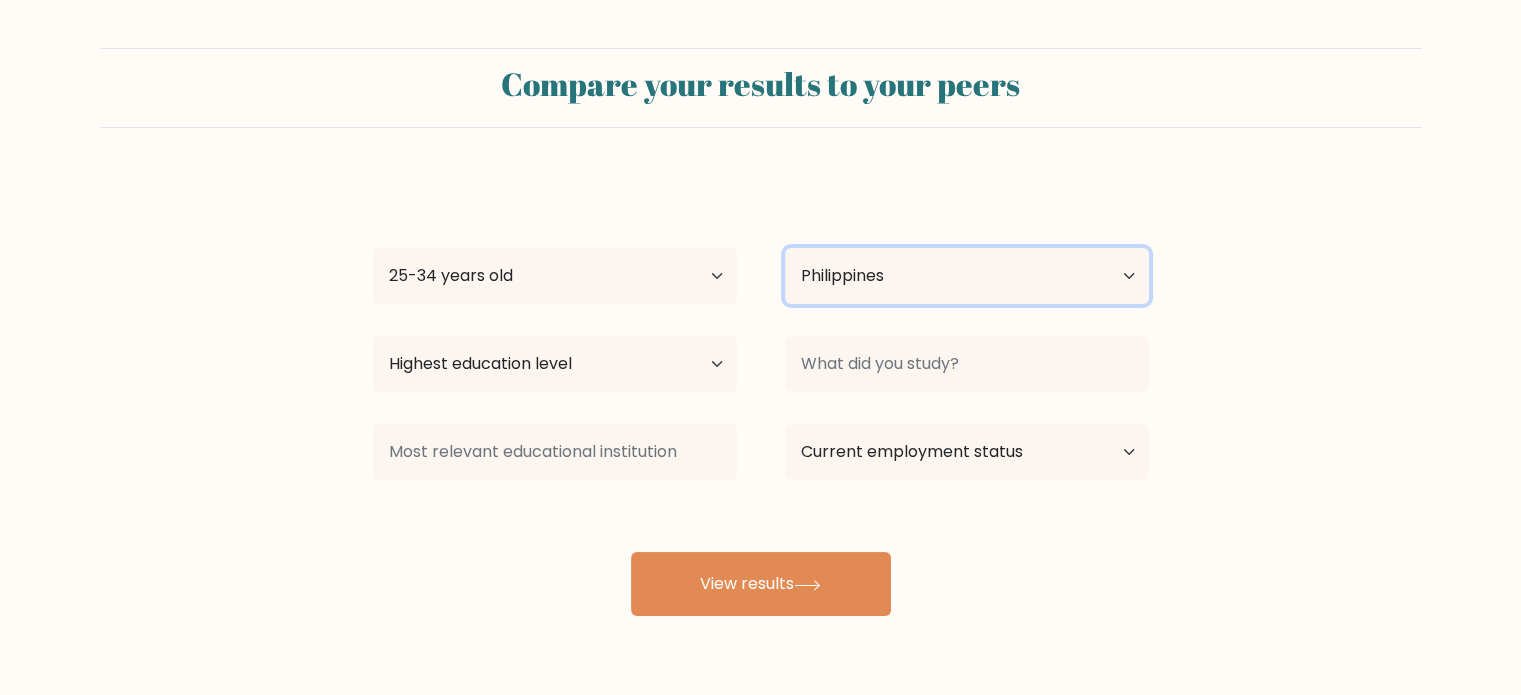 click on "Country
Afghanistan
Albania
Algeria
American Samoa
Andorra
Angola
Anguilla
Antarctica
Antigua and Barbuda
Argentina
Armenia
Aruba
Australia
Austria
Azerbaijan
Bahamas
Bahrain
Bangladesh
Barbados
Belarus
Belgium
Belize
Benin
Bermuda
Bhutan
Bolivia
Bonaire, Sint Eustatius and Saba
Bosnia and Herzegovina
Botswana
Bouvet Island
Brazil
British Indian Ocean Territory
Brunei
Bulgaria
Burkina Faso
Burundi
Cabo Verde
Cambodia
Cameroon
Canada
Cayman Islands
Central African Republic
Chad
Chile
China
Christmas Island
Cocos (Keeling) Islands
Colombia
Comoros
Congo
Congo (the Democratic Republic of the)
Cook Islands
Costa Rica
Côte d'Ivoire
Croatia
Cuba" at bounding box center [967, 276] 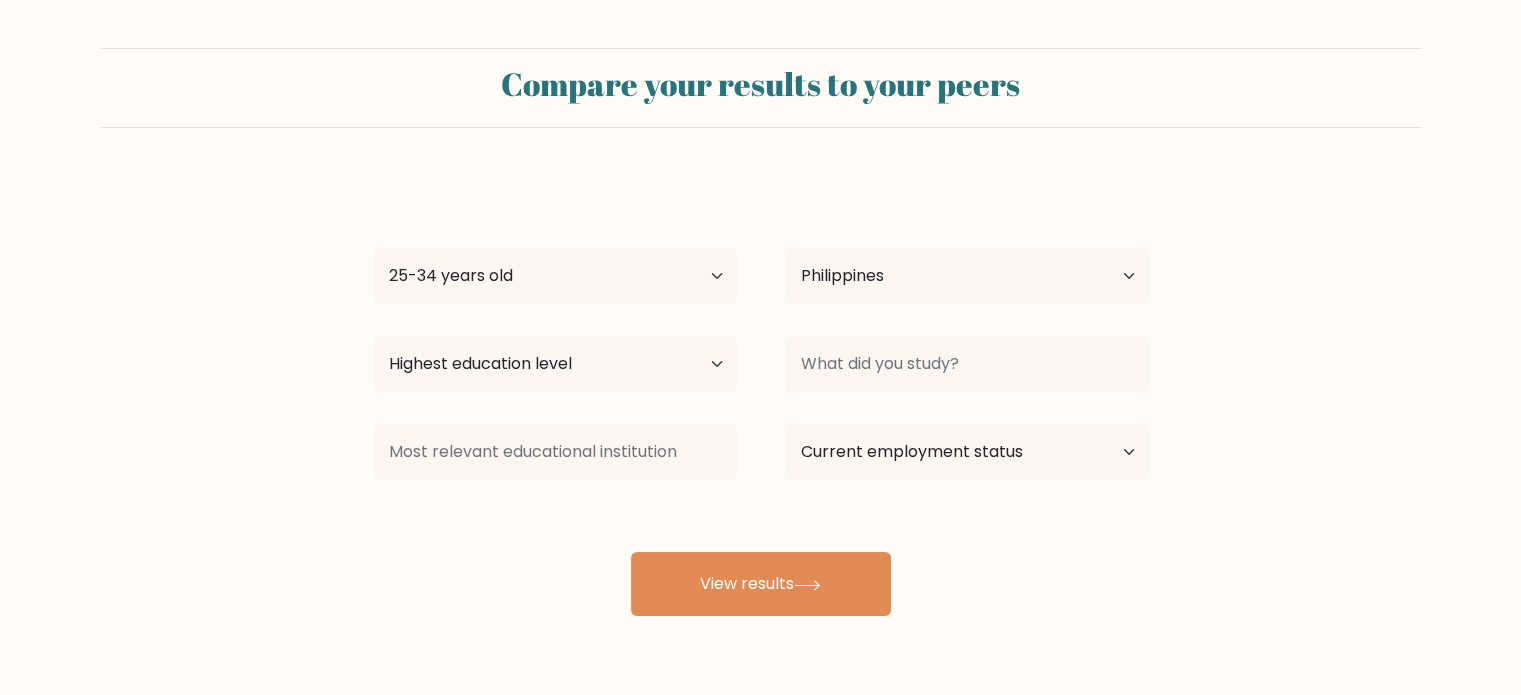 click on "[FIRST] [LAST]
Age
Under 18 years old
18-24 years old
25-34 years old
35-44 years old
45-54 years old
55-64 years old
65 years old and above
Country
[COUNTRY]
[COUNTRY]
[COUNTRY]
[COUNTRY]
[COUNTRY]
[COUNTRY]
[COUNTRY]
[COUNTRY]
[COUNTRY]
[COUNTRY]
[COUNTRY]
[COUNTRY]
[COUNTRY]" at bounding box center (761, 396) 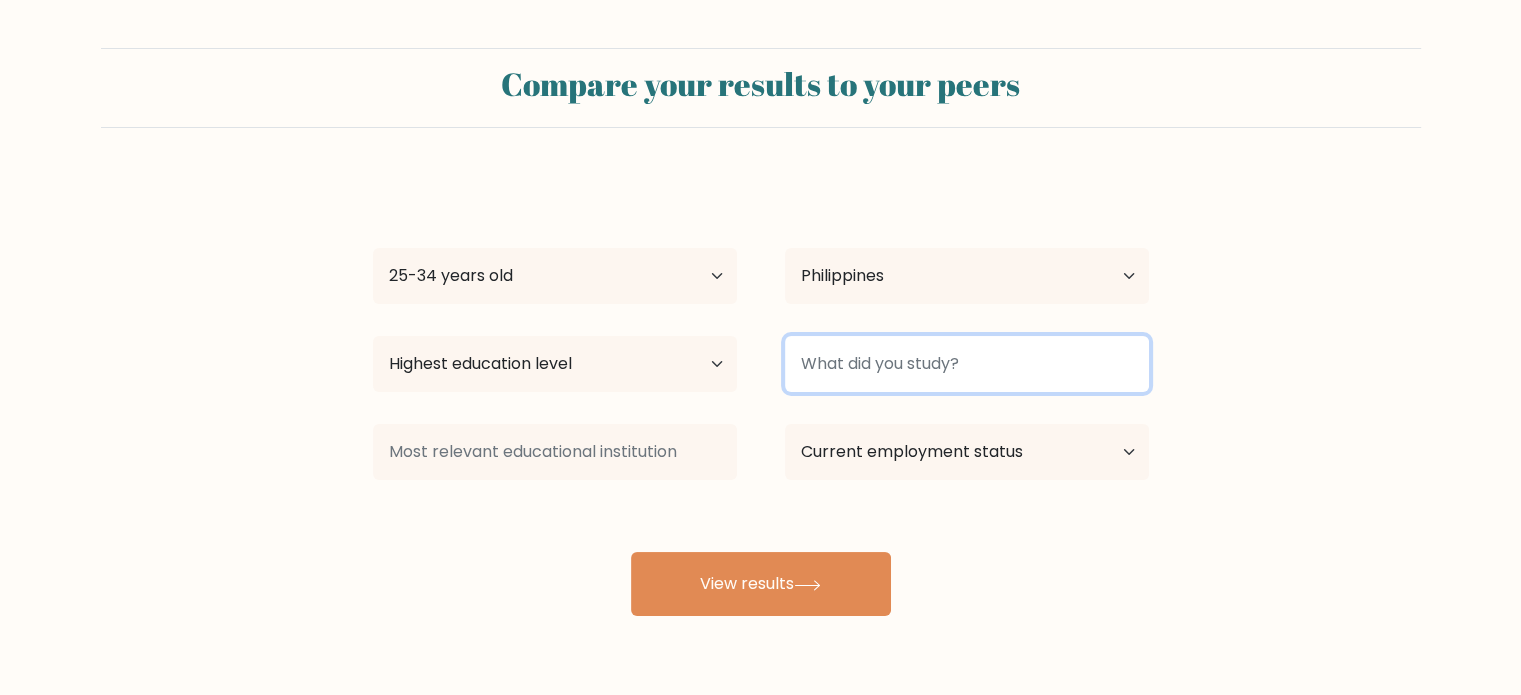 click at bounding box center (967, 364) 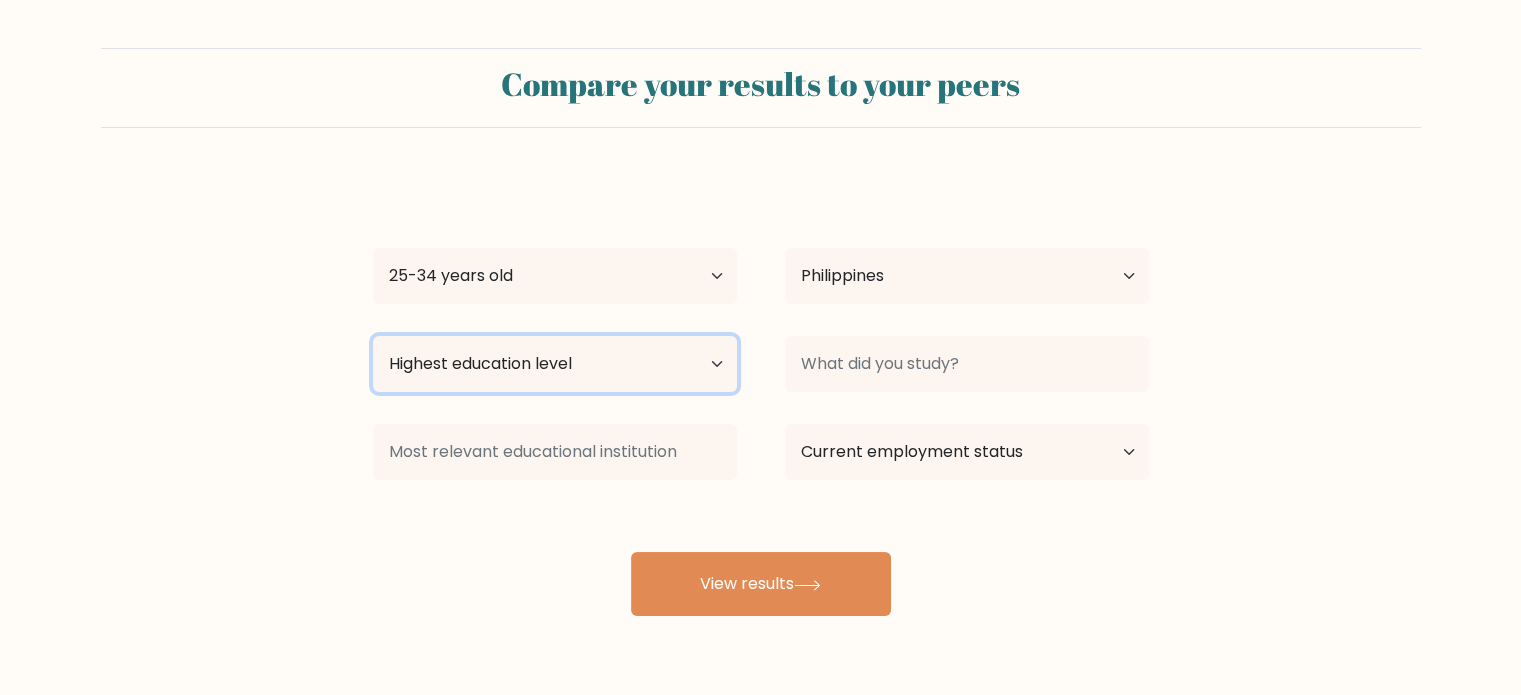 click on "Highest education level
No schooling
Primary
Lower Secondary
Upper Secondary
Occupation Specific
Bachelor's degree
Master's degree
Doctoral degree" at bounding box center [555, 364] 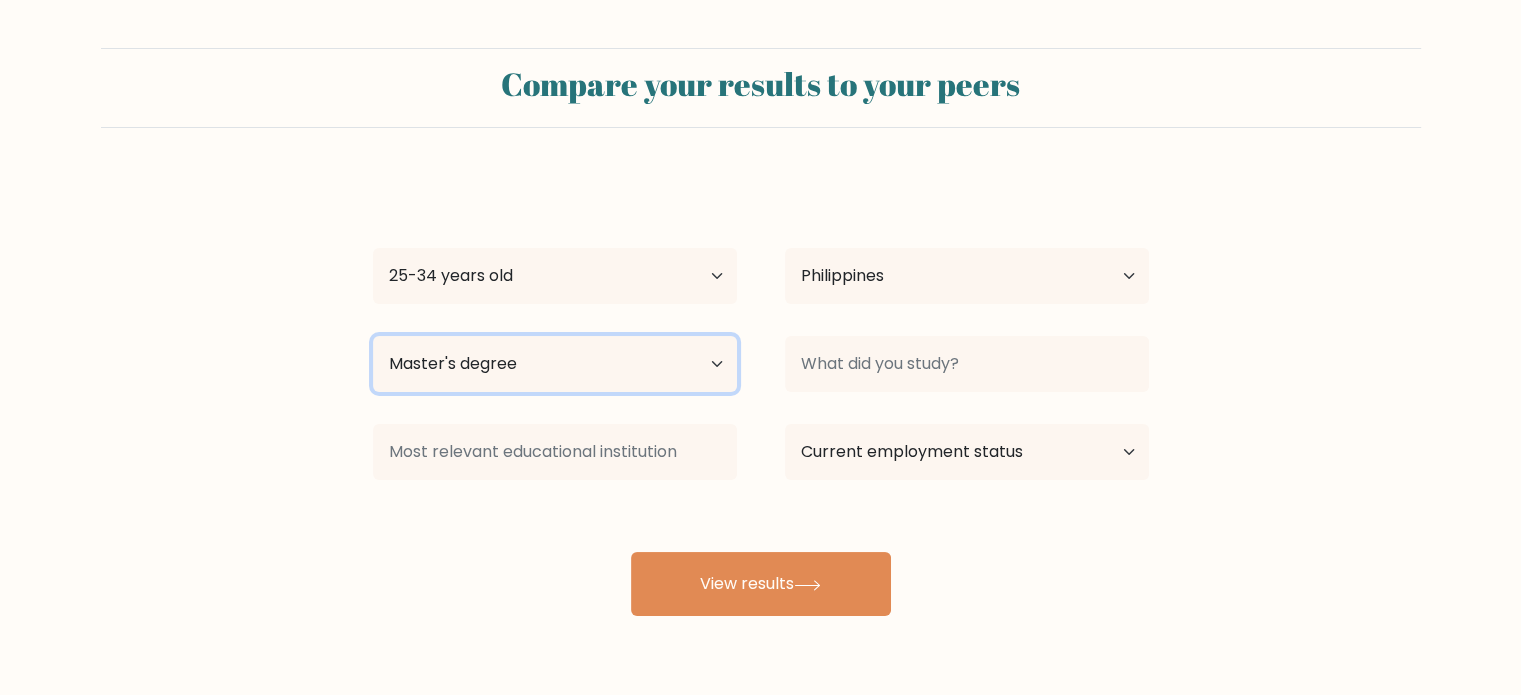 click on "Highest education level
No schooling
Primary
Lower Secondary
Upper Secondary
Occupation Specific
Bachelor's degree
Master's degree
Doctoral degree" at bounding box center [555, 364] 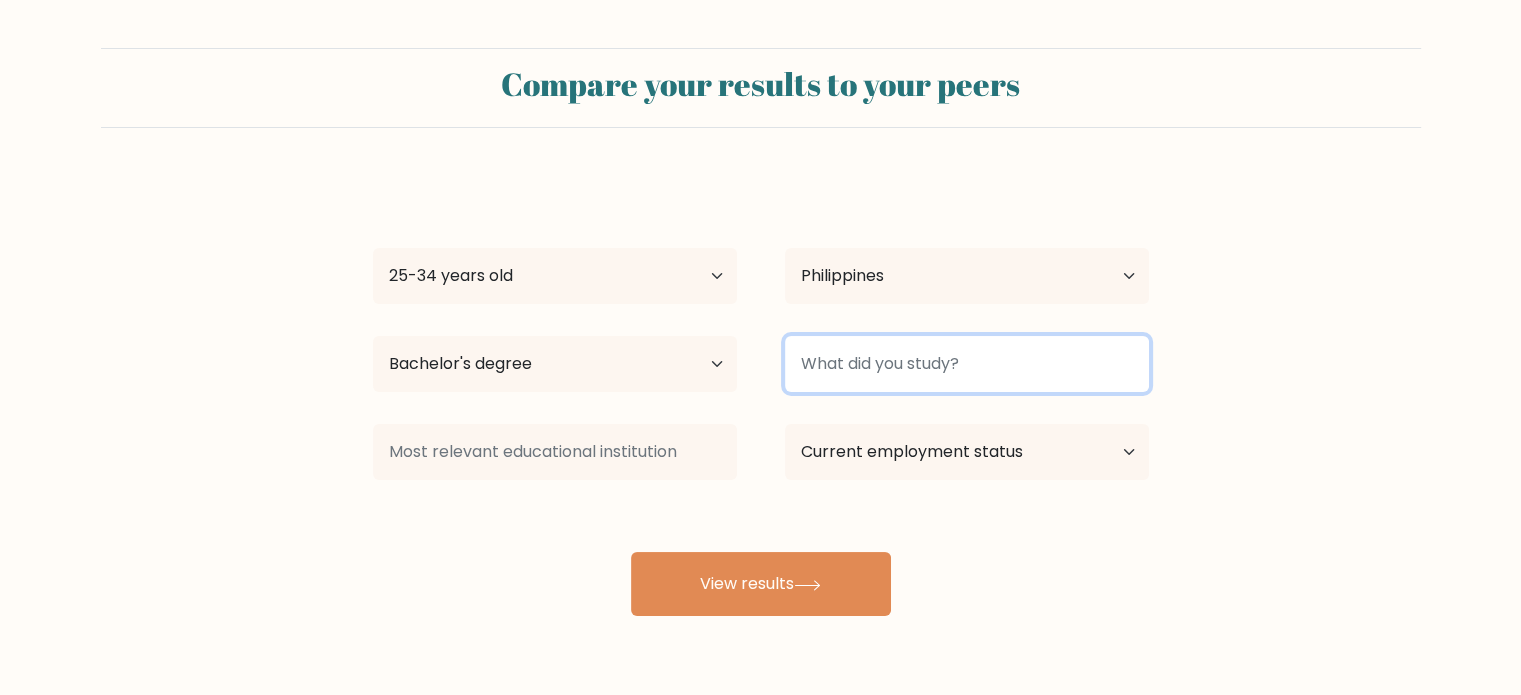 click at bounding box center (967, 364) 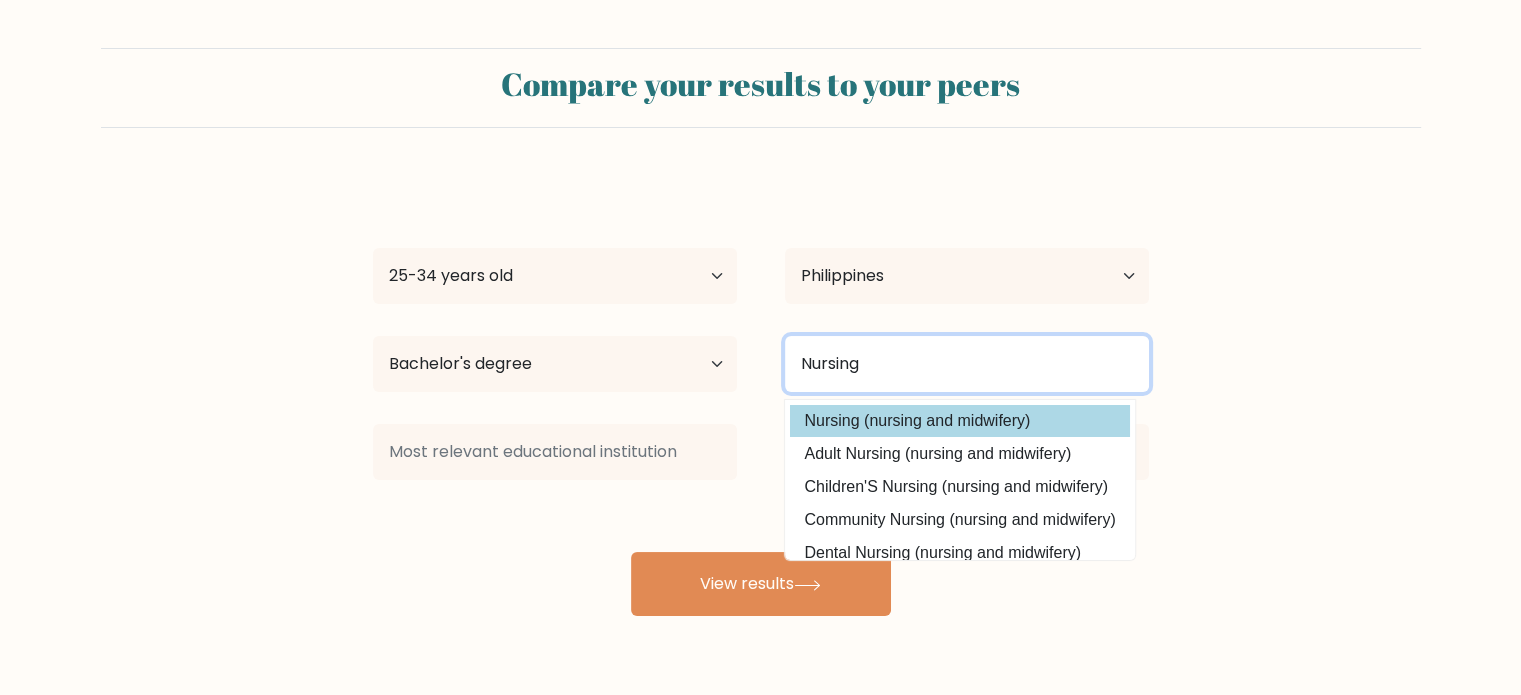 type on "Nursing" 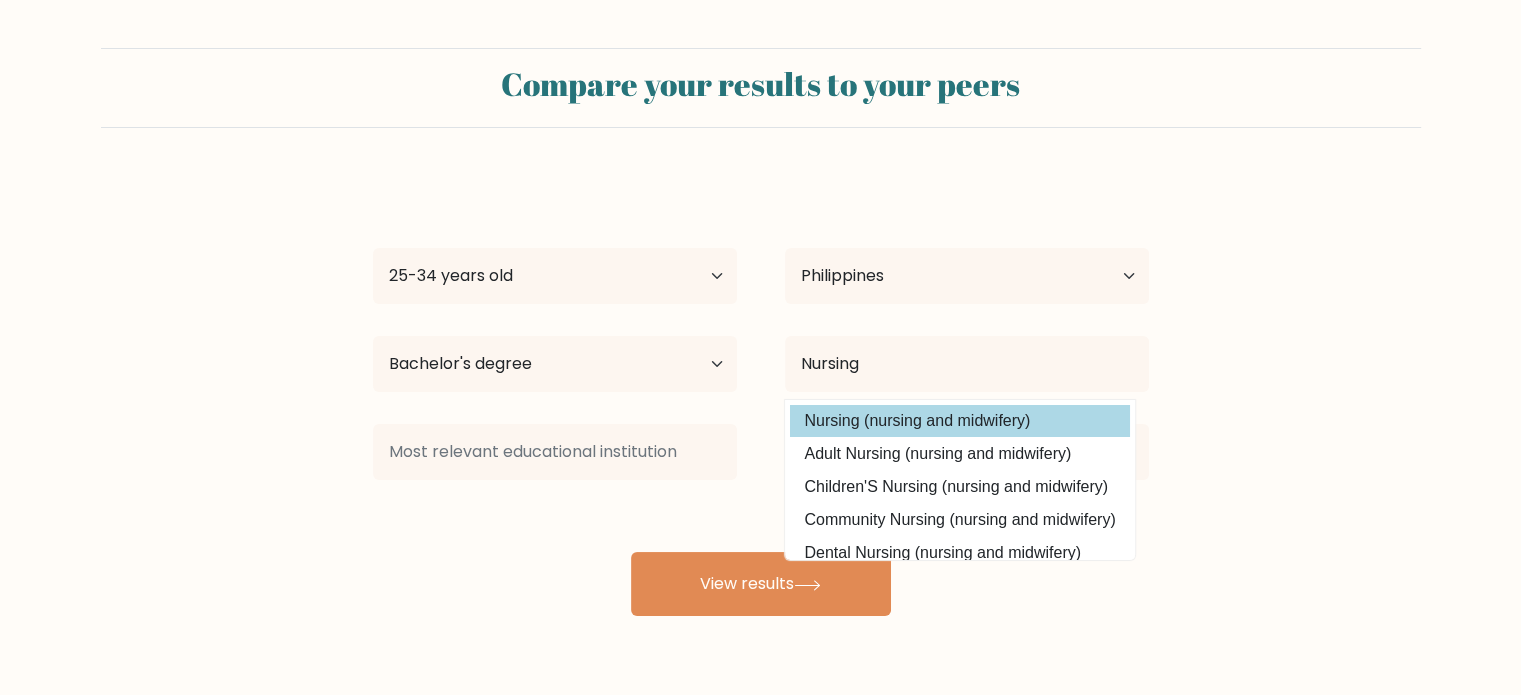 click on "Nursing (nursing and midwifery)" at bounding box center (960, 421) 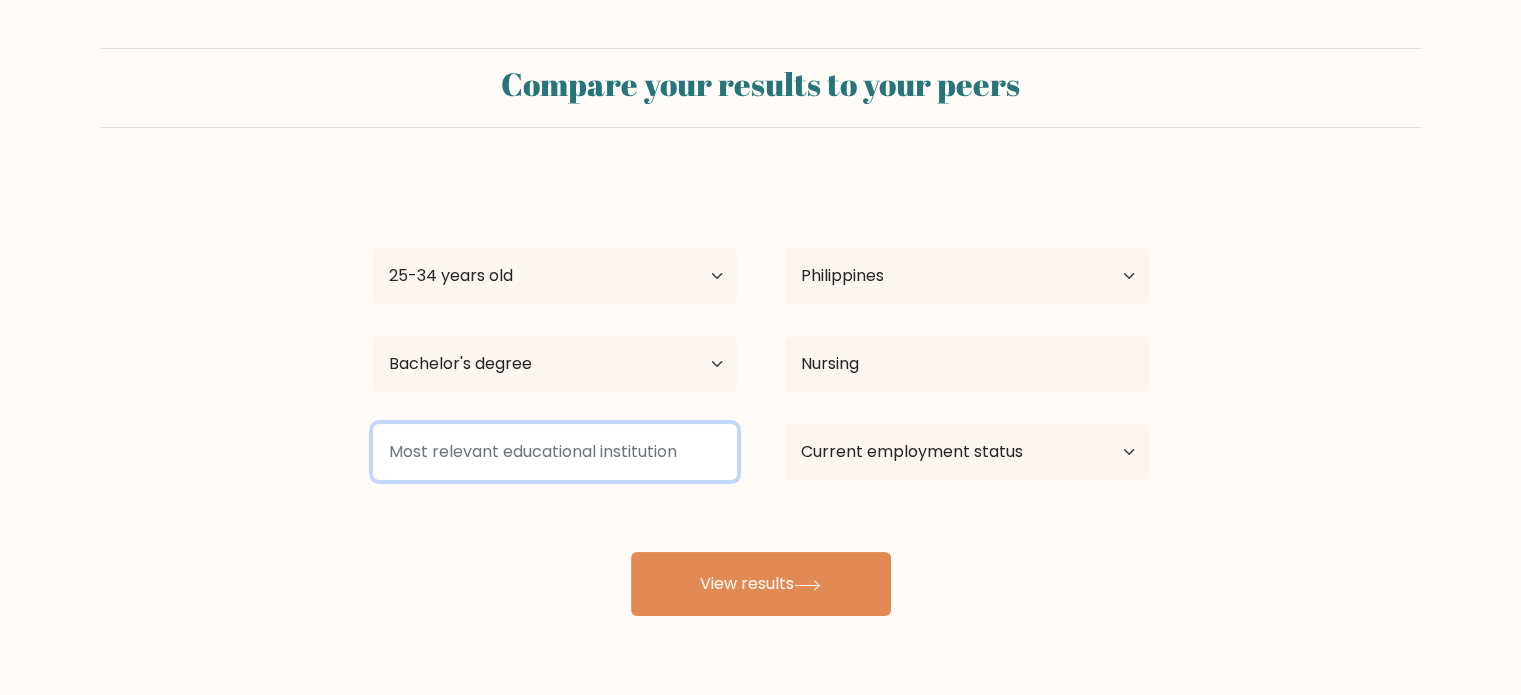 click at bounding box center (555, 452) 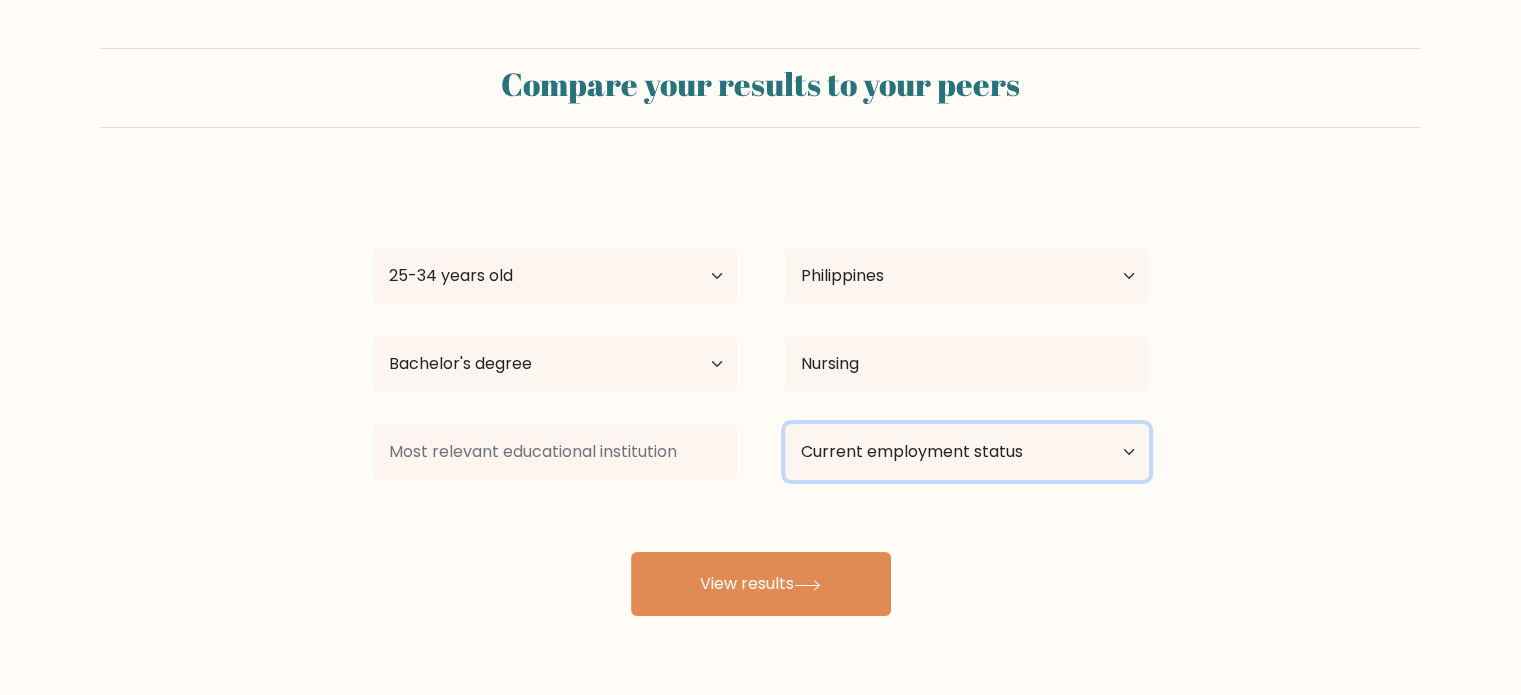 click on "Current employment status
Employed
Student
Retired
Other / prefer not to answer" at bounding box center (967, 452) 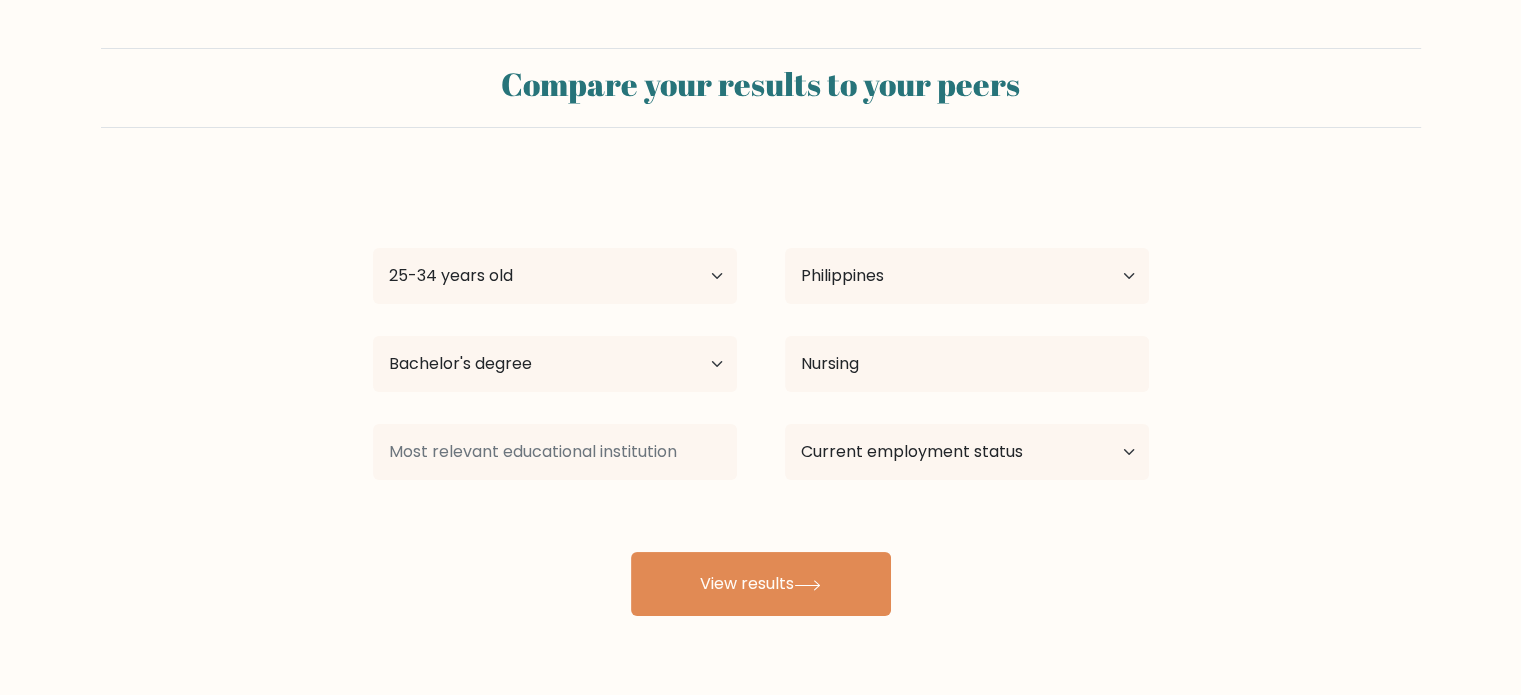 drag, startPoint x: 1391, startPoint y: 357, endPoint x: 1351, endPoint y: 363, distance: 40.4475 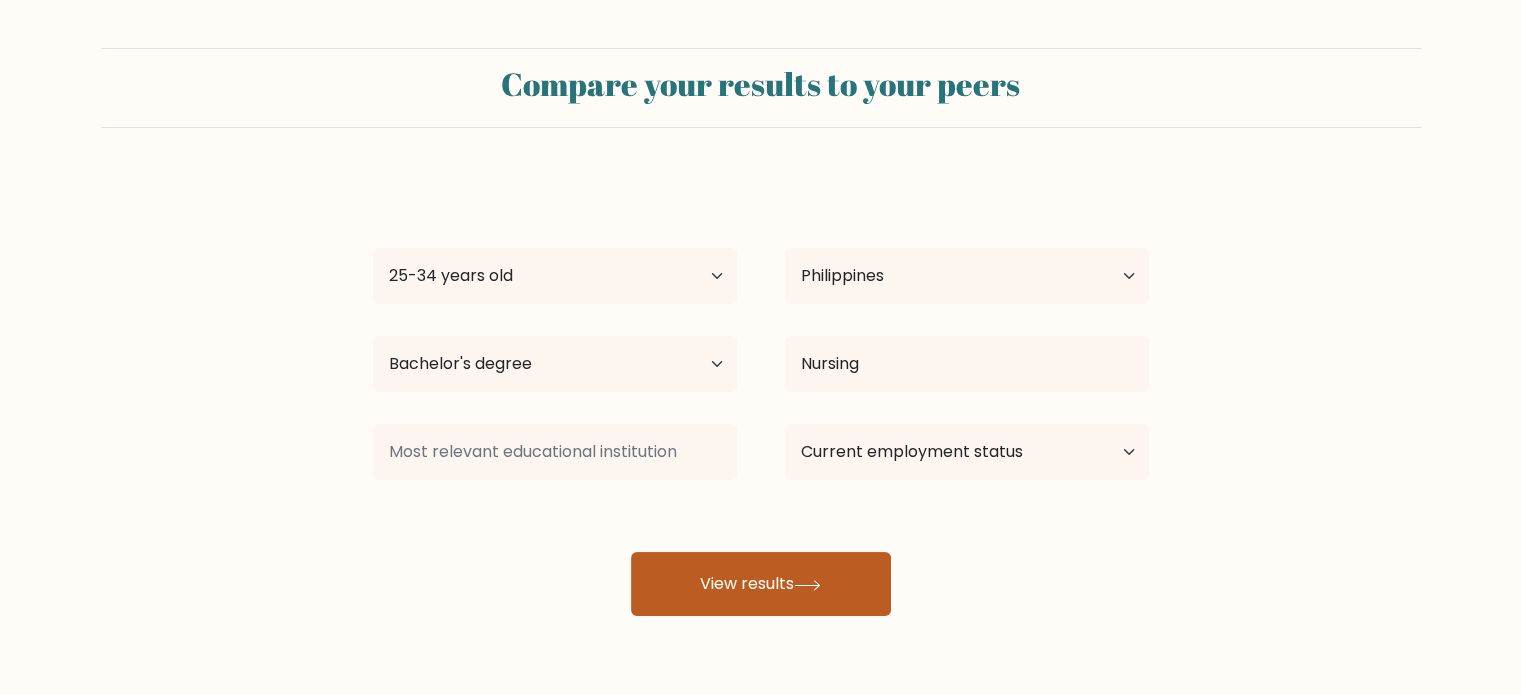 click on "View results" at bounding box center [761, 584] 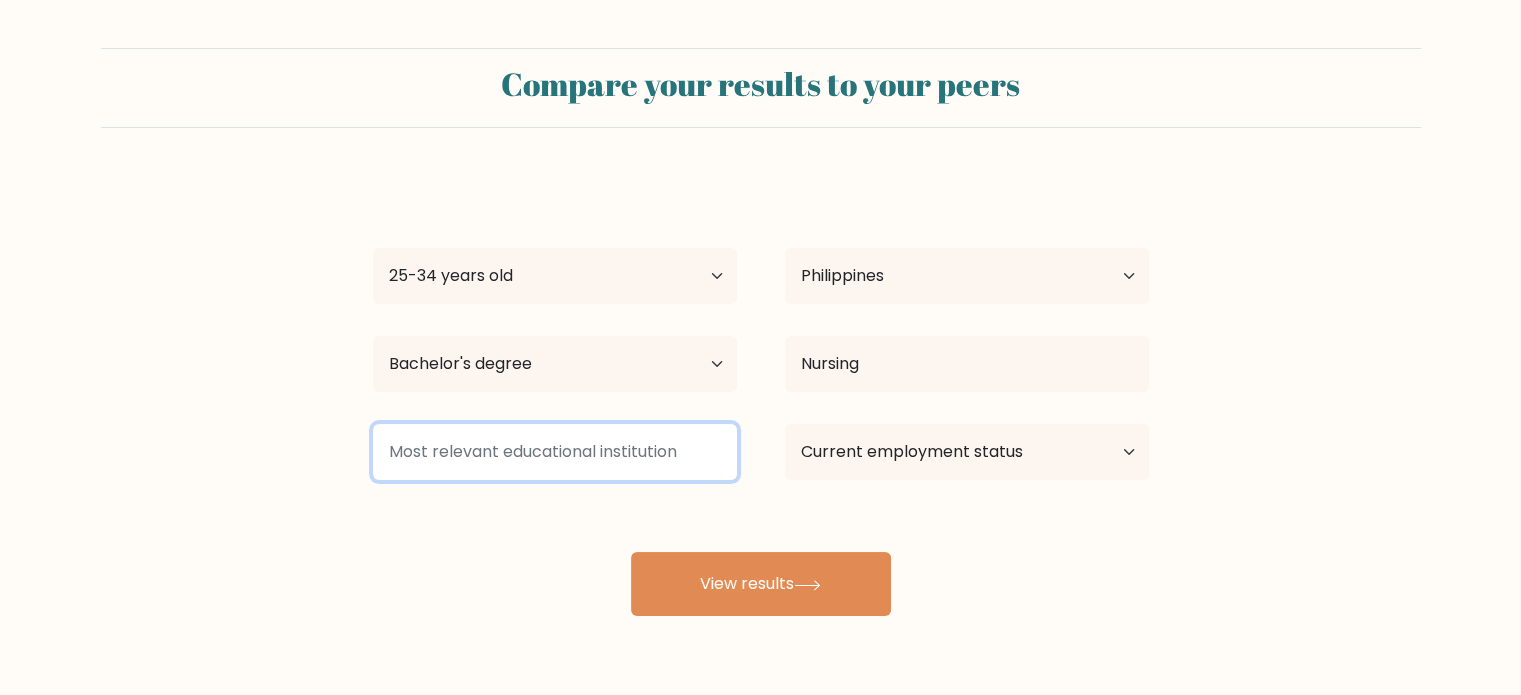 click at bounding box center [555, 452] 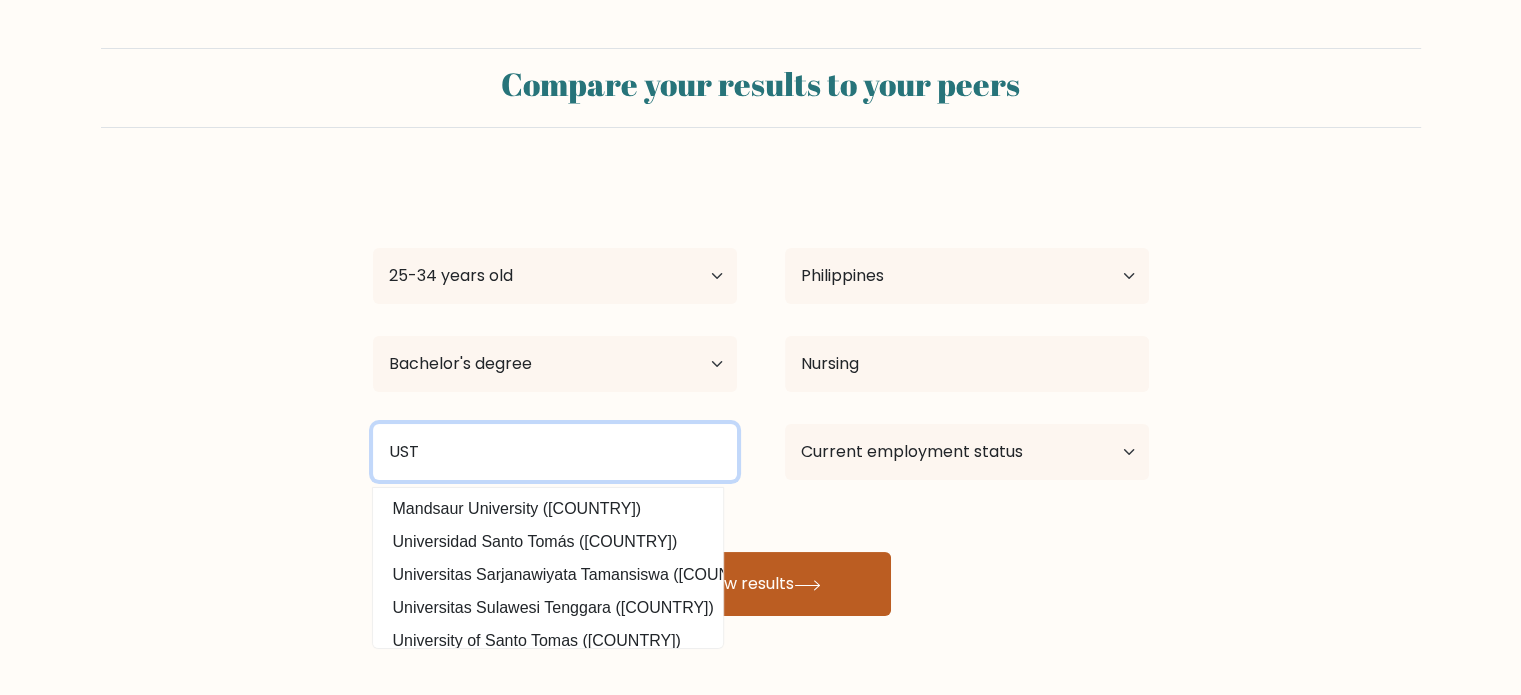 type on "UST" 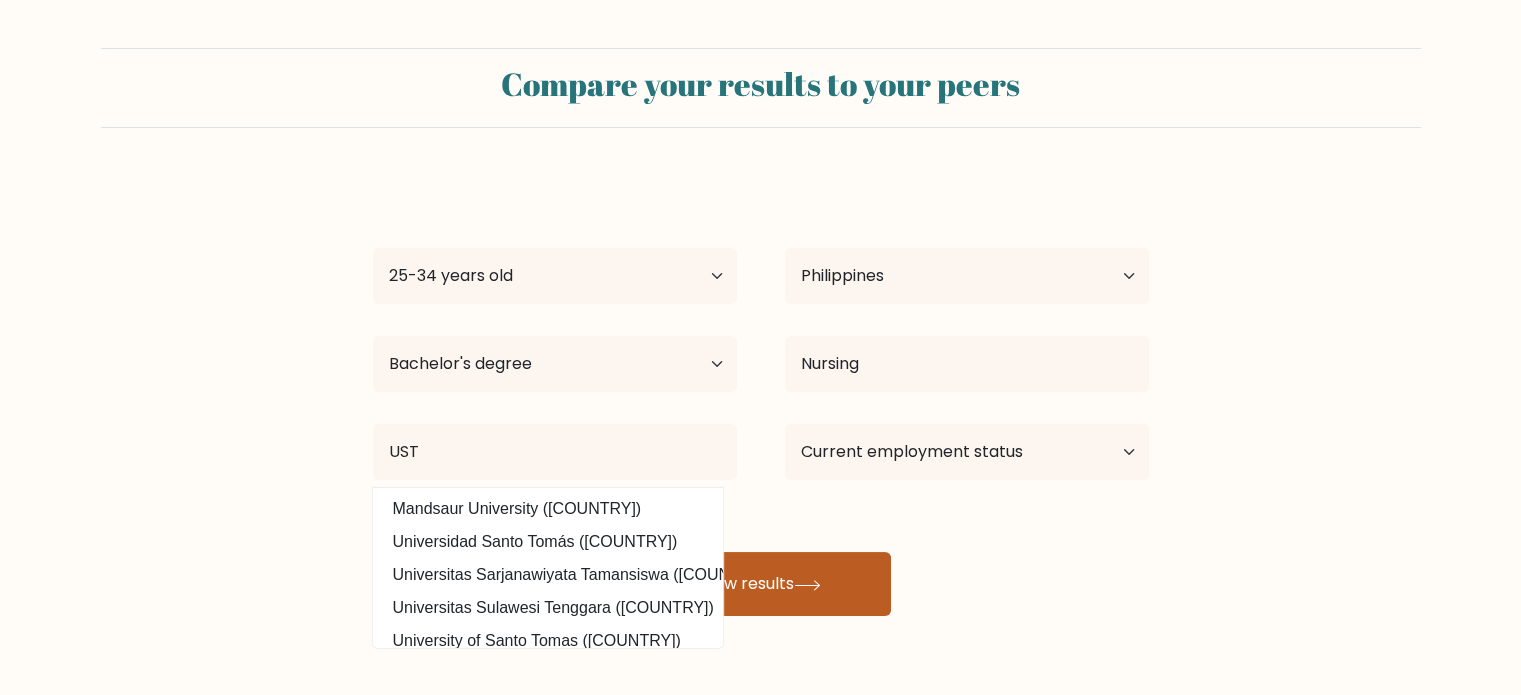 click on "View results" at bounding box center (761, 584) 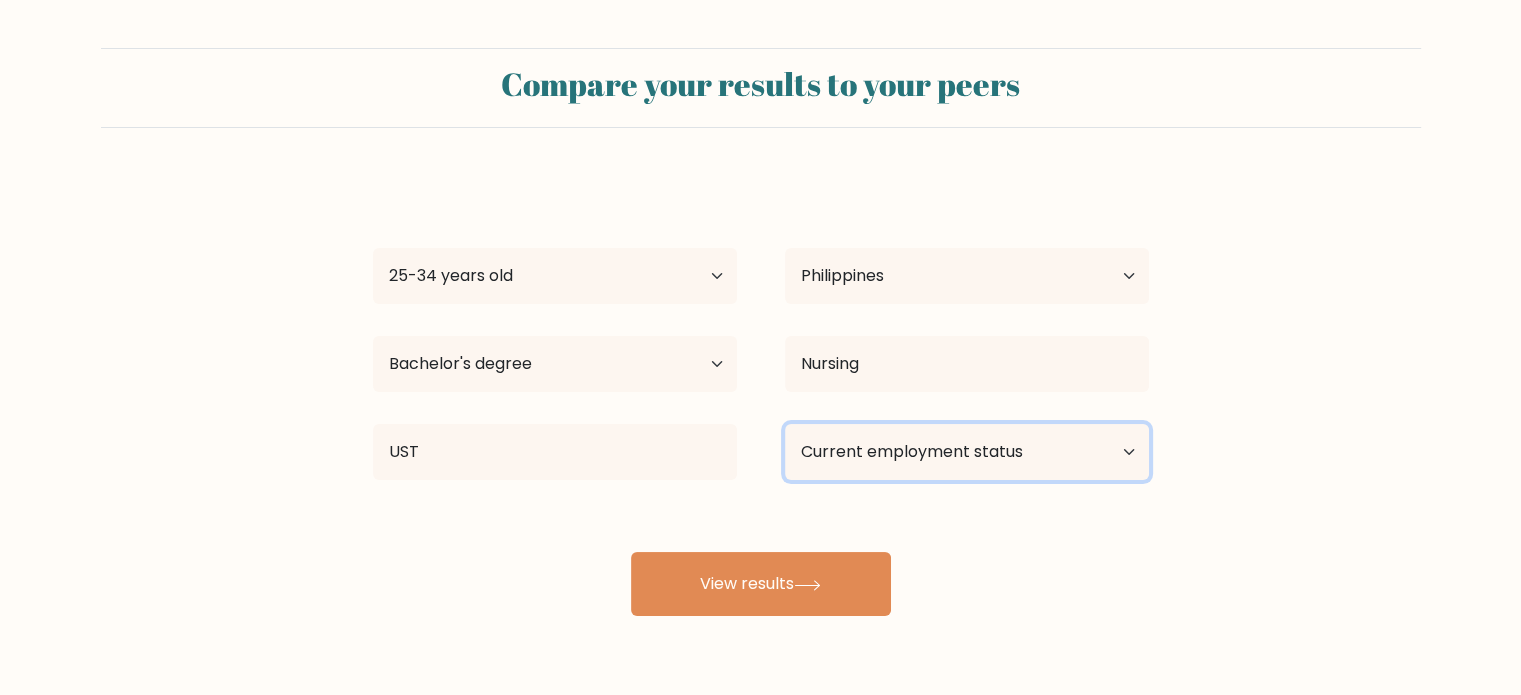 click on "Current employment status
Employed
Student
Retired
Other / prefer not to answer" at bounding box center (967, 452) 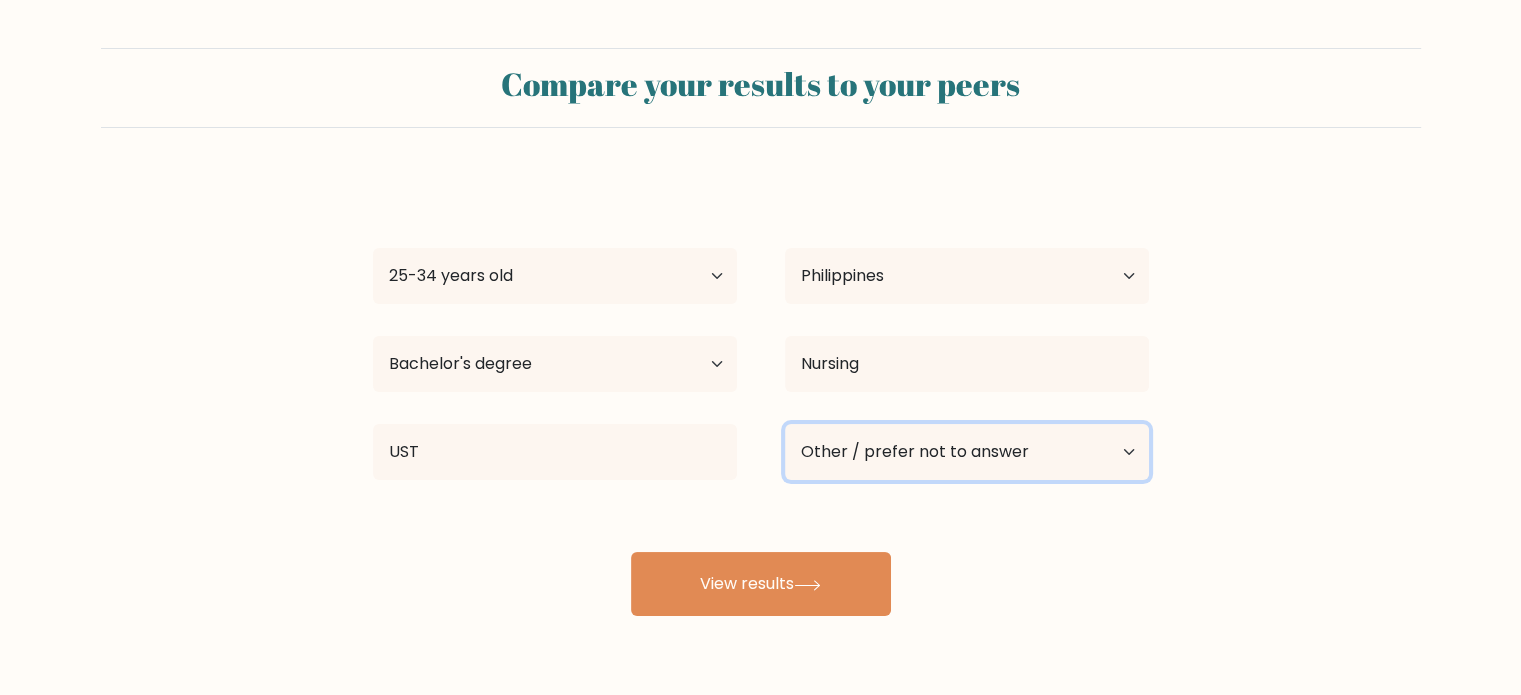 click on "Current employment status
Employed
Student
Retired
Other / prefer not to answer" at bounding box center [967, 452] 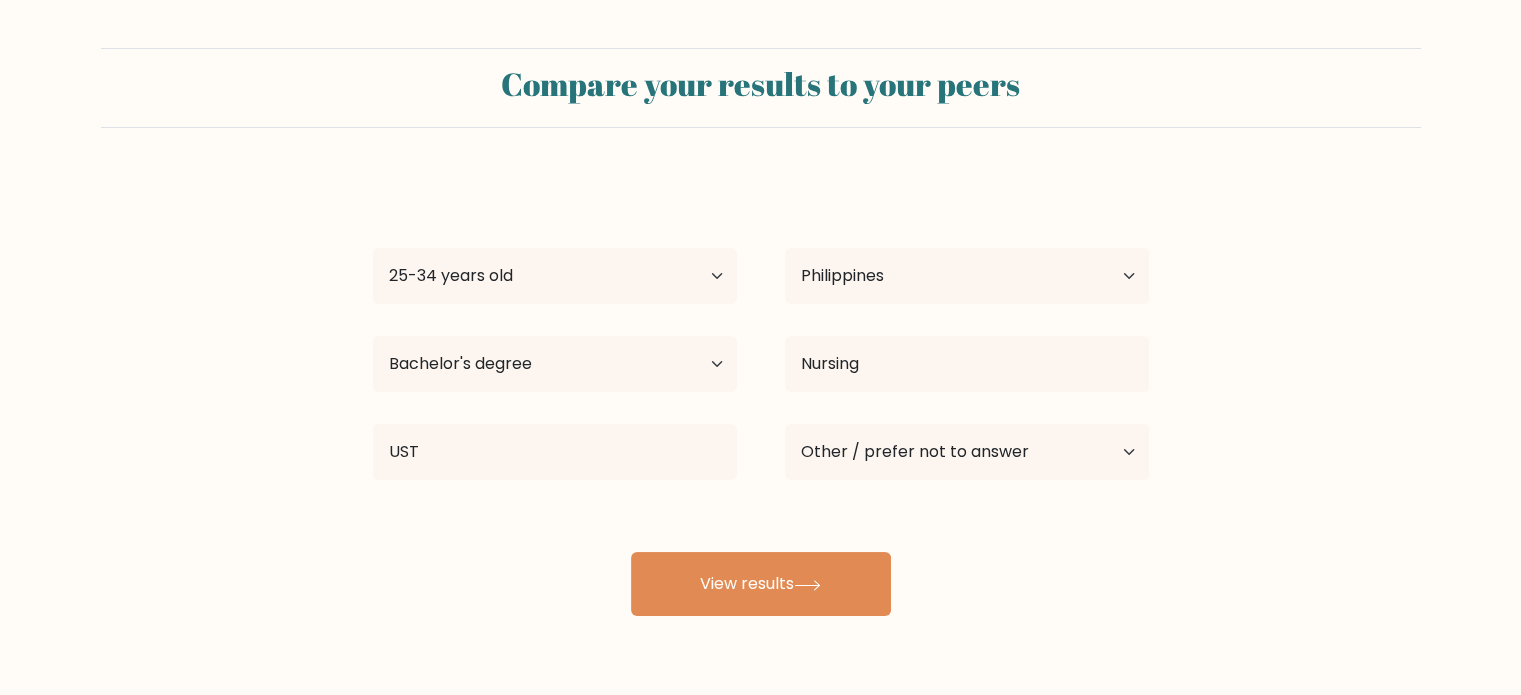drag, startPoint x: 1319, startPoint y: 455, endPoint x: 1019, endPoint y: 543, distance: 312.64038 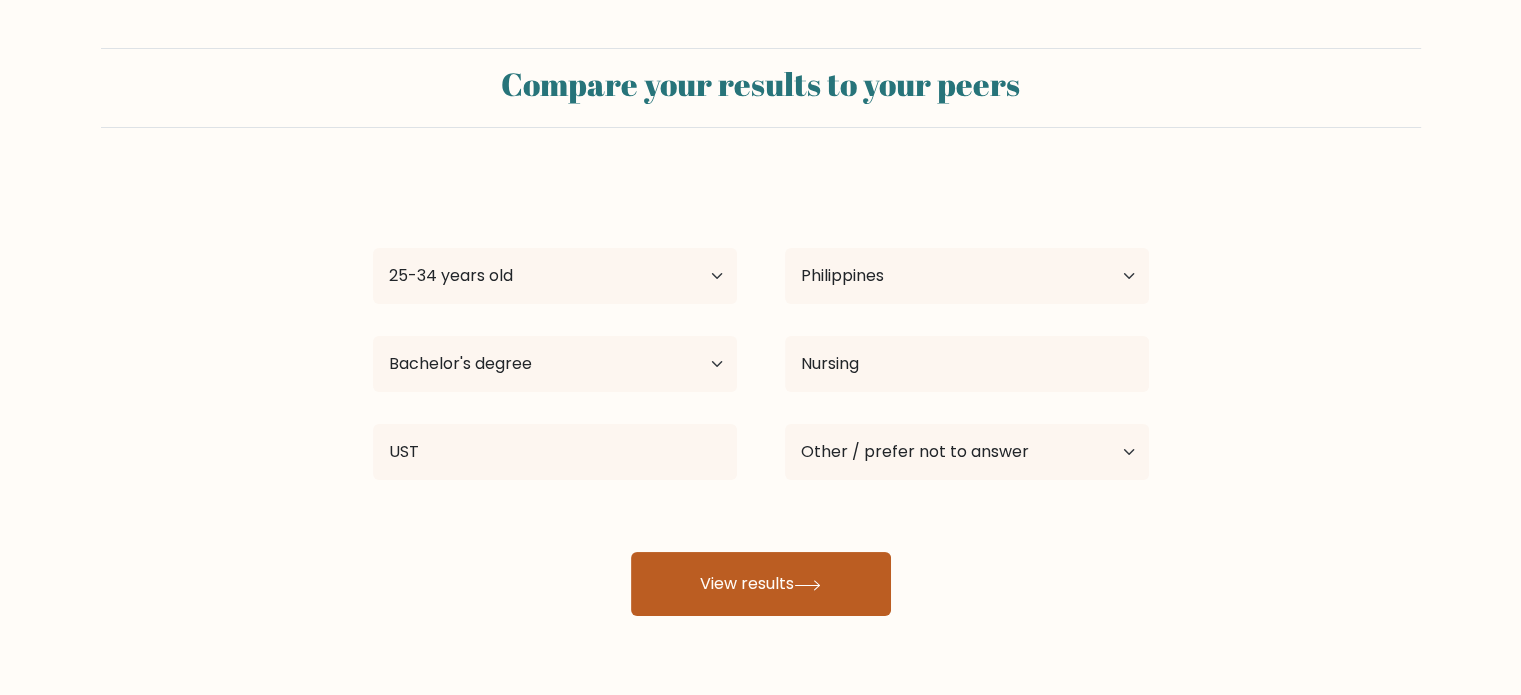 click on "View results" at bounding box center (761, 584) 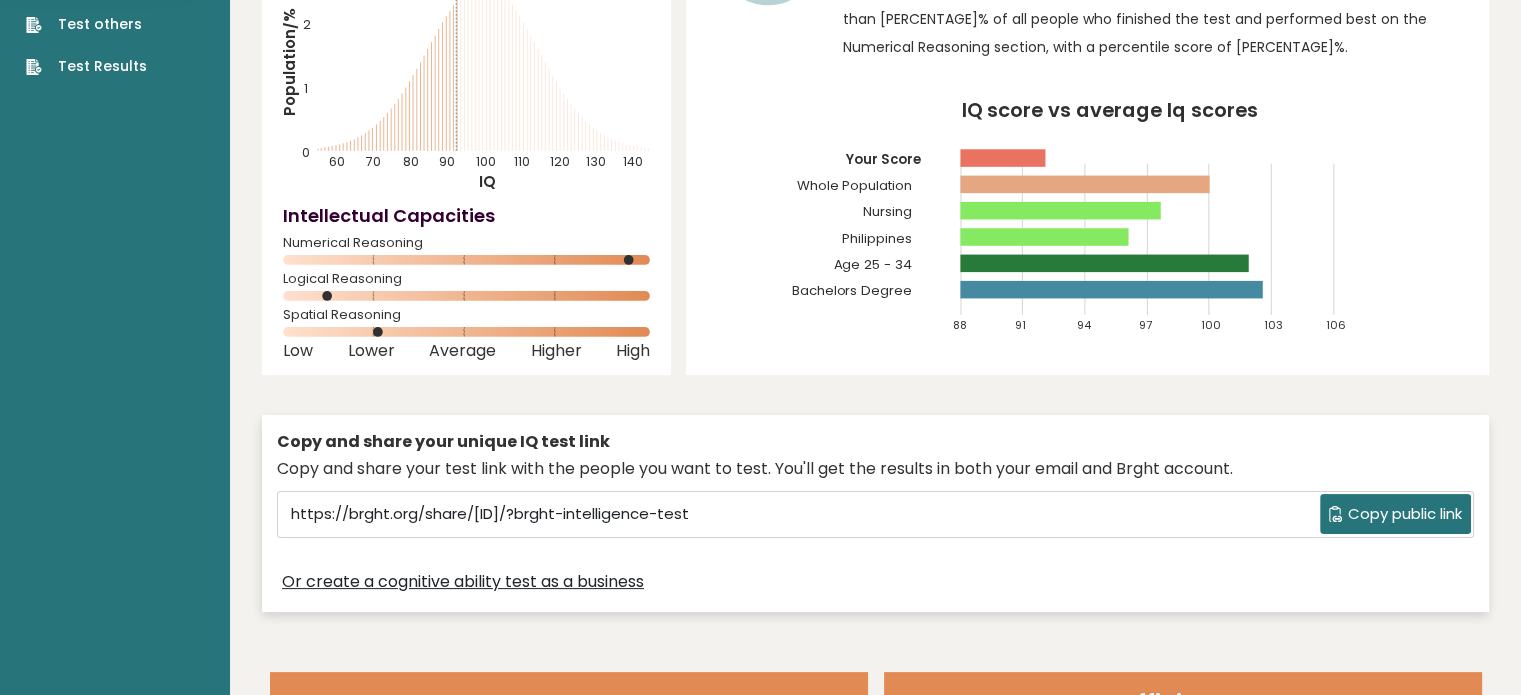 scroll, scrollTop: 0, scrollLeft: 0, axis: both 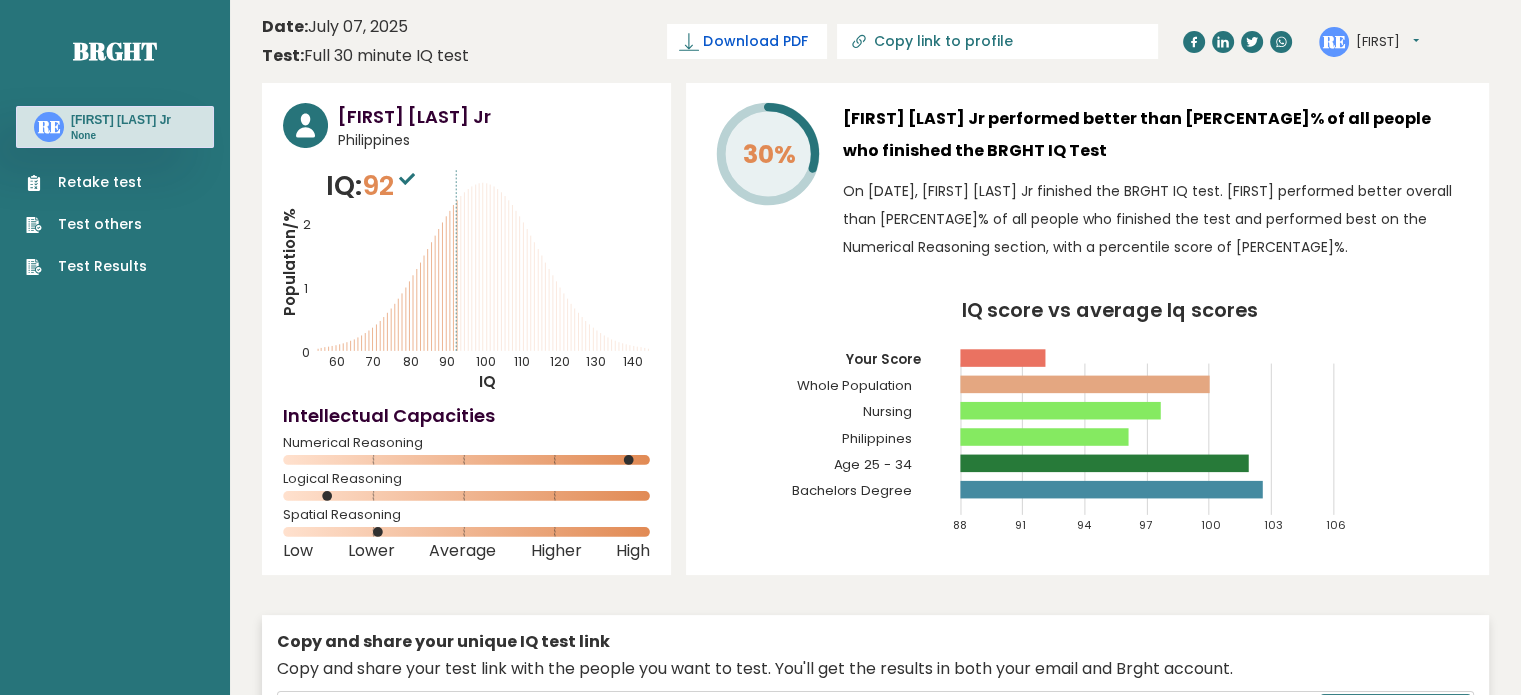 click on "Download PDF" at bounding box center (755, 41) 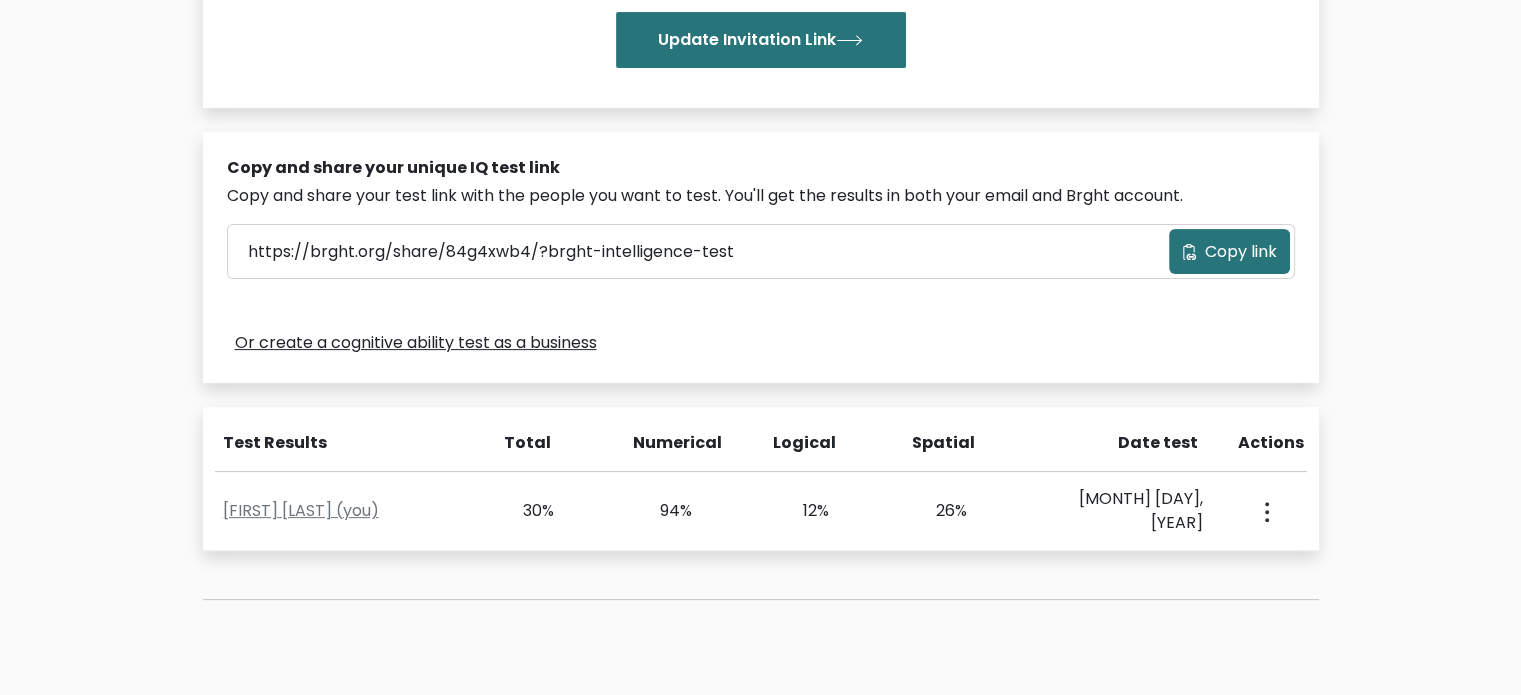 scroll, scrollTop: 0, scrollLeft: 0, axis: both 